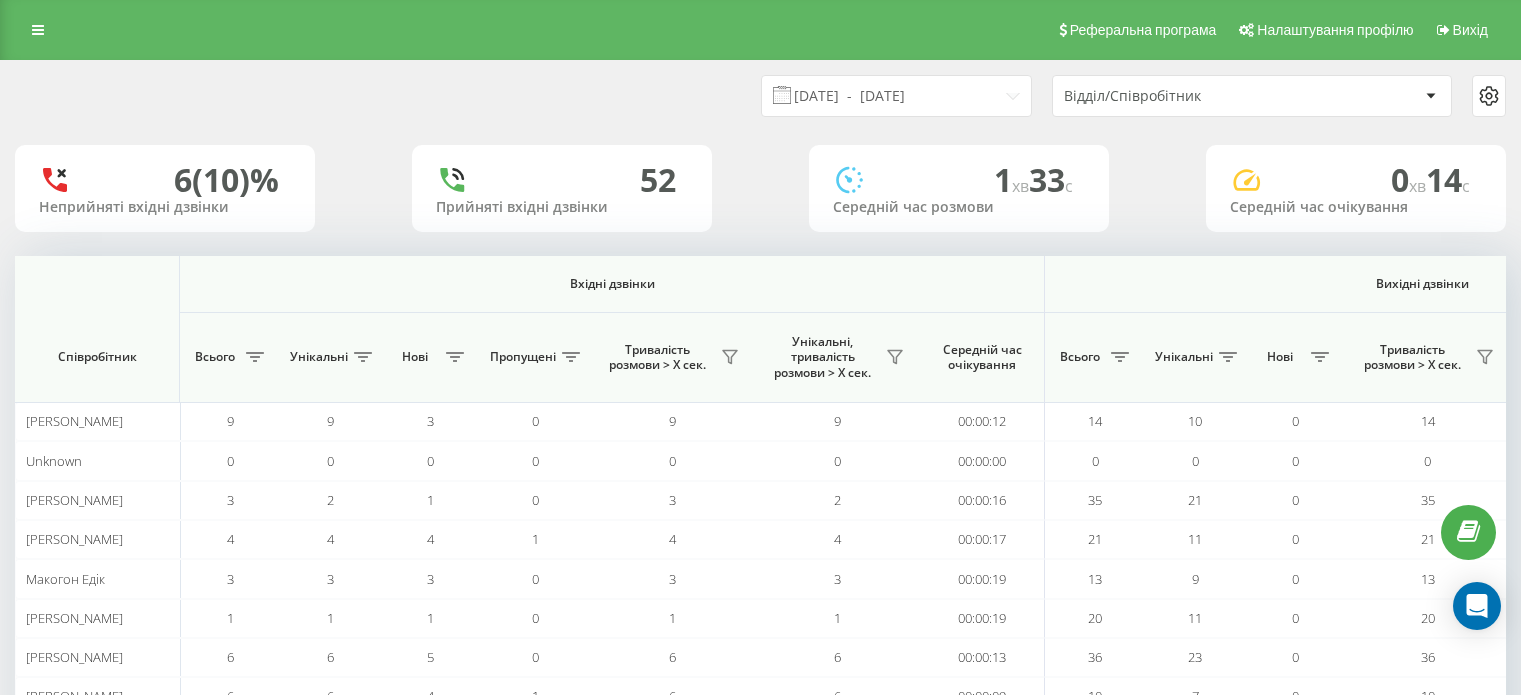 scroll, scrollTop: 0, scrollLeft: 0, axis: both 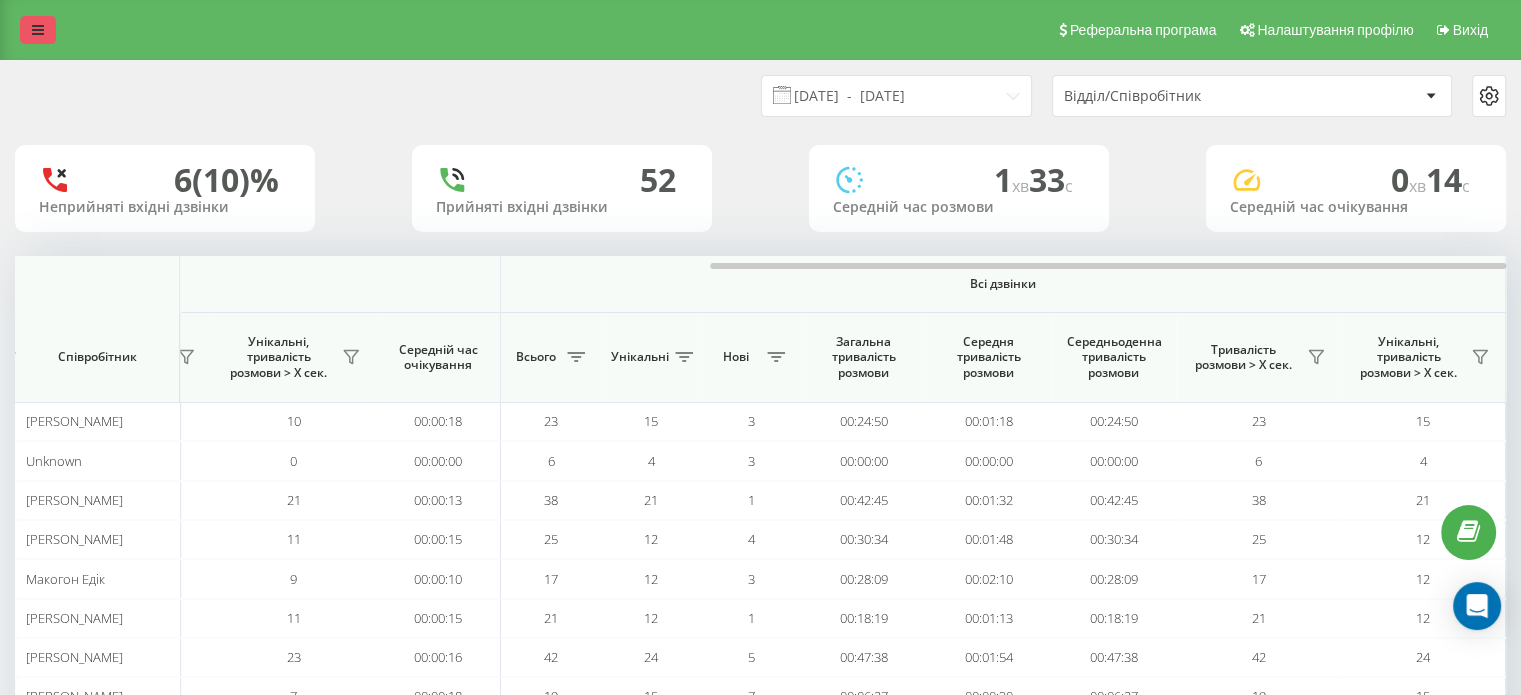 click at bounding box center [38, 30] 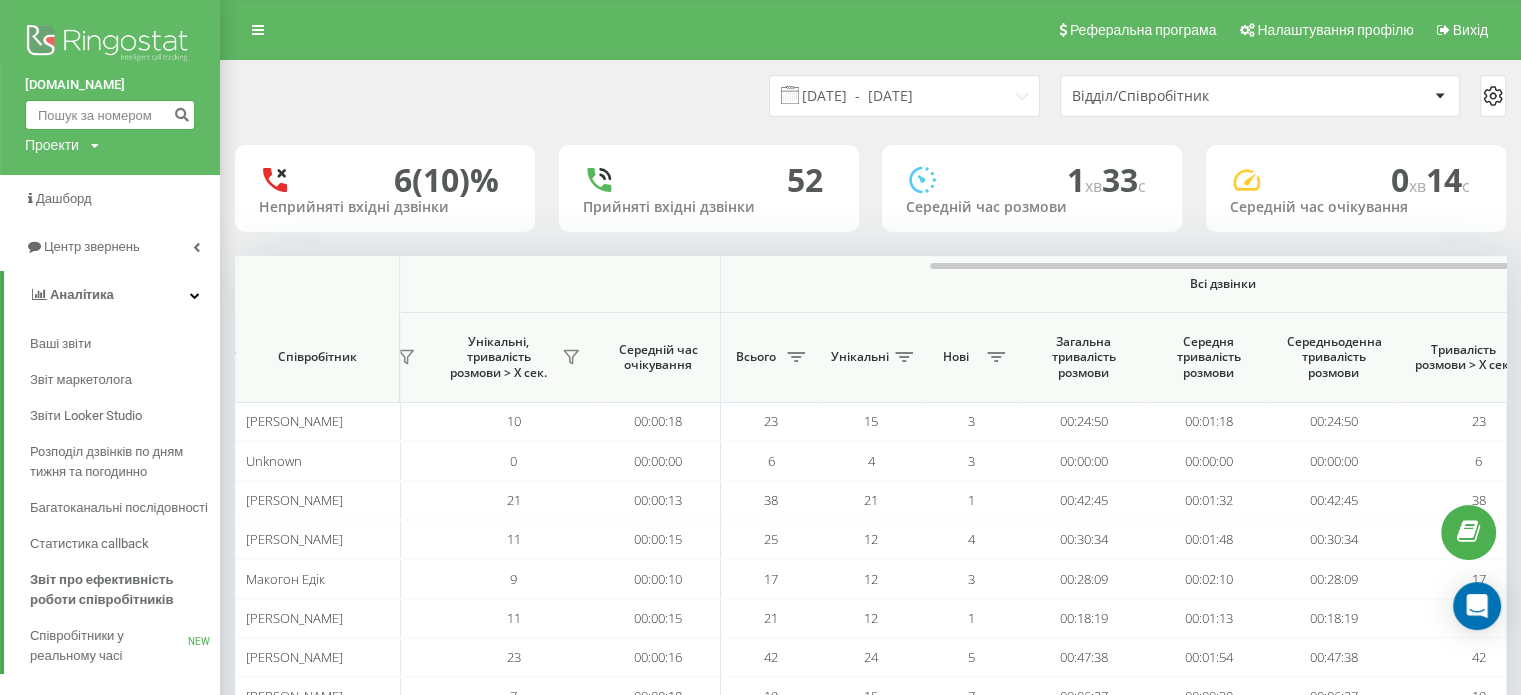 click at bounding box center [110, 115] 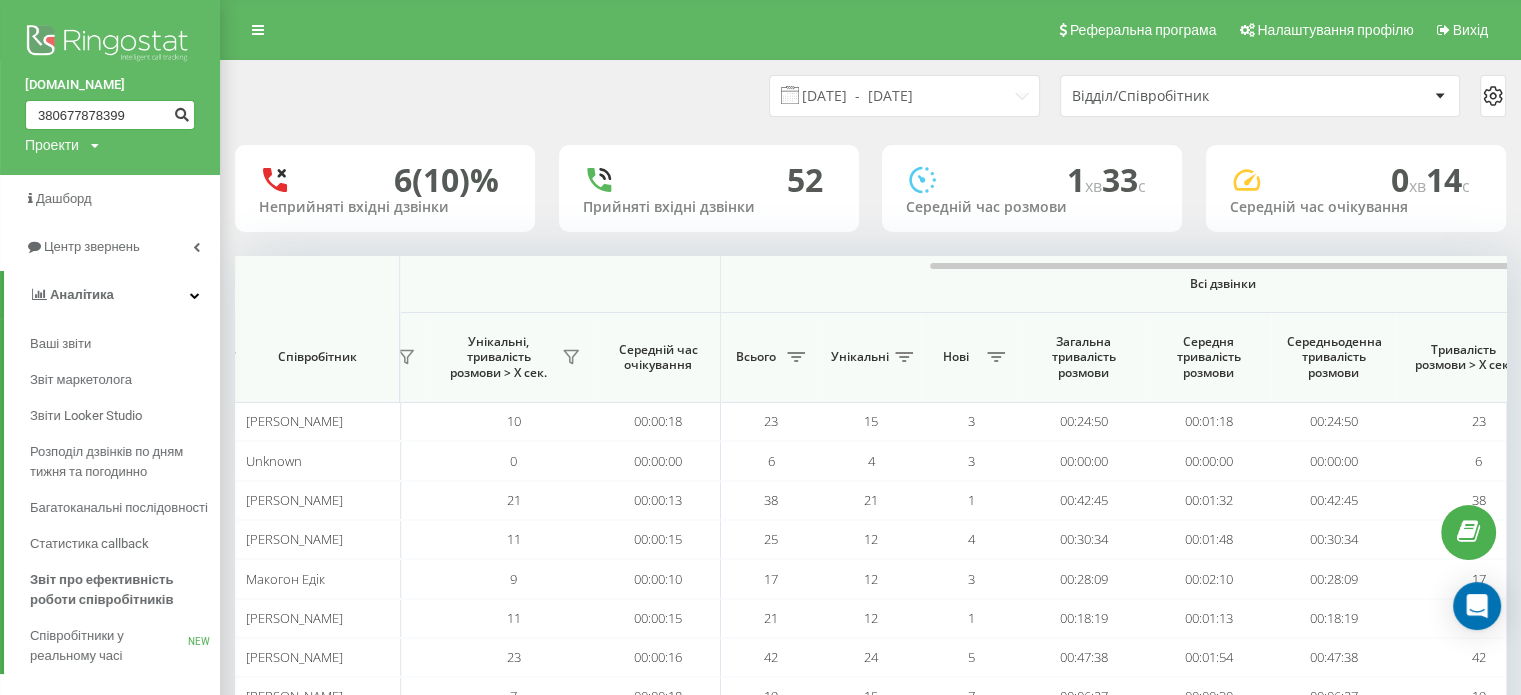 type on "380677878399" 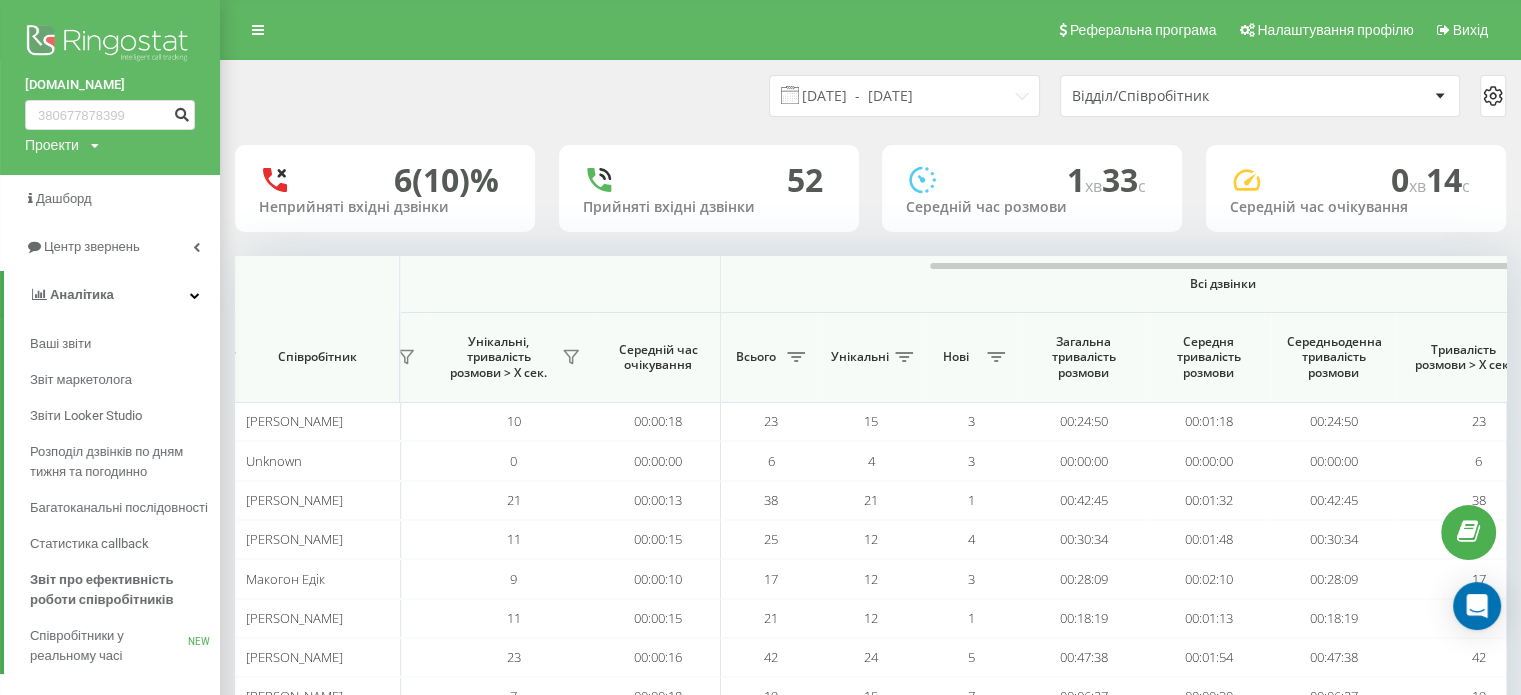 click at bounding box center [181, 112] 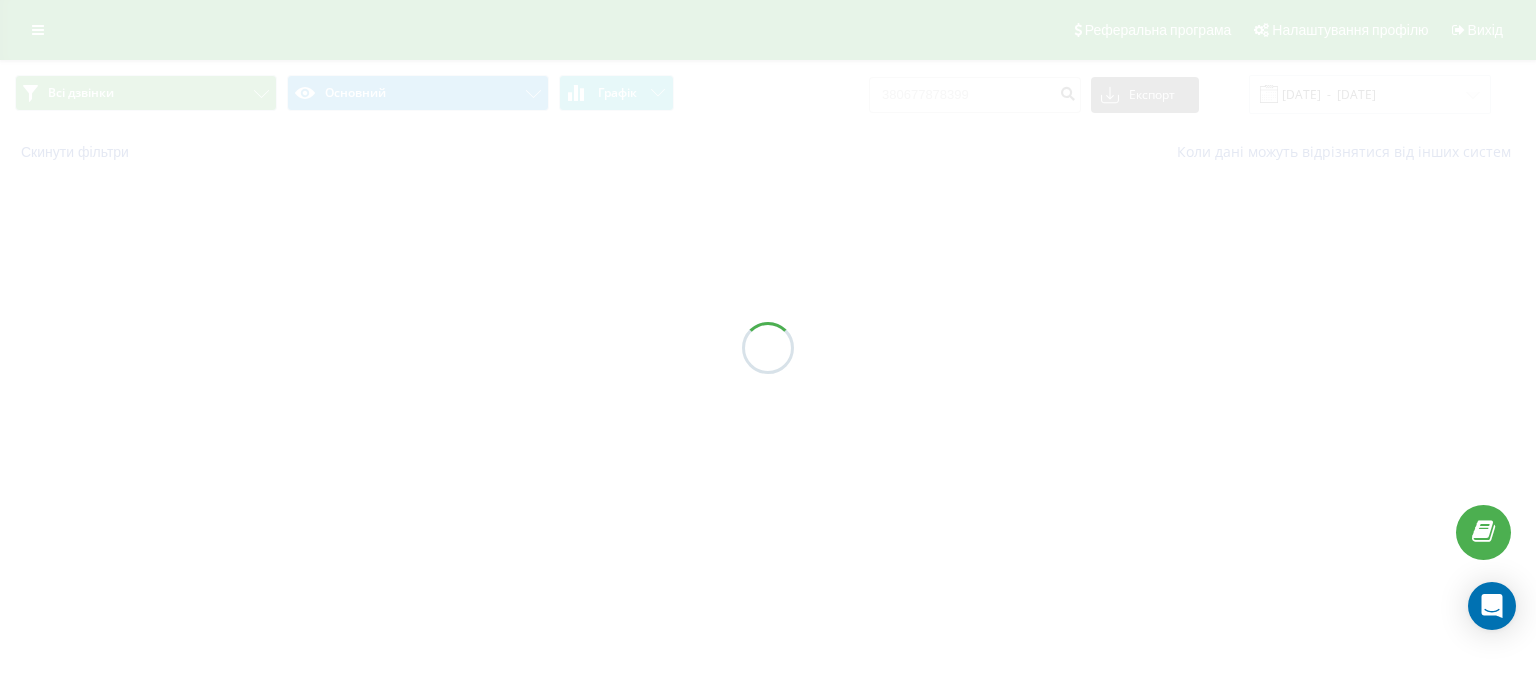 scroll, scrollTop: 0, scrollLeft: 0, axis: both 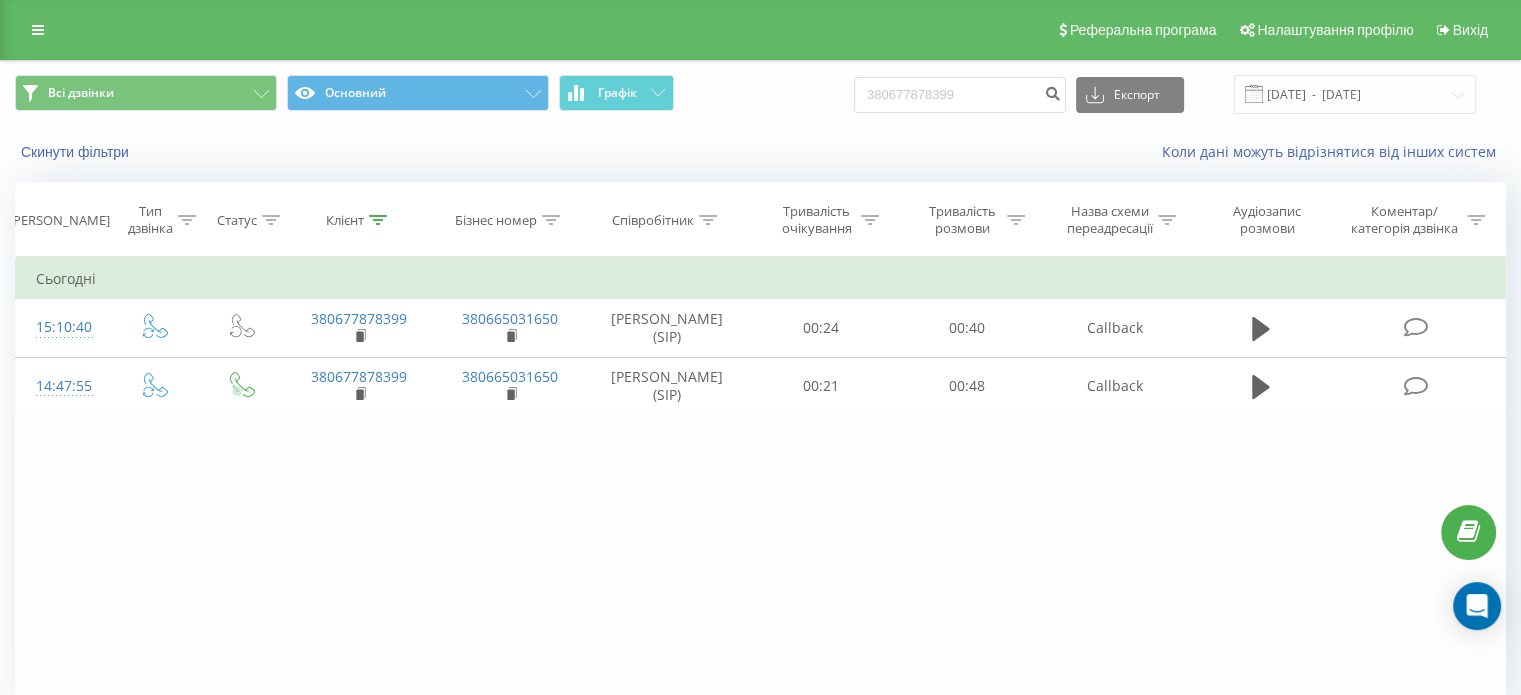 click on "Реферальна програма Налаштування профілю Вихід" at bounding box center [760, 30] 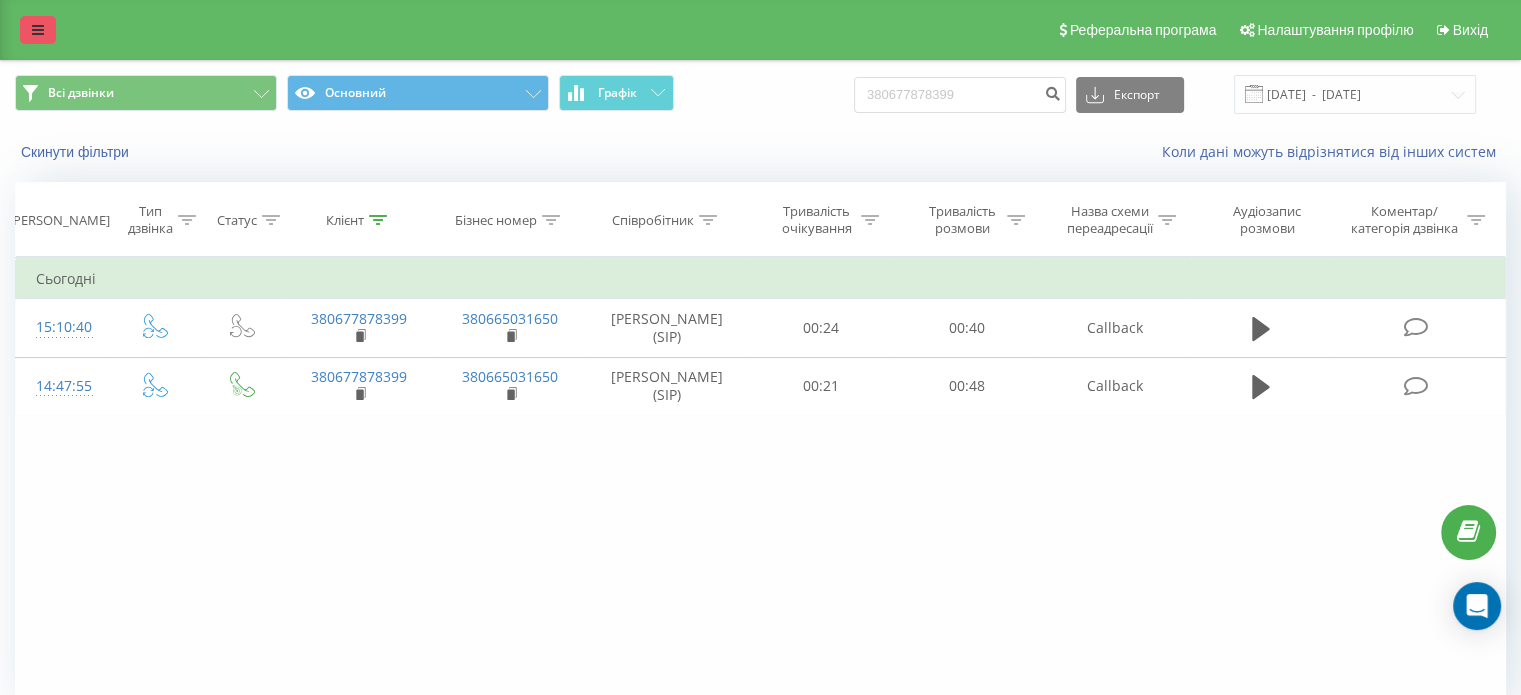 click at bounding box center (38, 30) 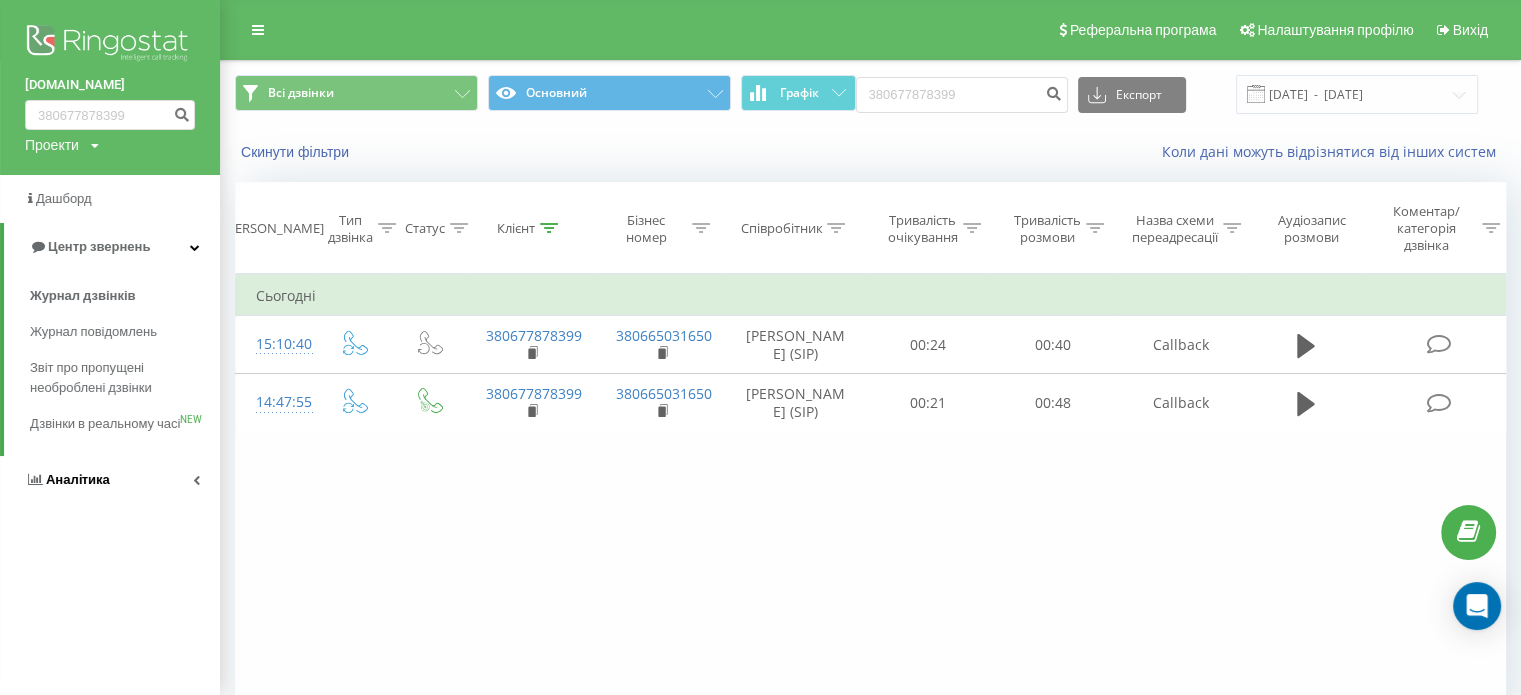 click on "Аналiтика" at bounding box center (110, 480) 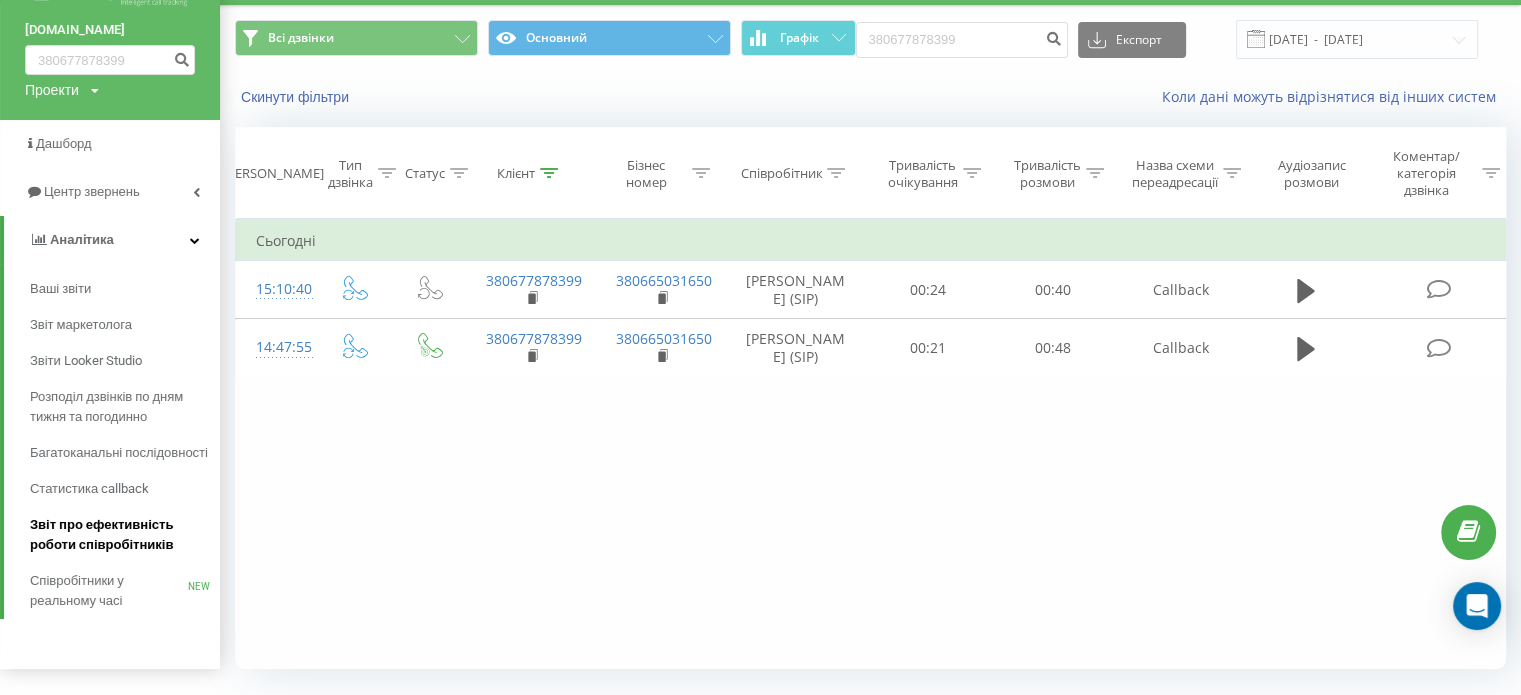 scroll, scrollTop: 103, scrollLeft: 0, axis: vertical 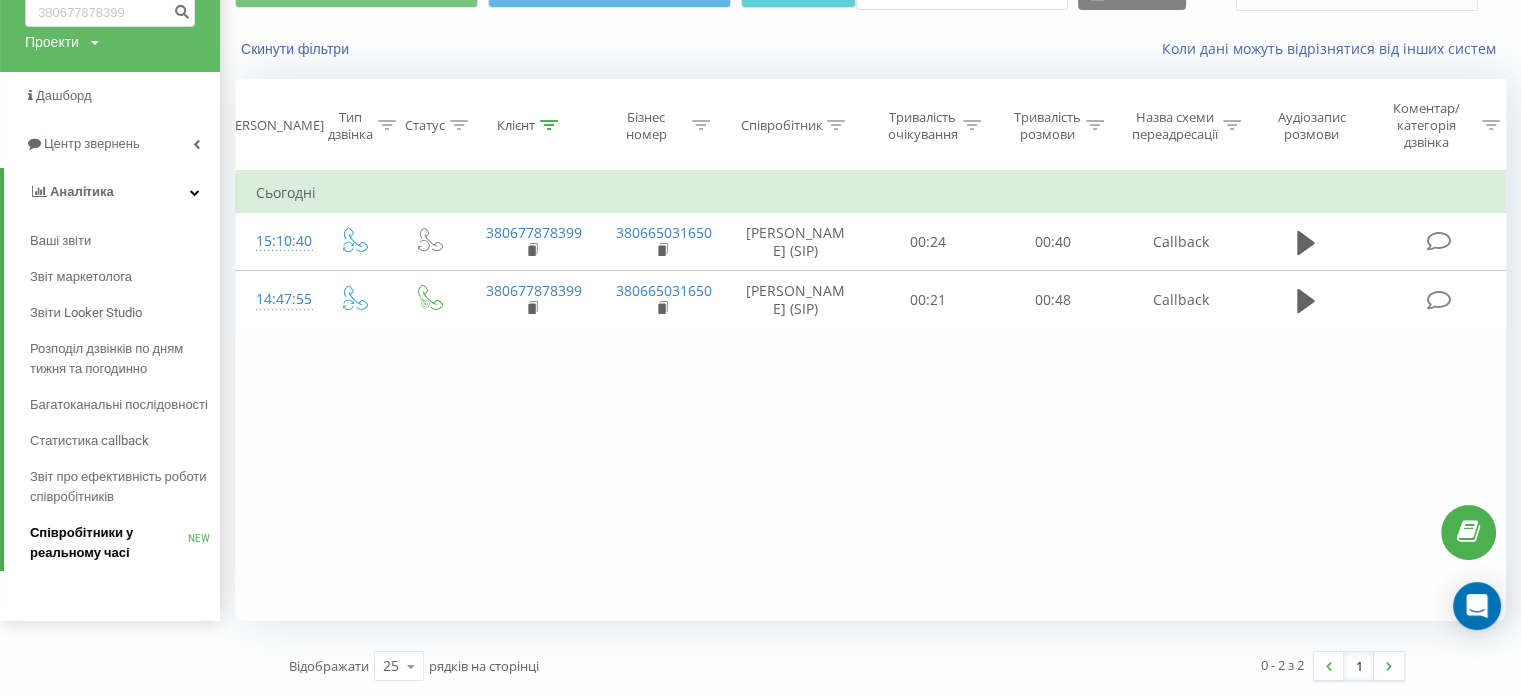 click on "Співробітники у реальному часі" at bounding box center (109, 543) 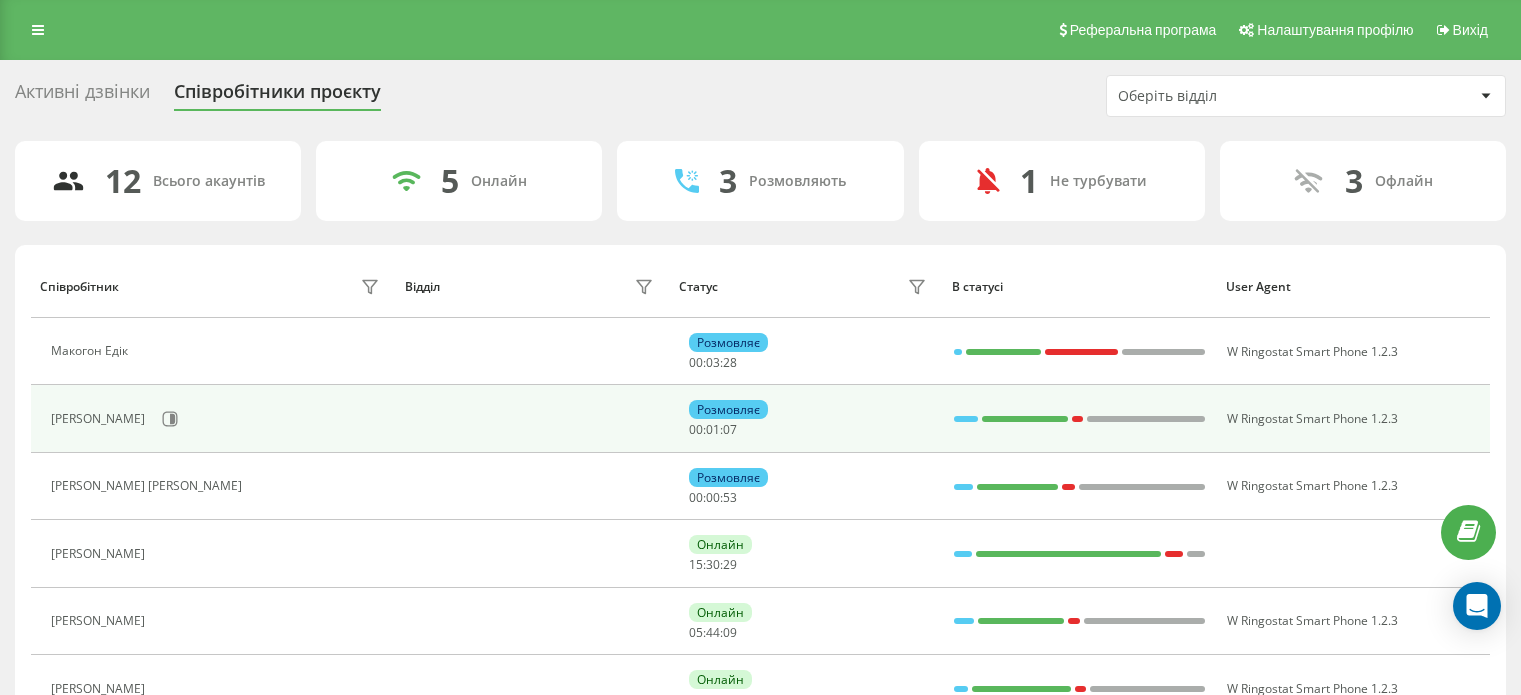 scroll, scrollTop: 0, scrollLeft: 0, axis: both 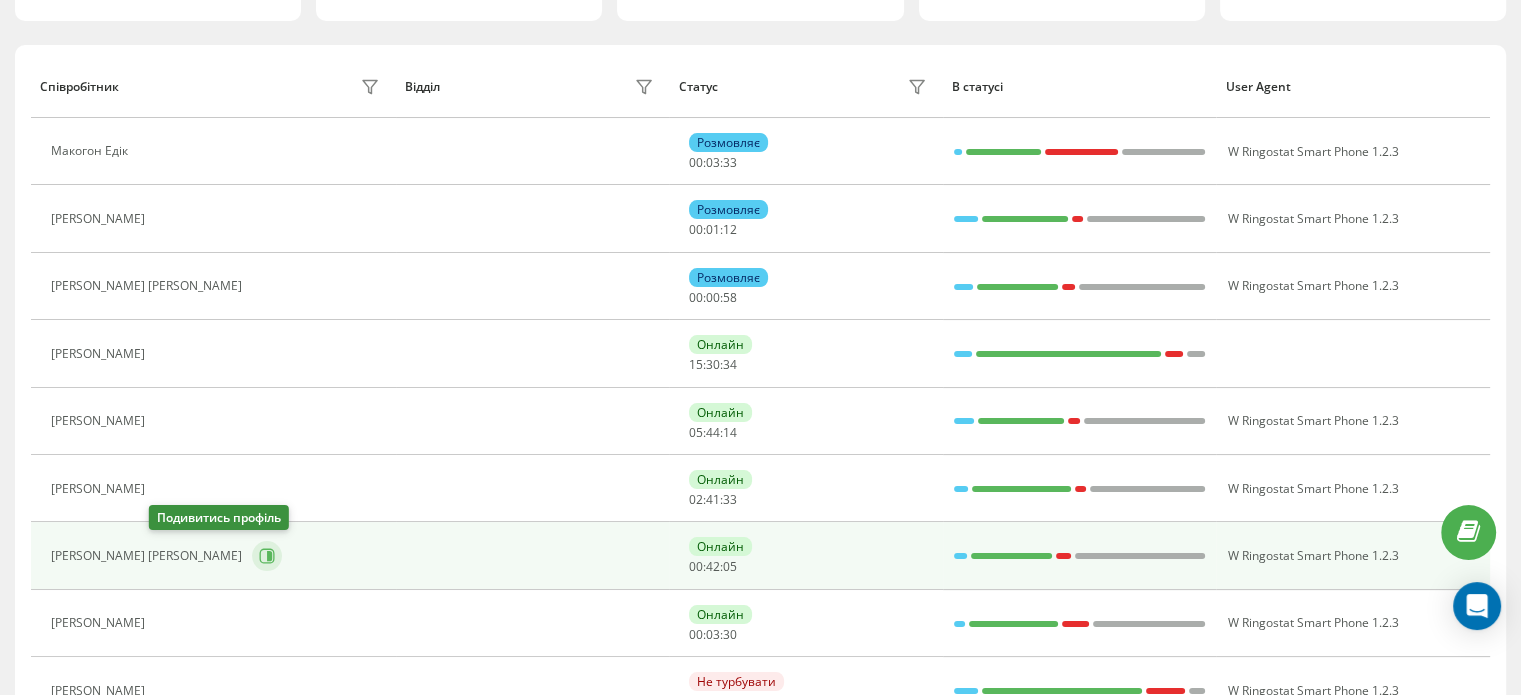click 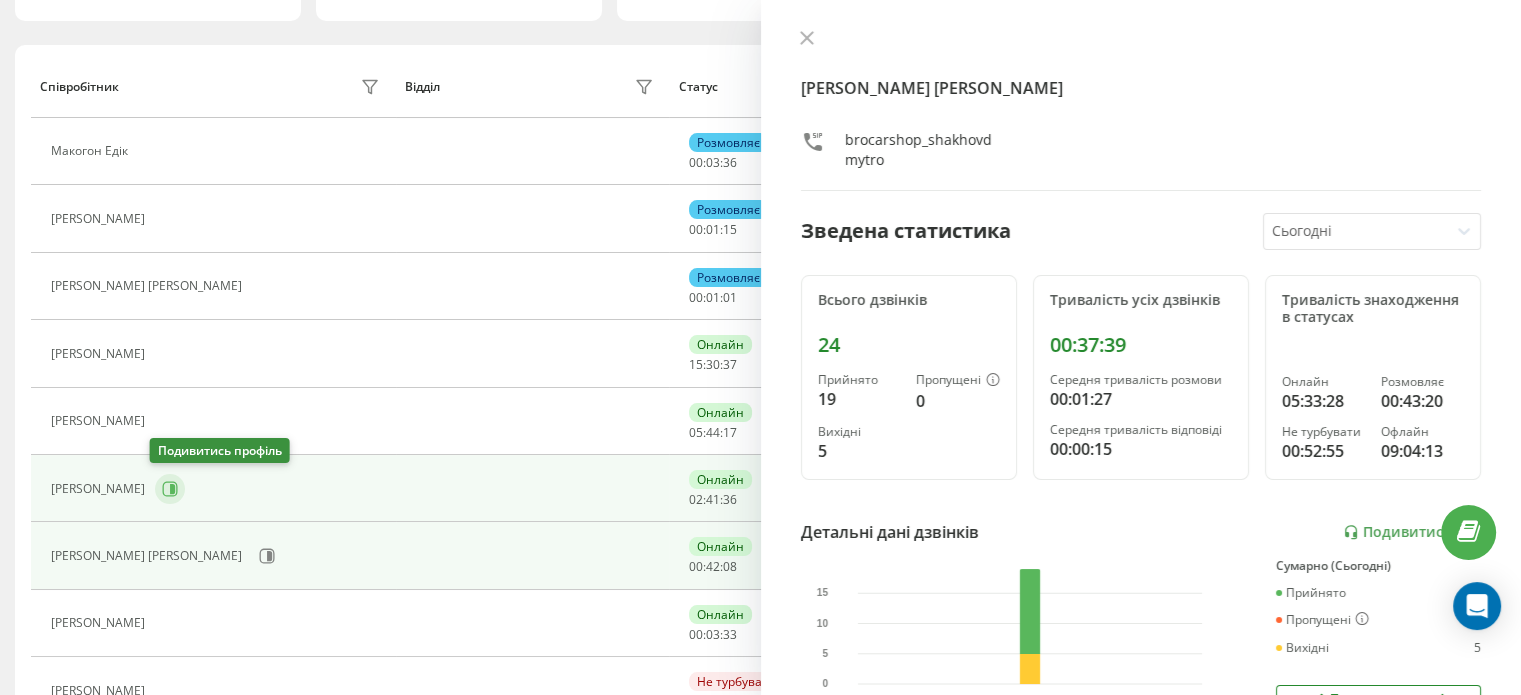 click at bounding box center [170, 489] 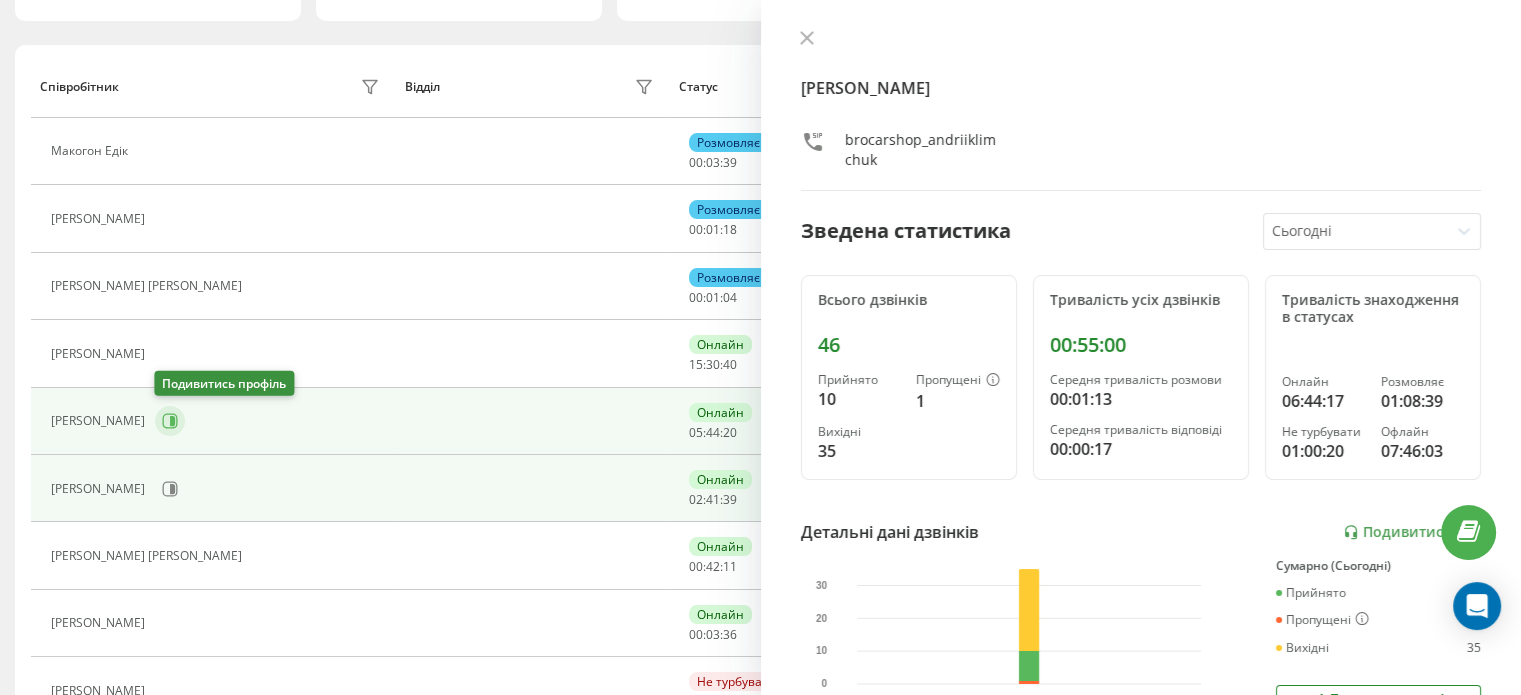 click 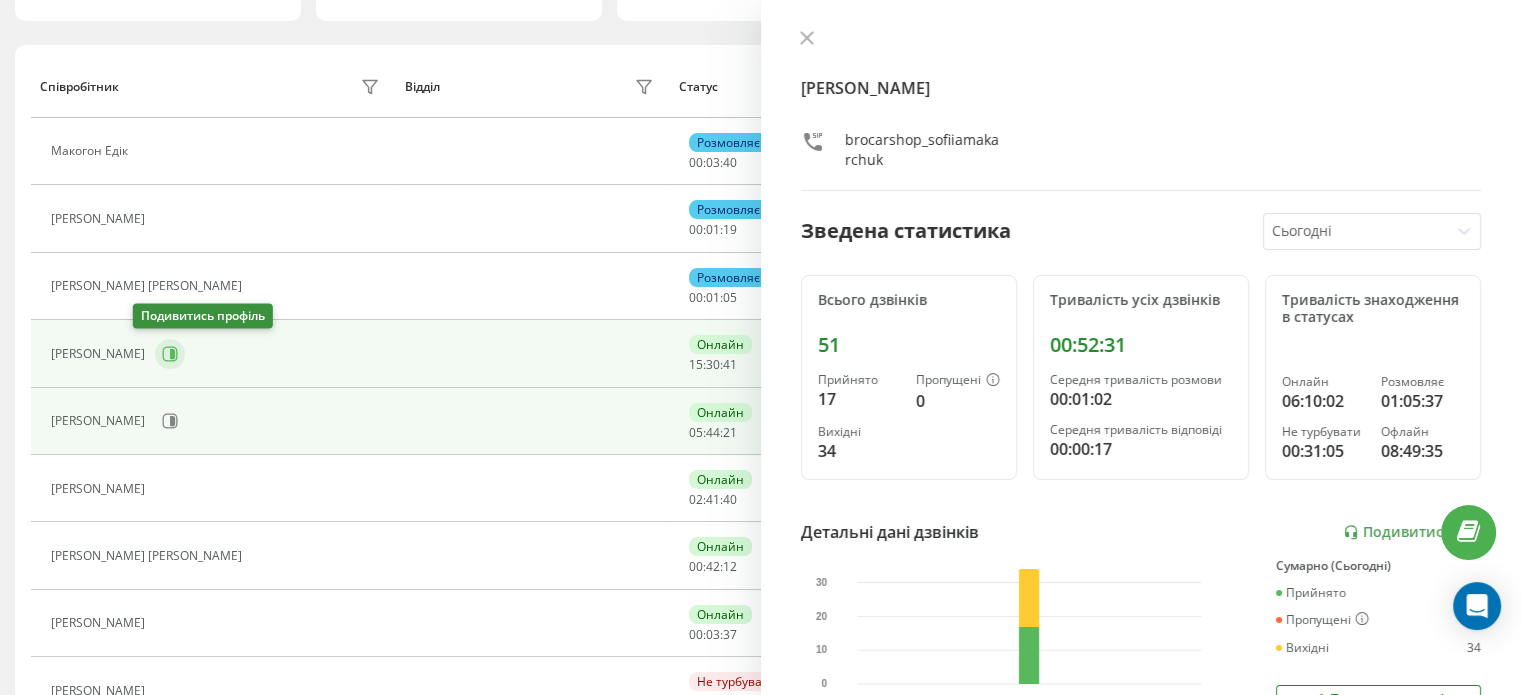 click 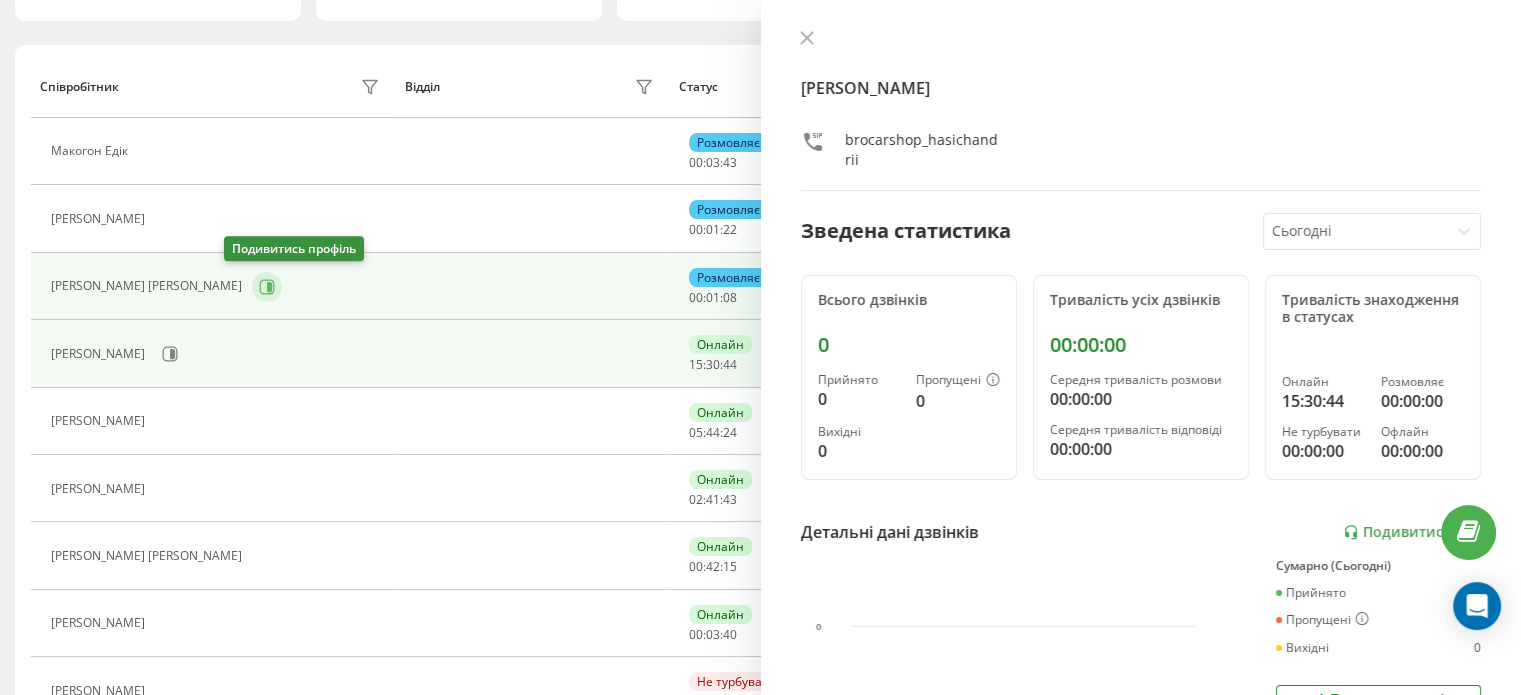 click 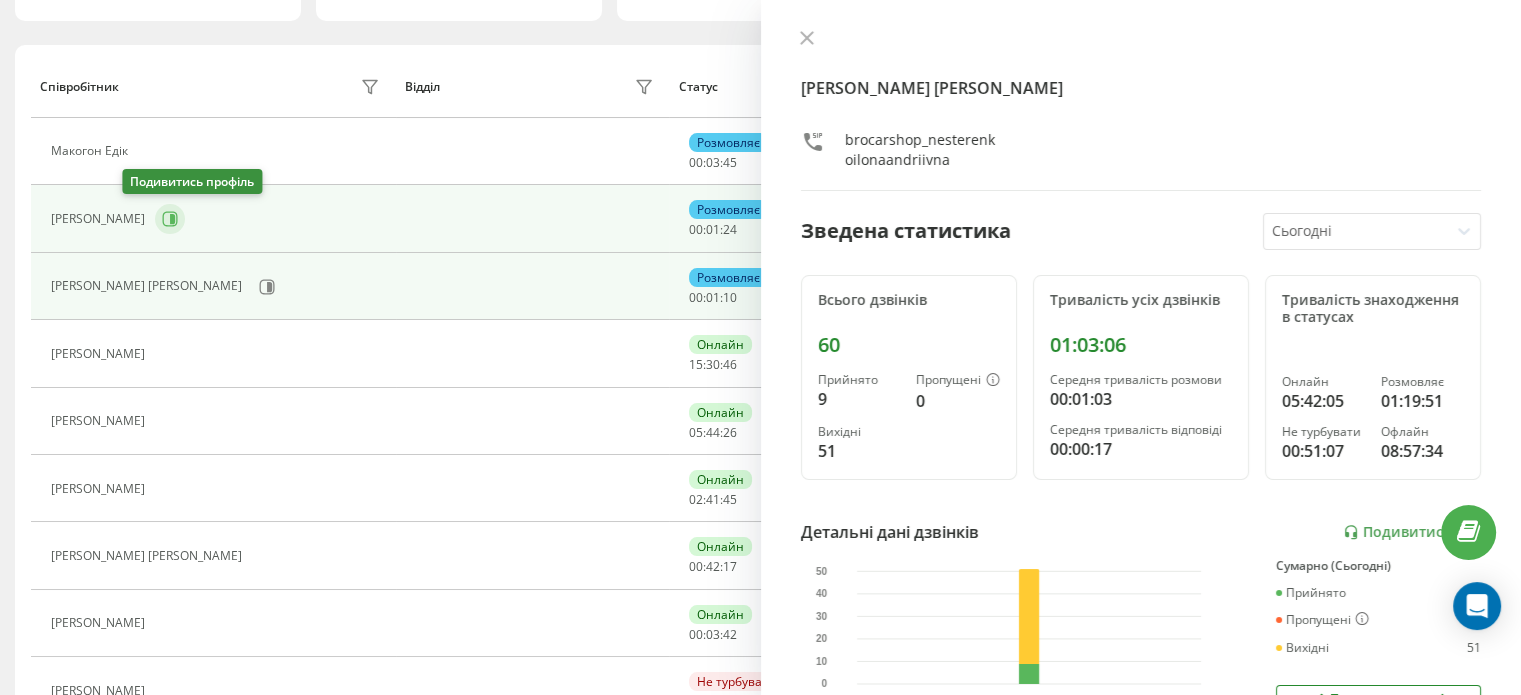 click 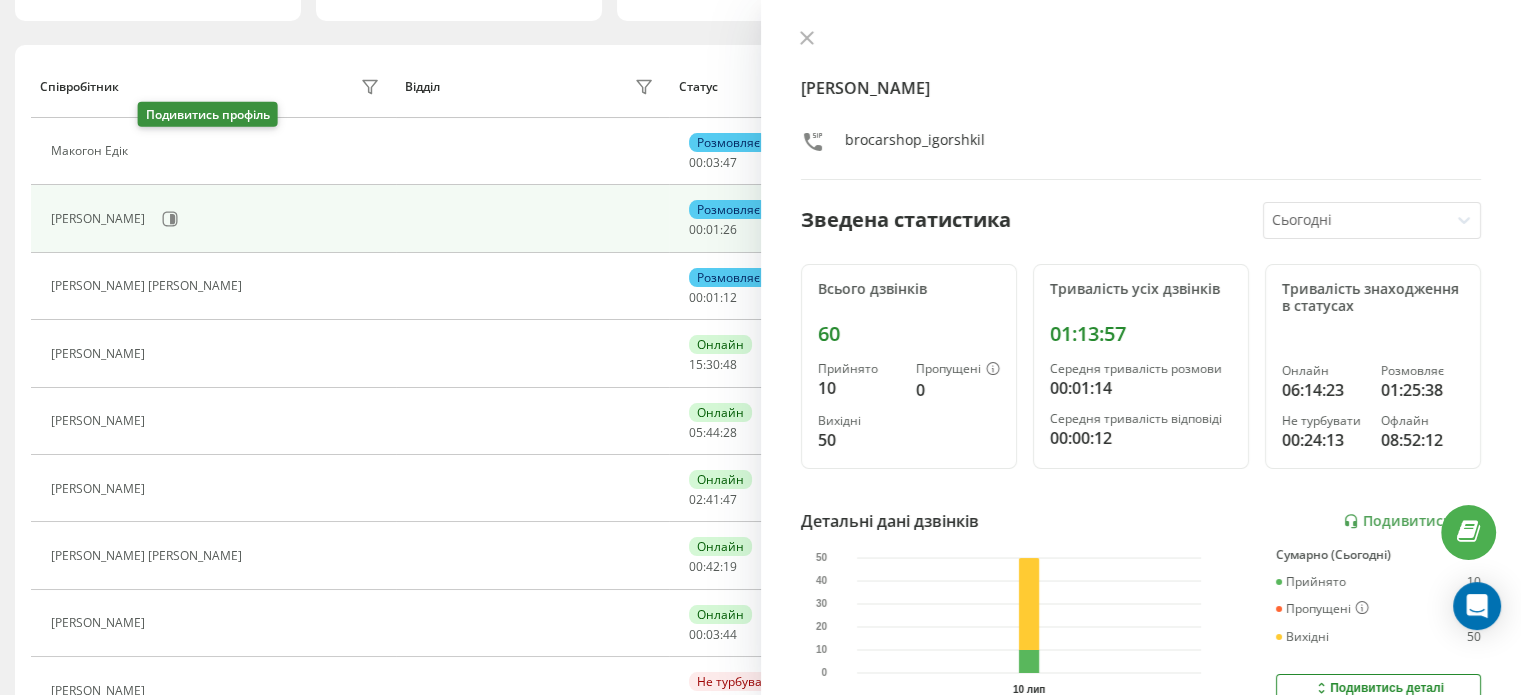 click 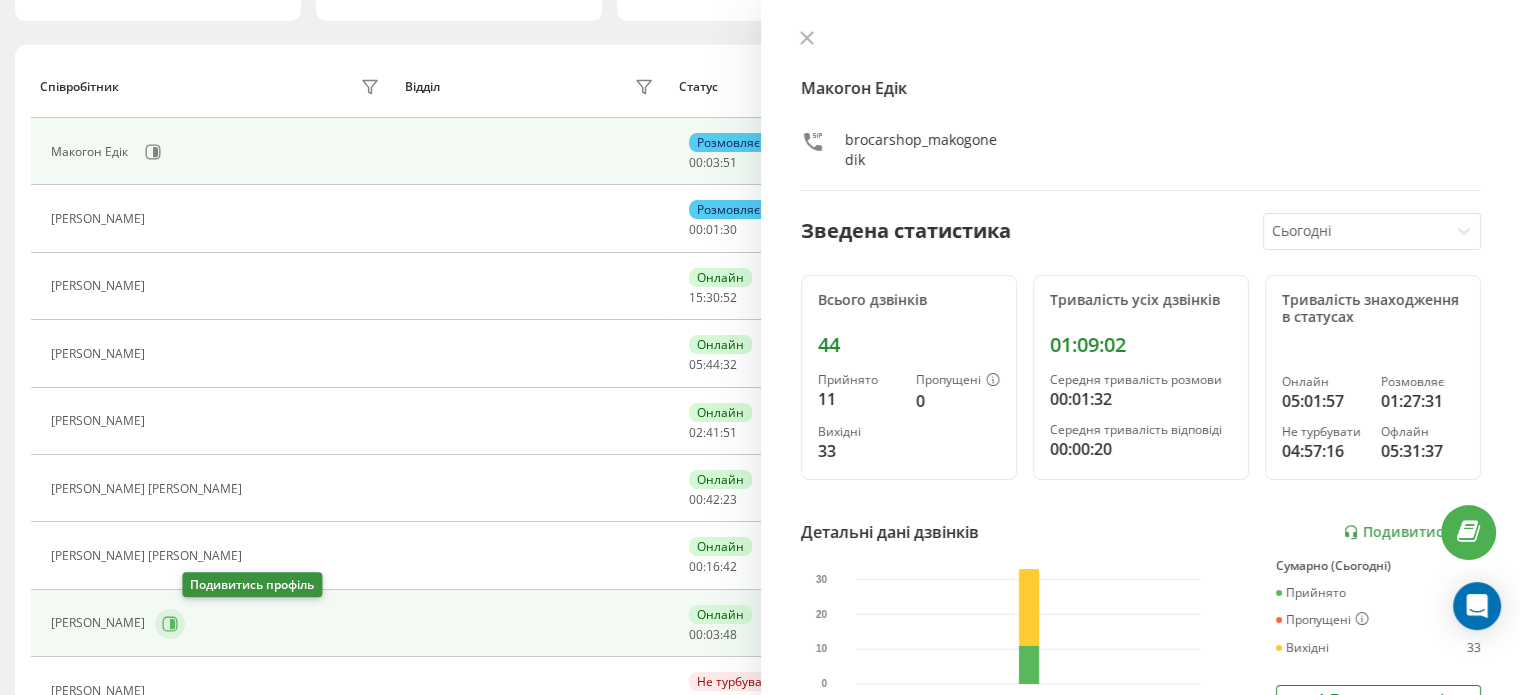 click 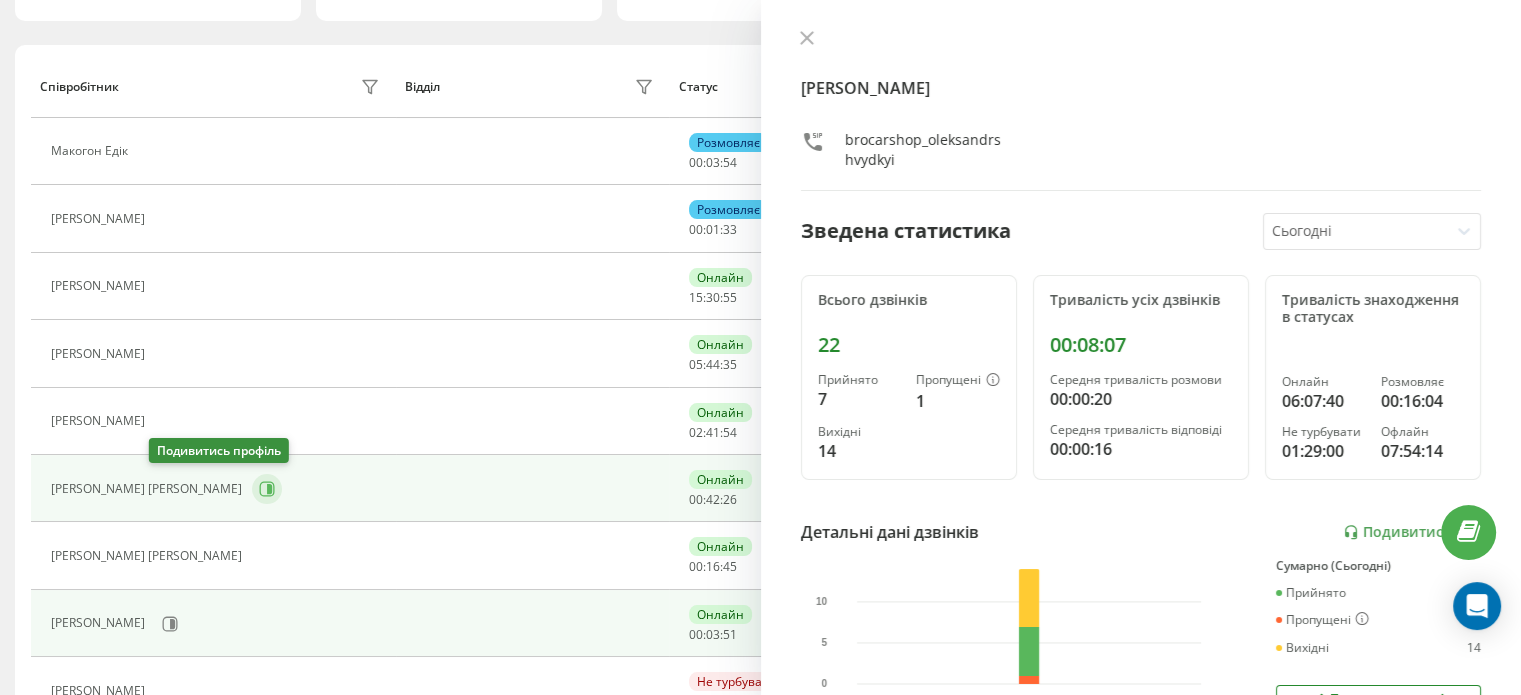 click 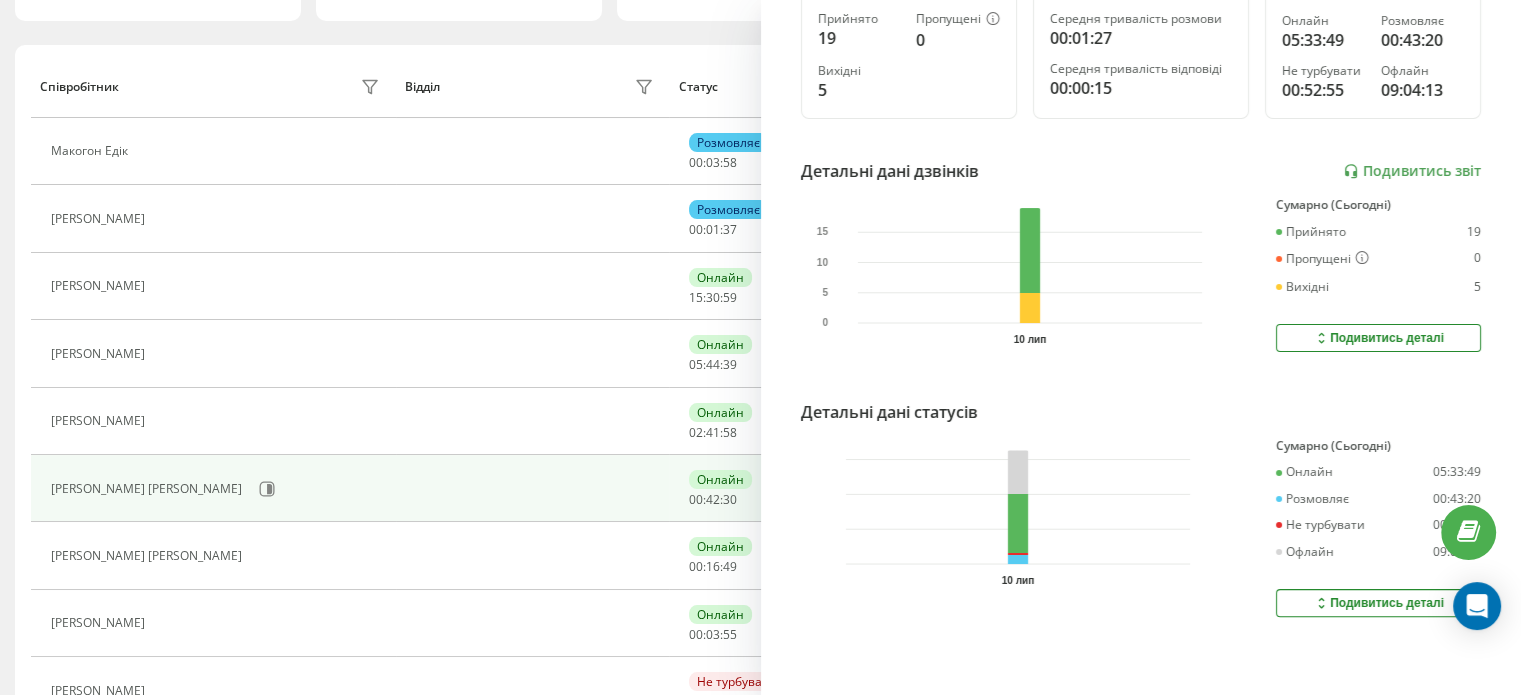 scroll, scrollTop: 0, scrollLeft: 0, axis: both 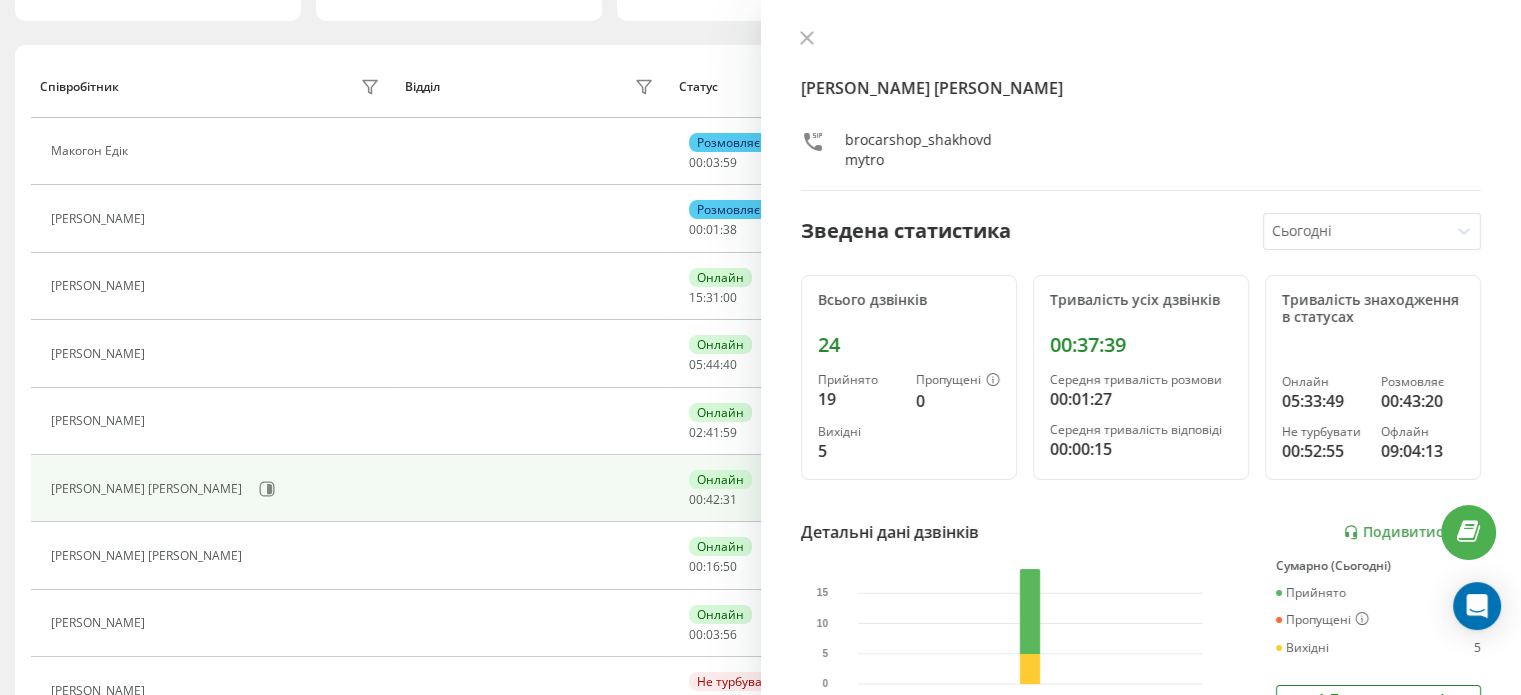 click on "Співробітник" at bounding box center (213, 86) 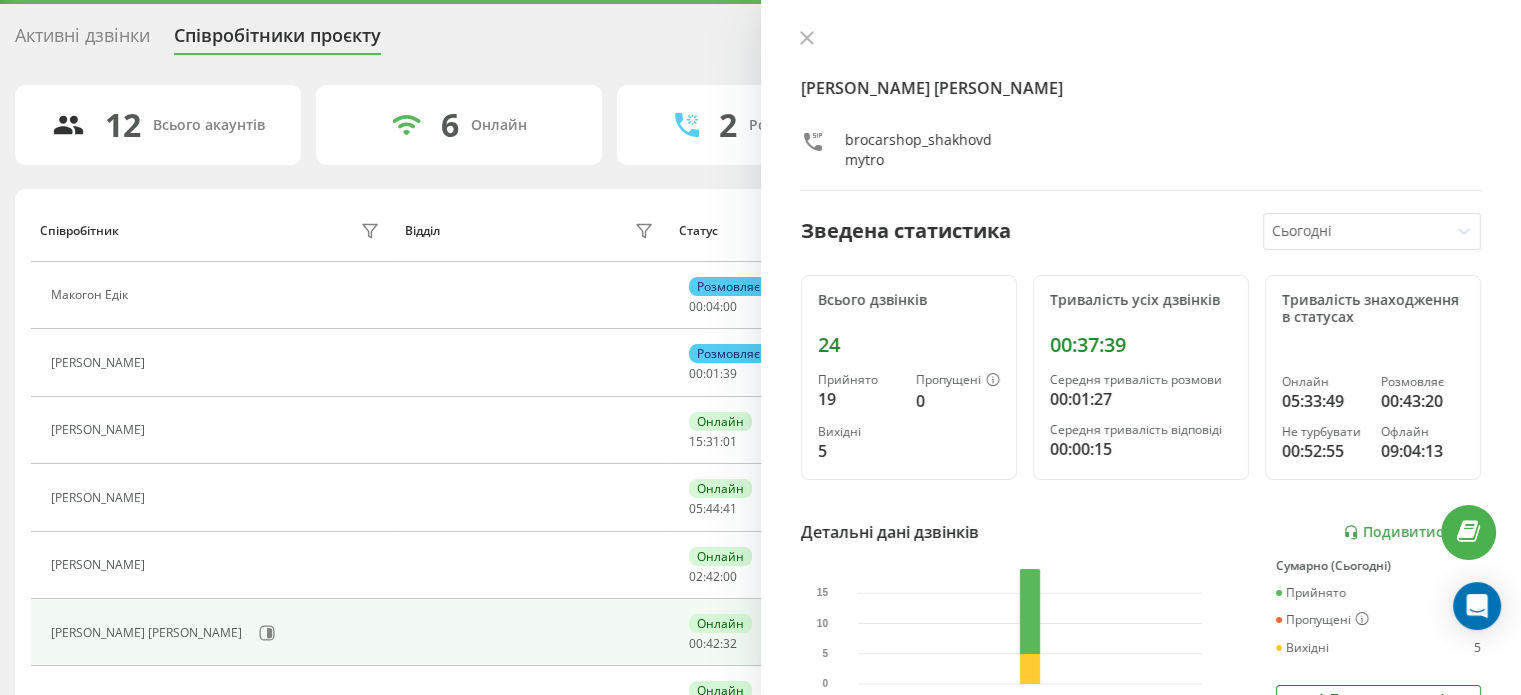 scroll, scrollTop: 0, scrollLeft: 0, axis: both 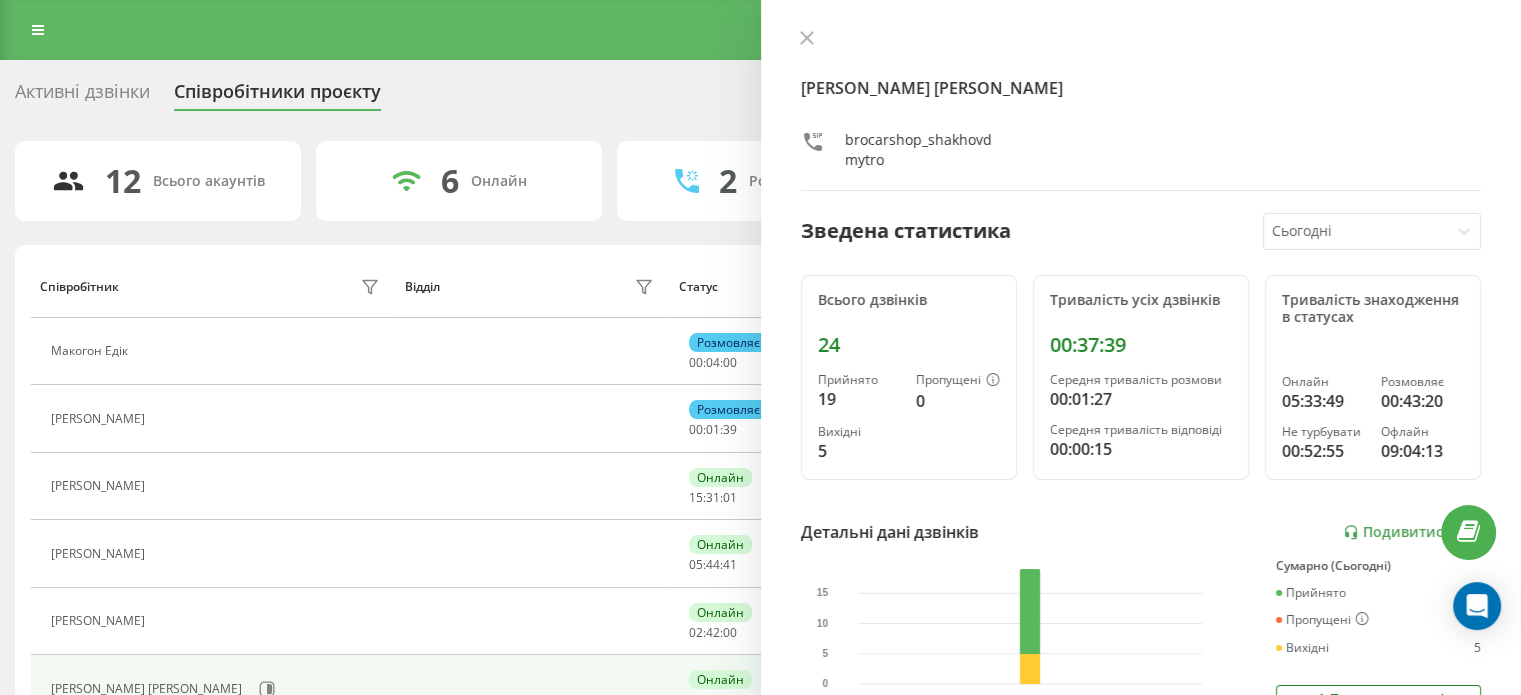 click 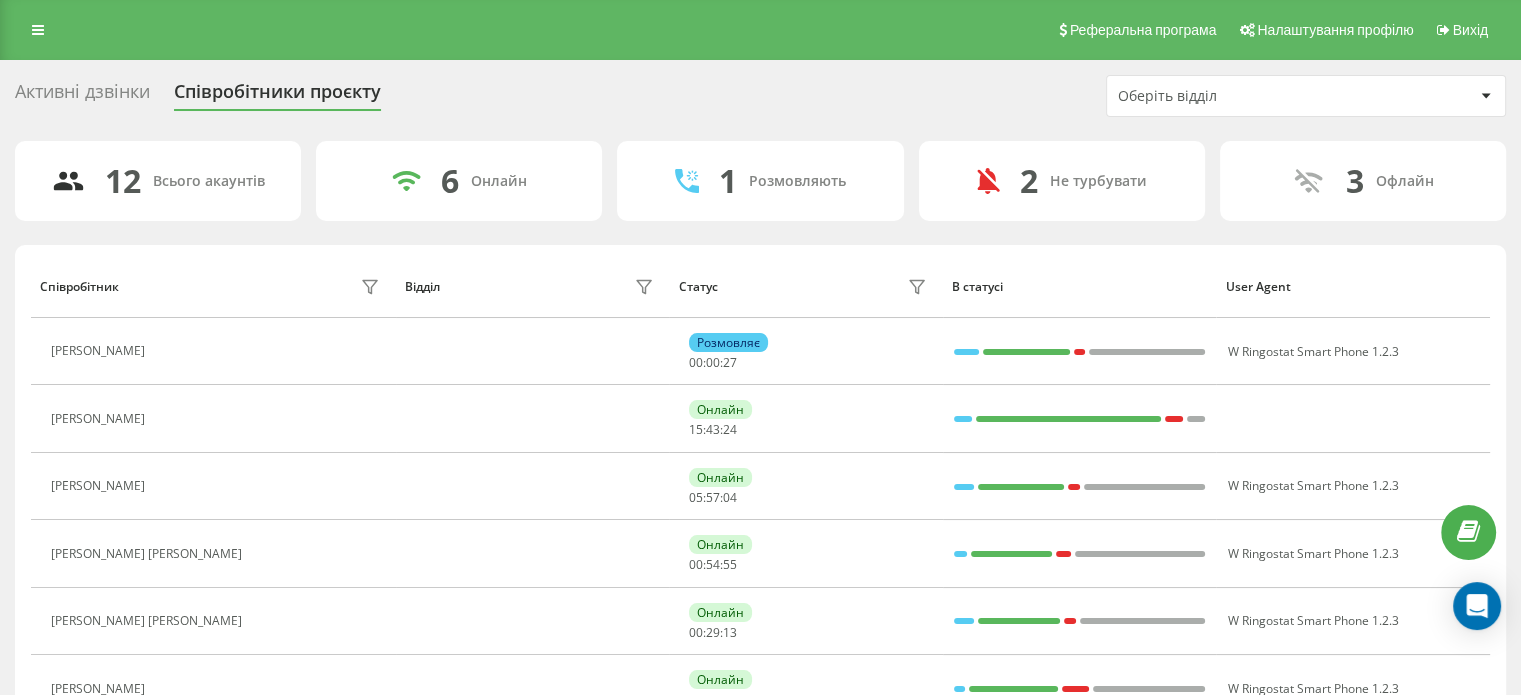 click on "Реферальна програма Налаштування профілю Вихід" at bounding box center [760, 30] 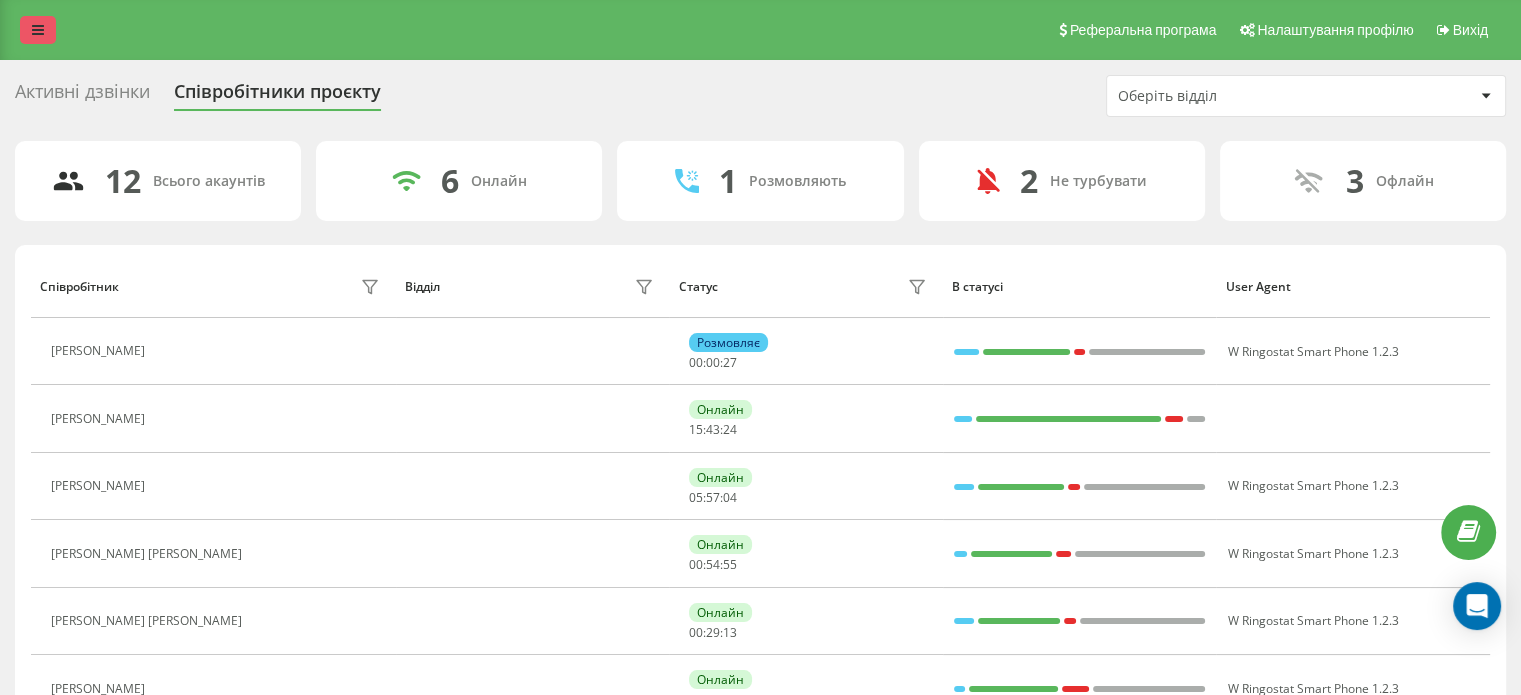 click at bounding box center [38, 30] 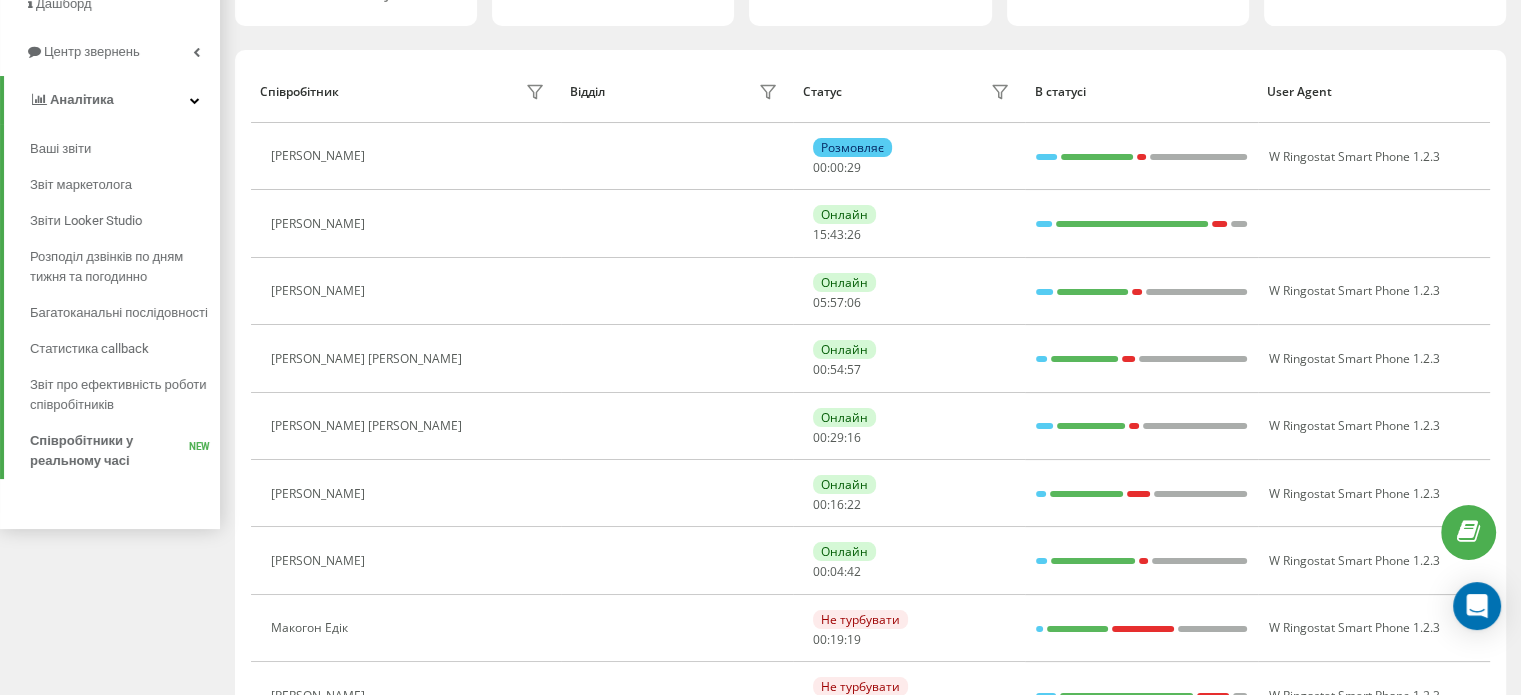 scroll, scrollTop: 200, scrollLeft: 0, axis: vertical 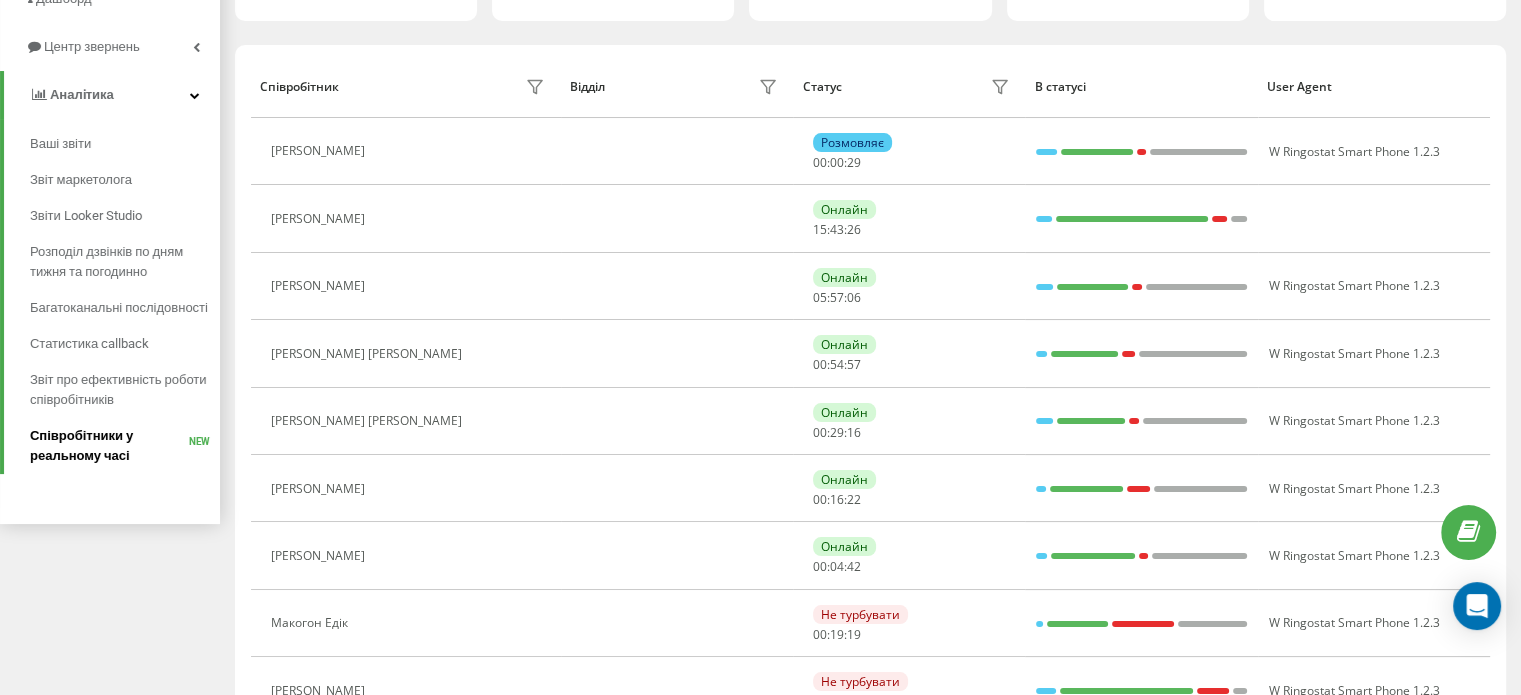 click on "Співробітники у реальному часі NEW" at bounding box center [125, 446] 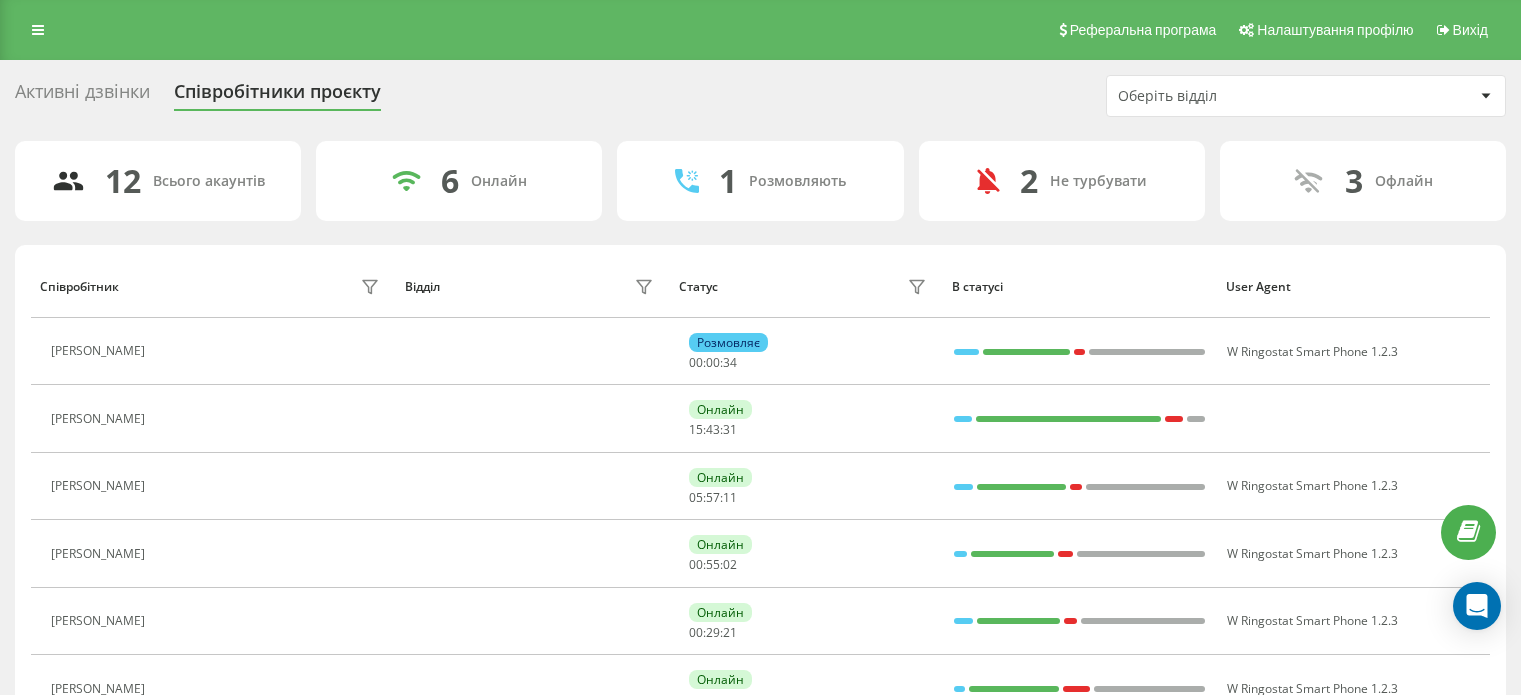 scroll, scrollTop: 150, scrollLeft: 0, axis: vertical 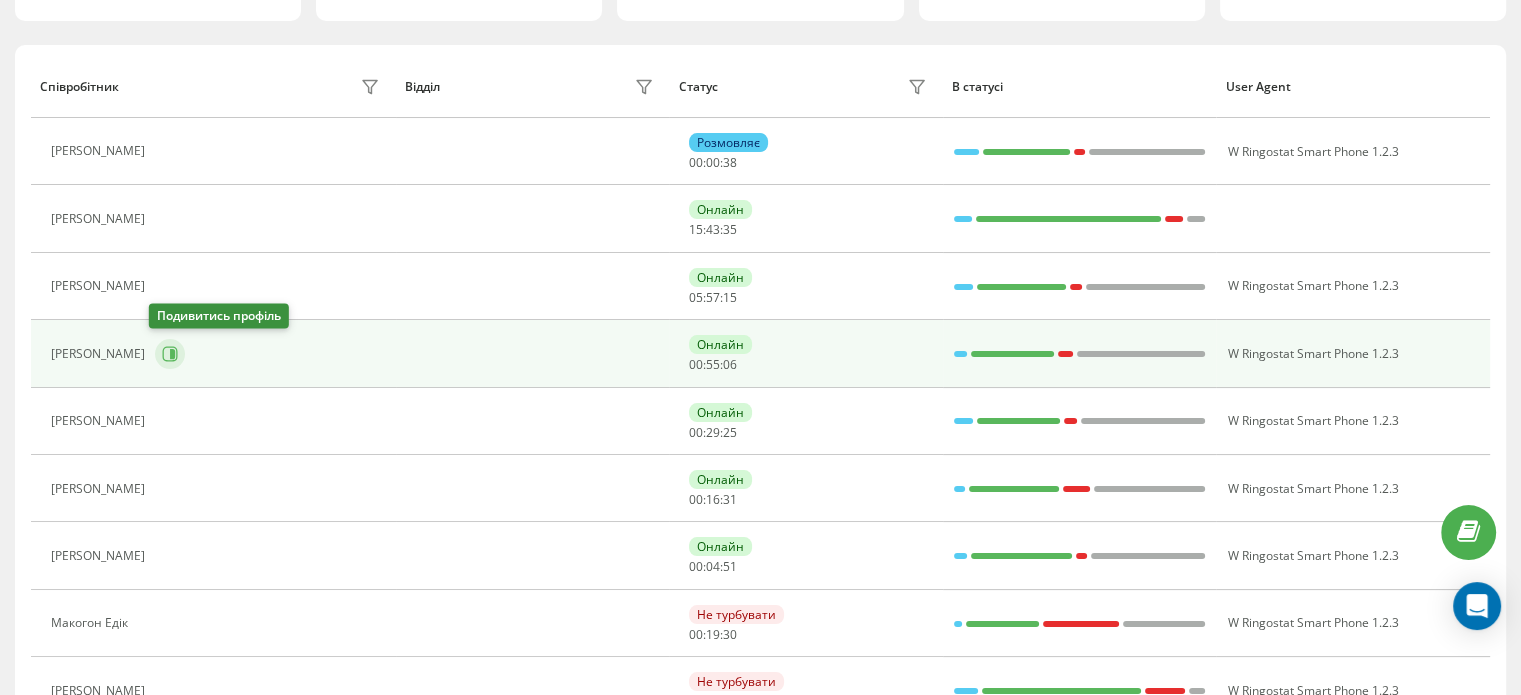 click 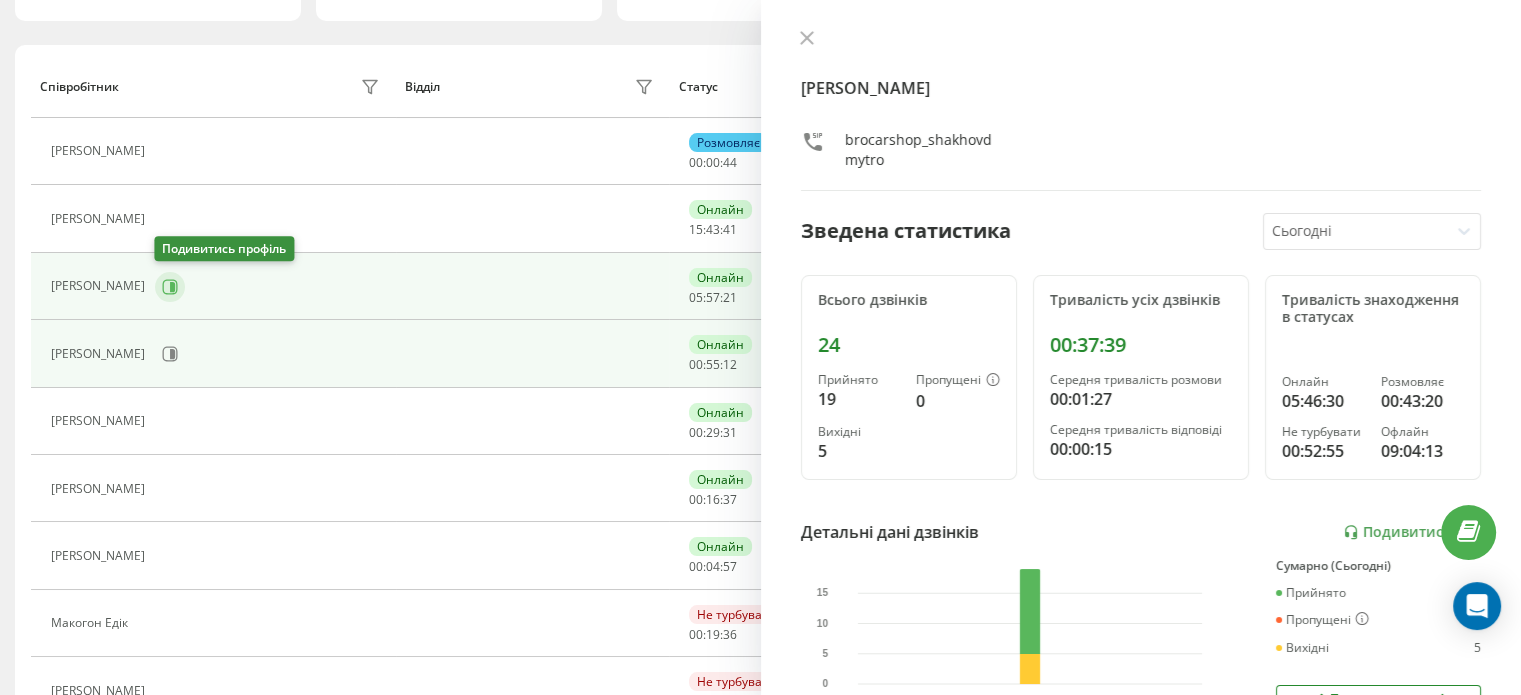 click 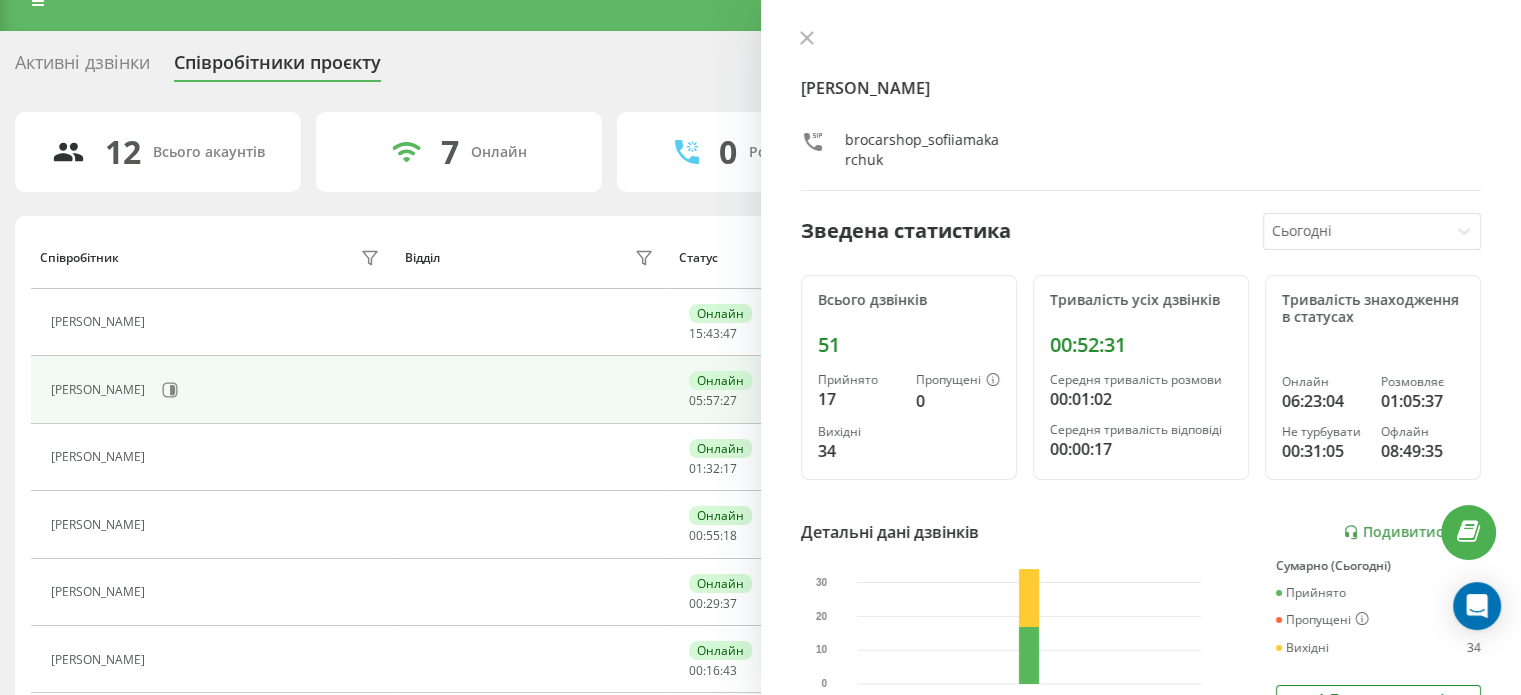 scroll, scrollTop: 0, scrollLeft: 0, axis: both 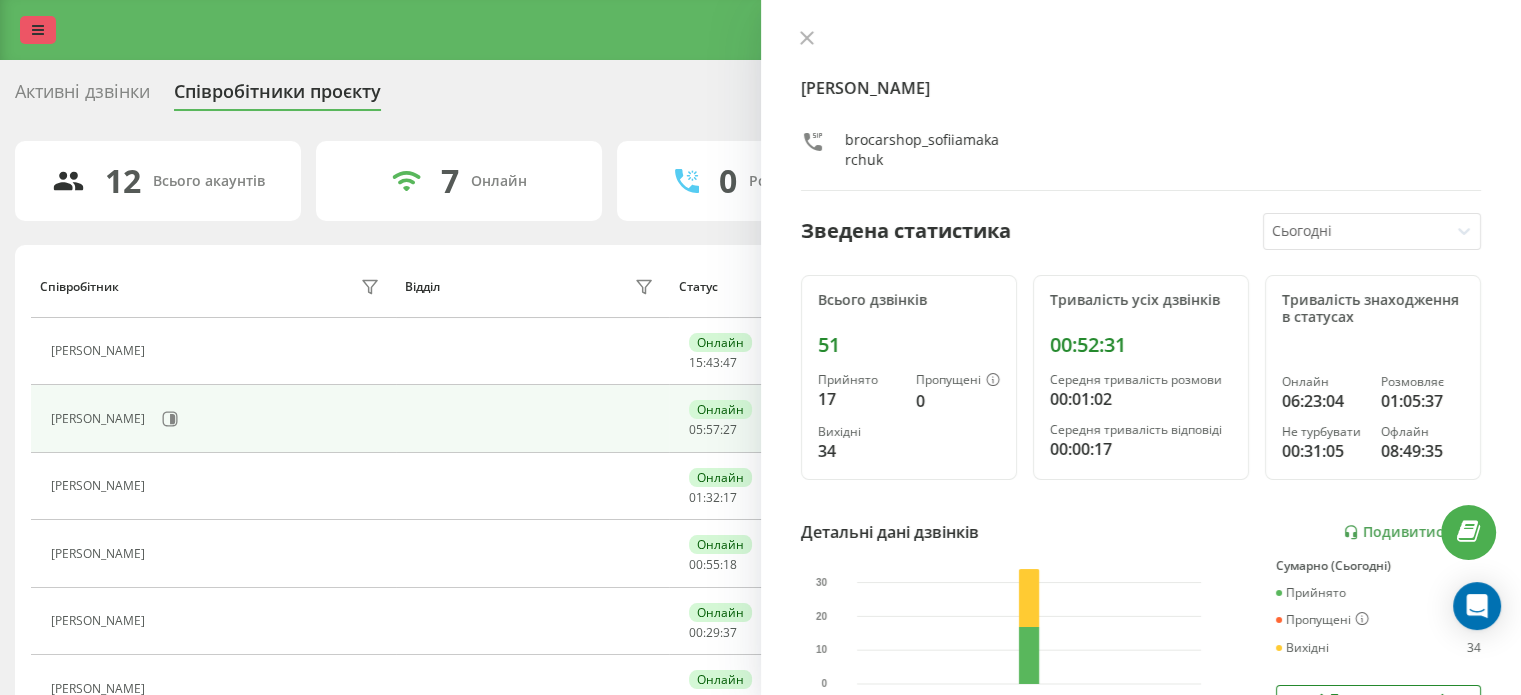 click at bounding box center (38, 30) 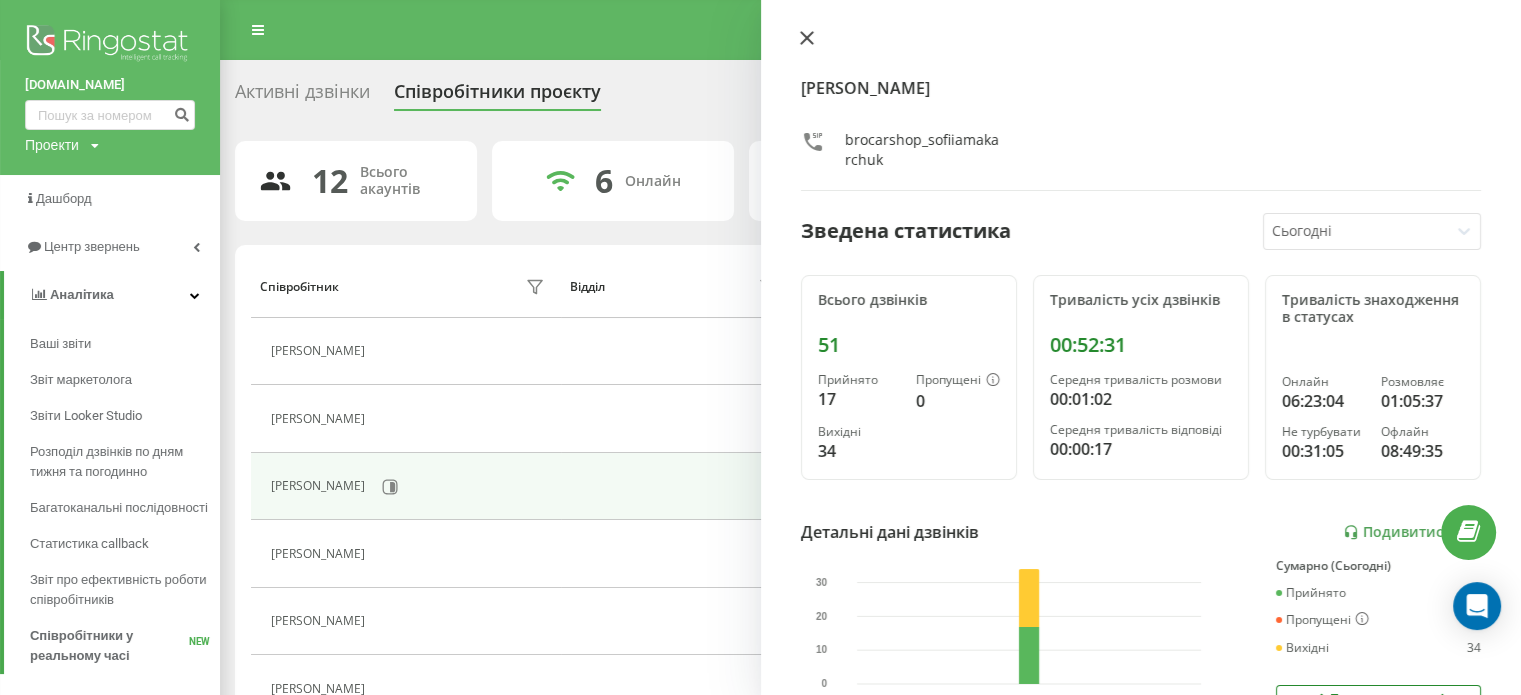 click at bounding box center [807, 39] 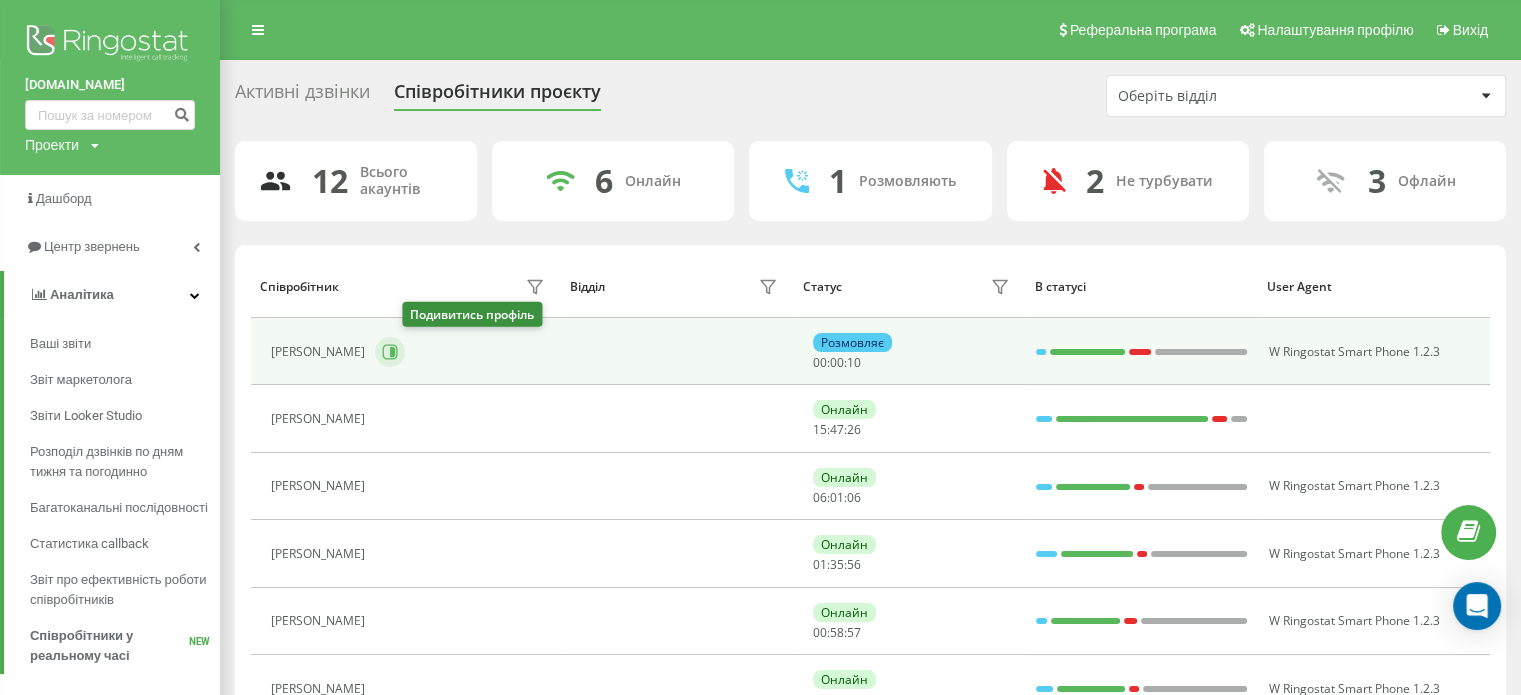 click at bounding box center (390, 352) 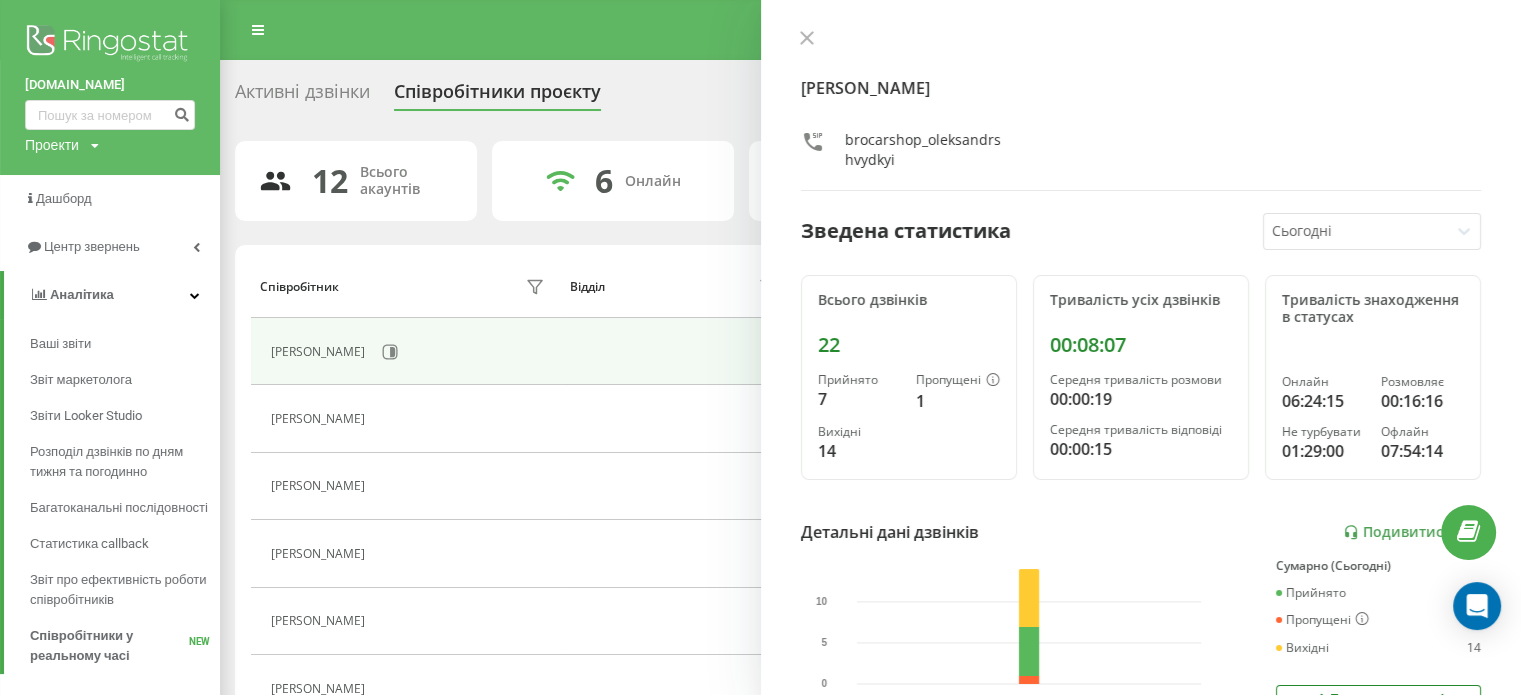 click at bounding box center (1141, 40) 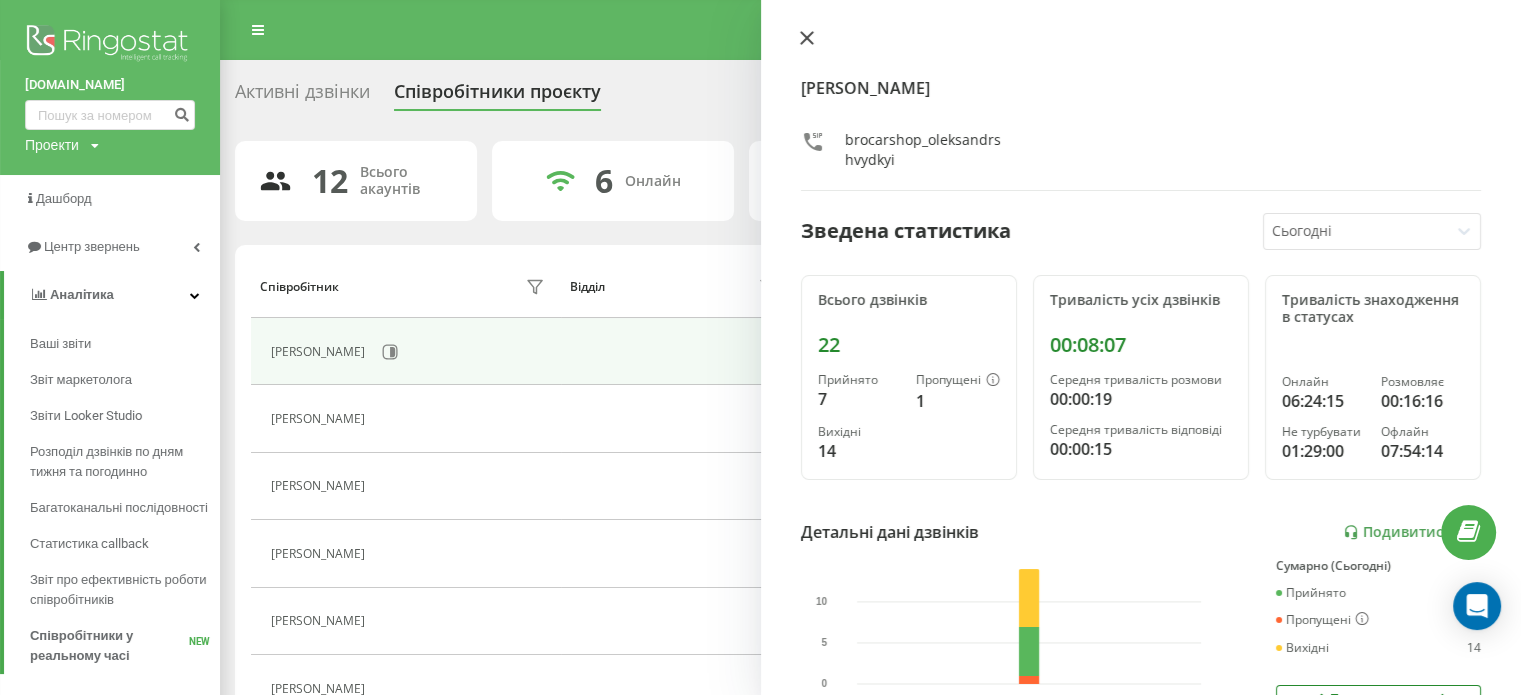 click at bounding box center [807, 39] 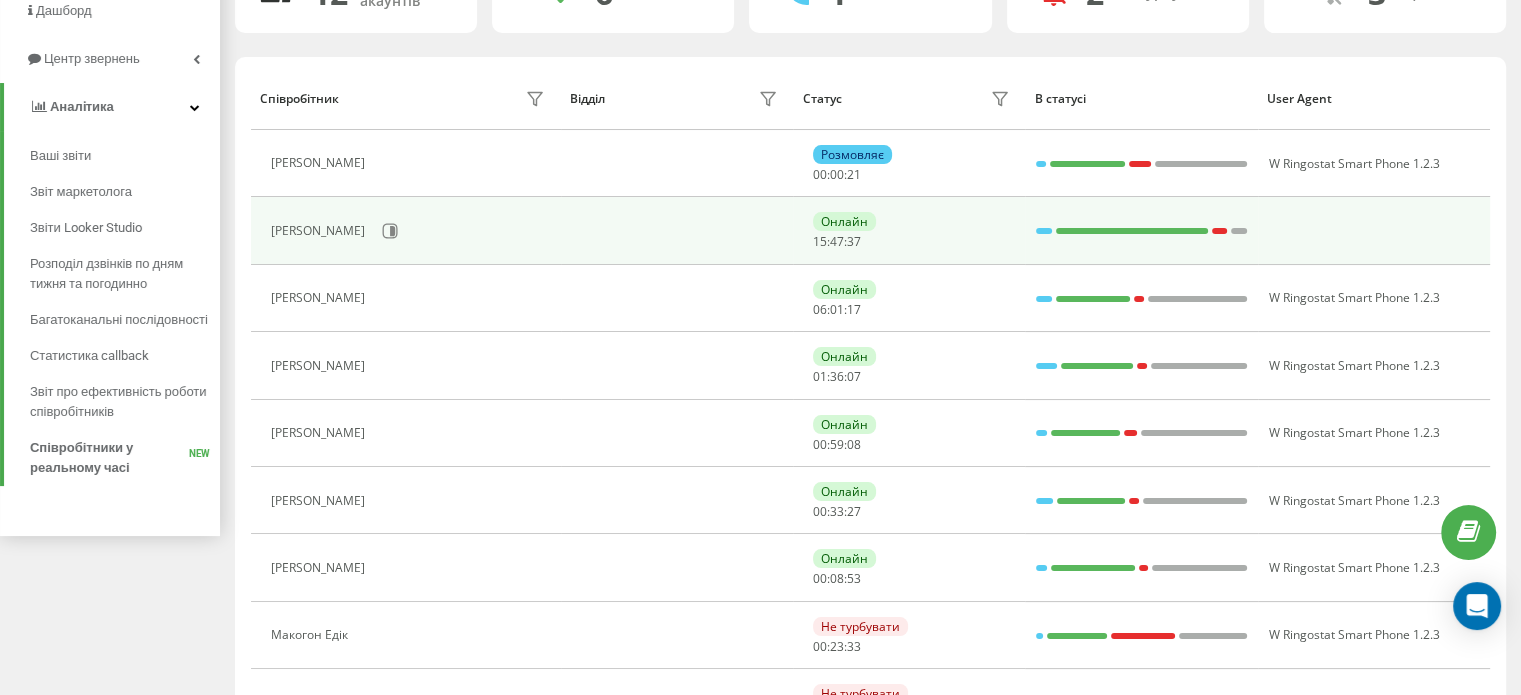 scroll, scrollTop: 200, scrollLeft: 0, axis: vertical 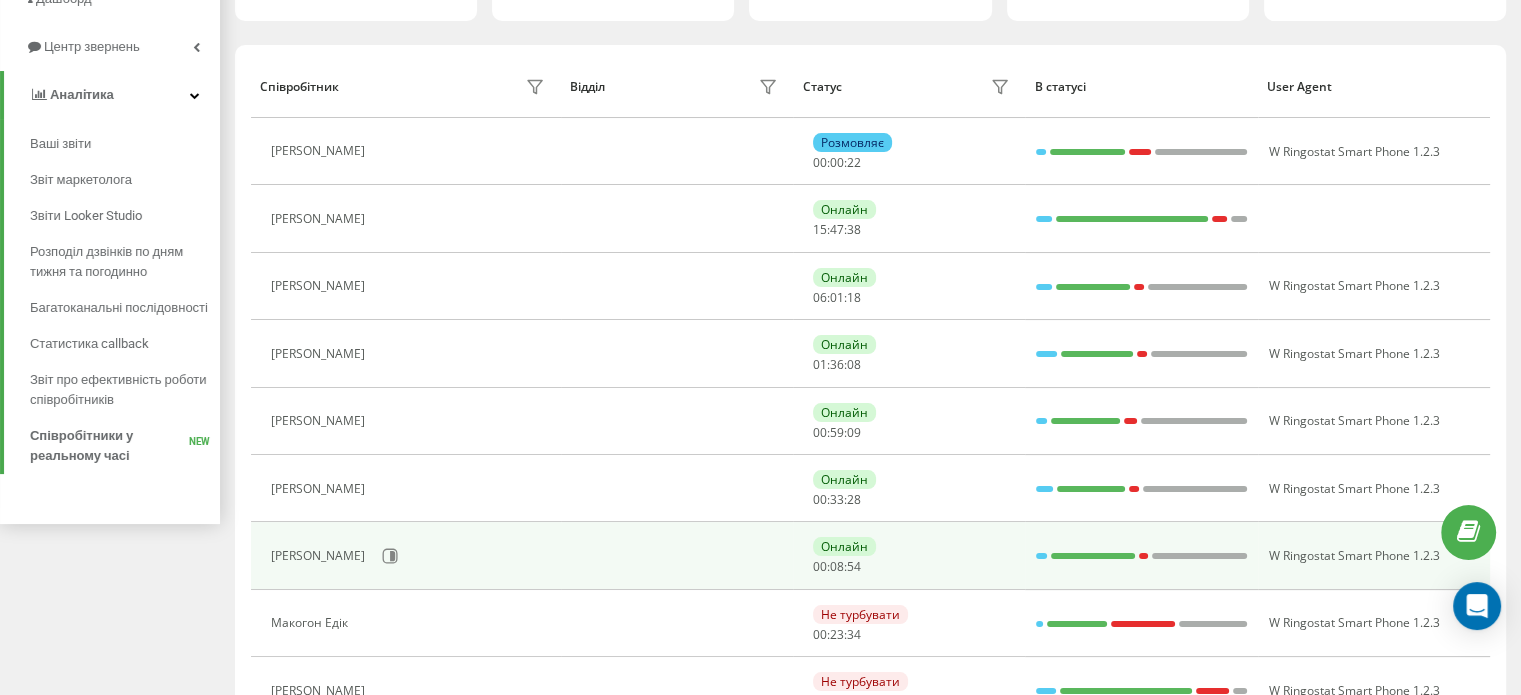 click on "Онлайн 00 : 08 : 54" at bounding box center [913, 555] 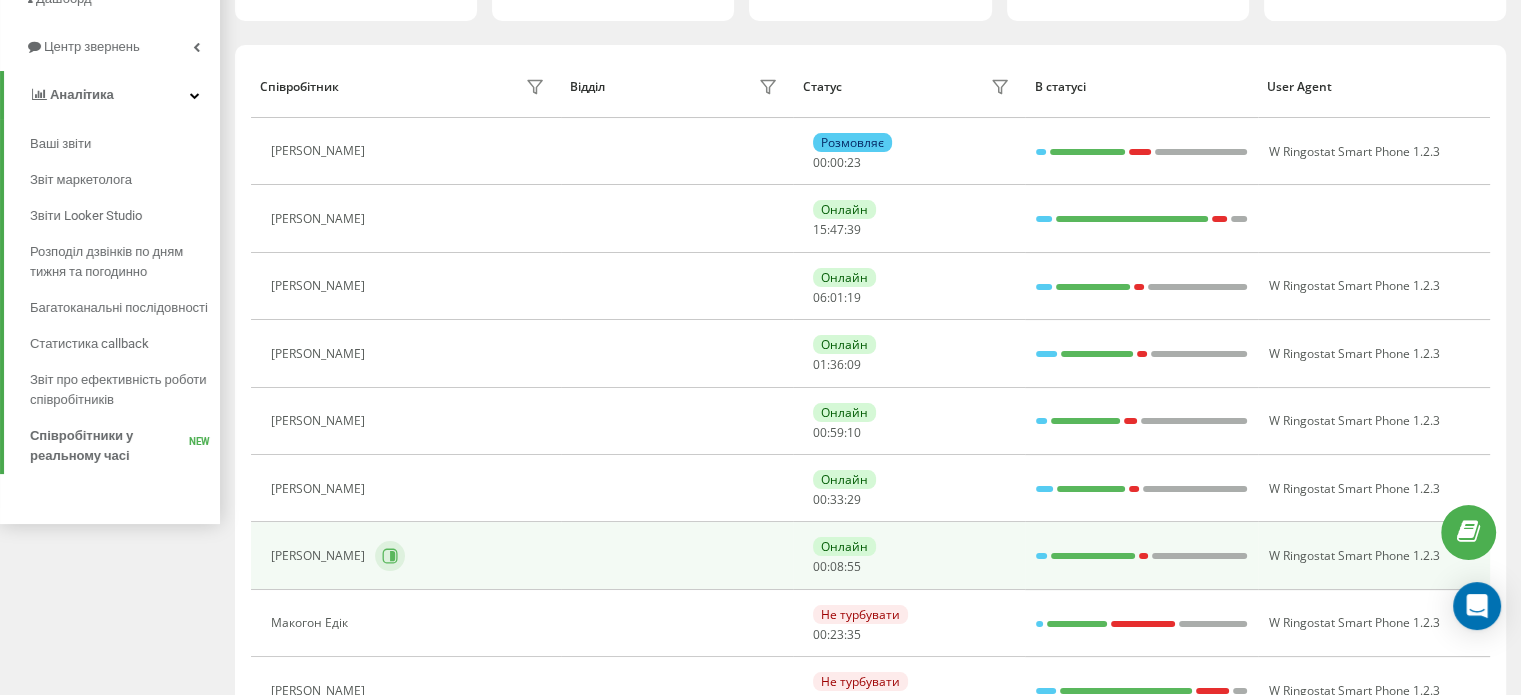 click at bounding box center (390, 556) 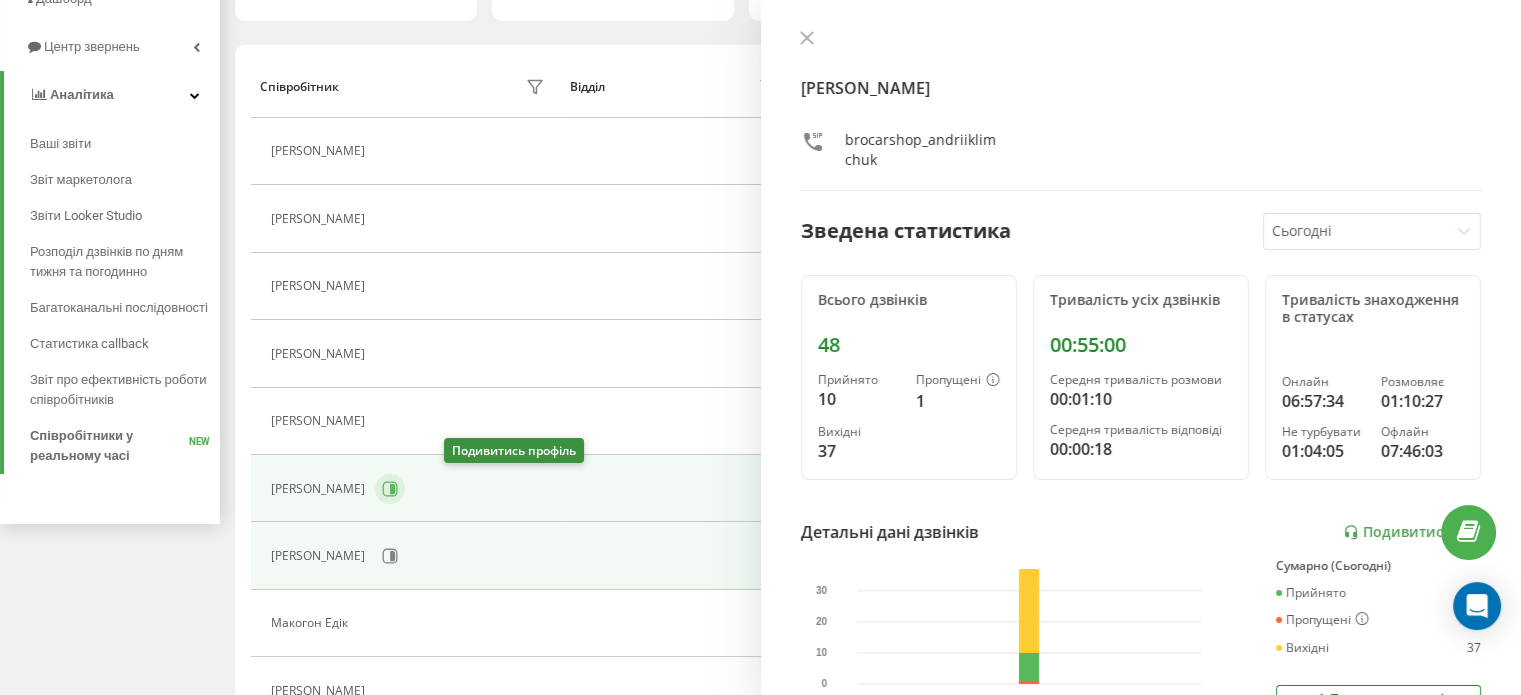 click at bounding box center [390, 489] 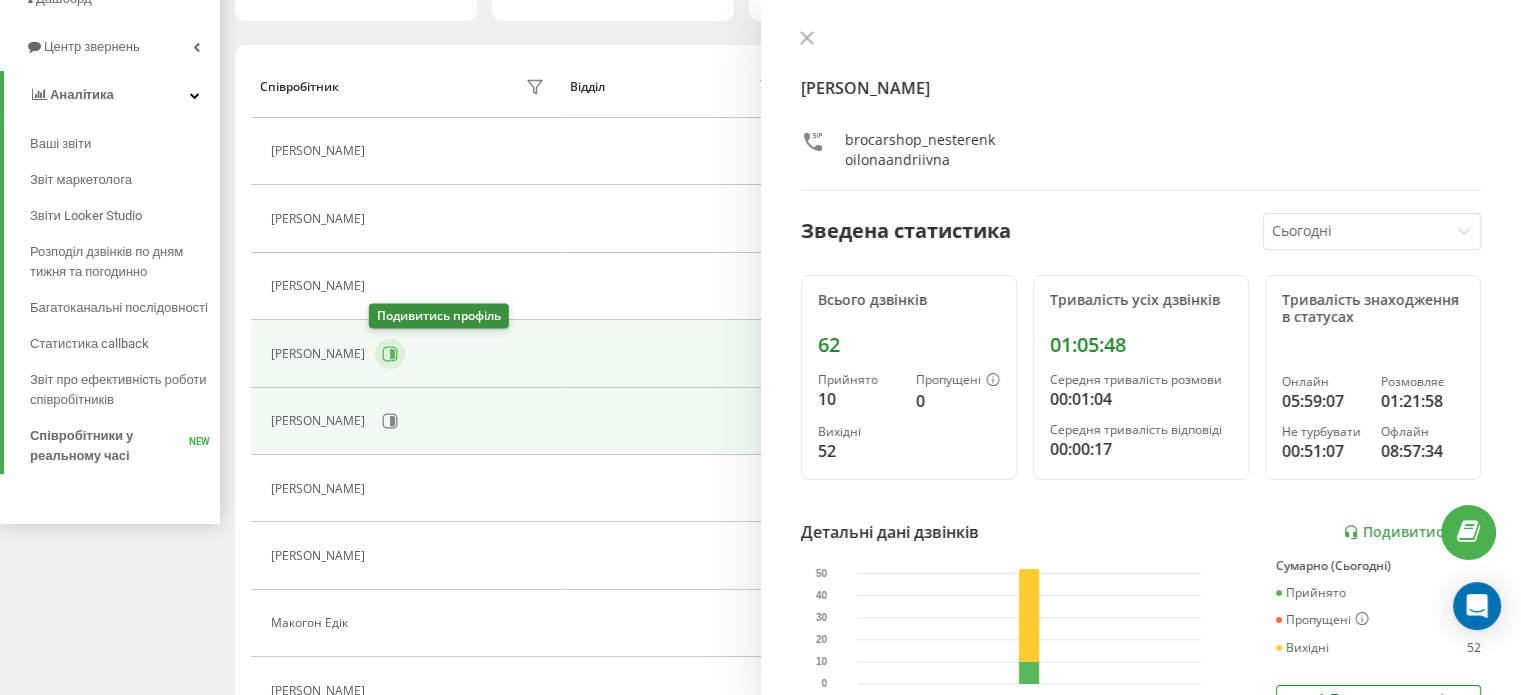 click 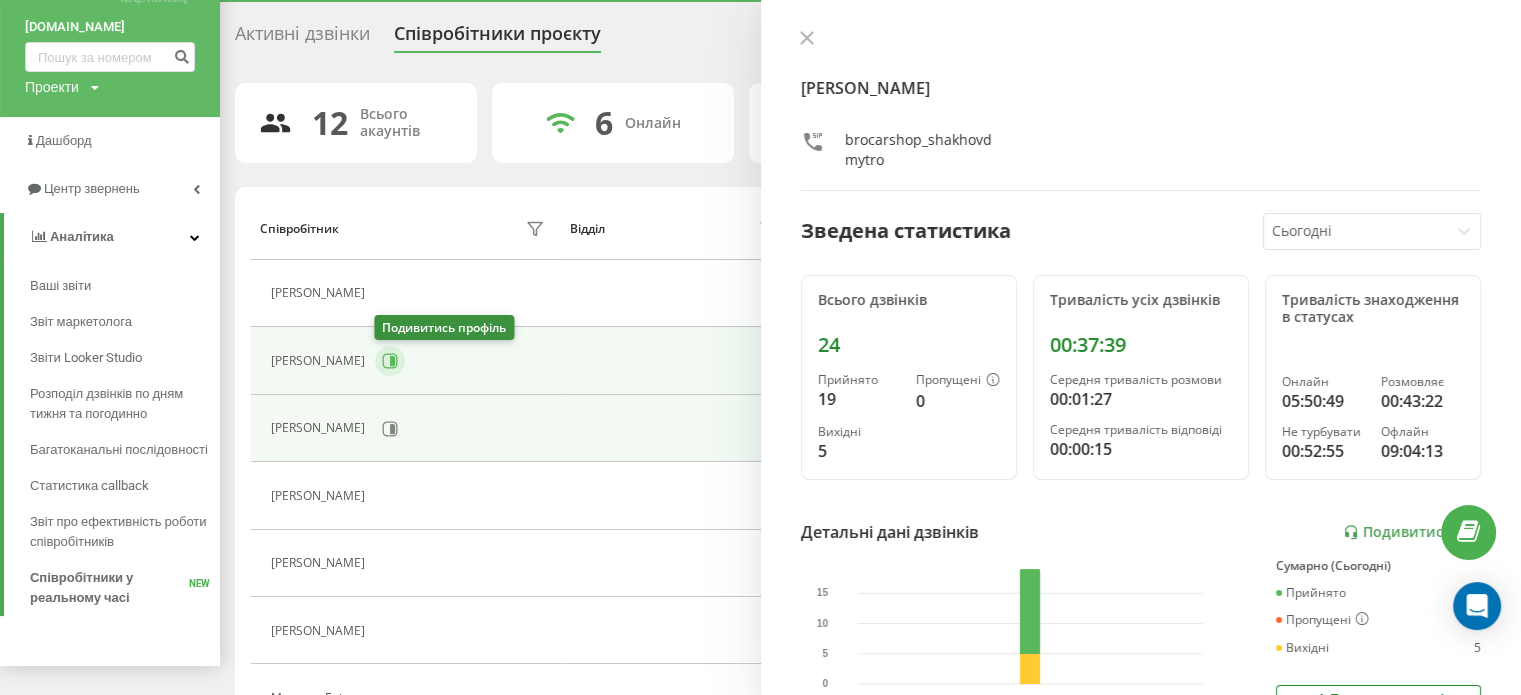 scroll, scrollTop: 0, scrollLeft: 0, axis: both 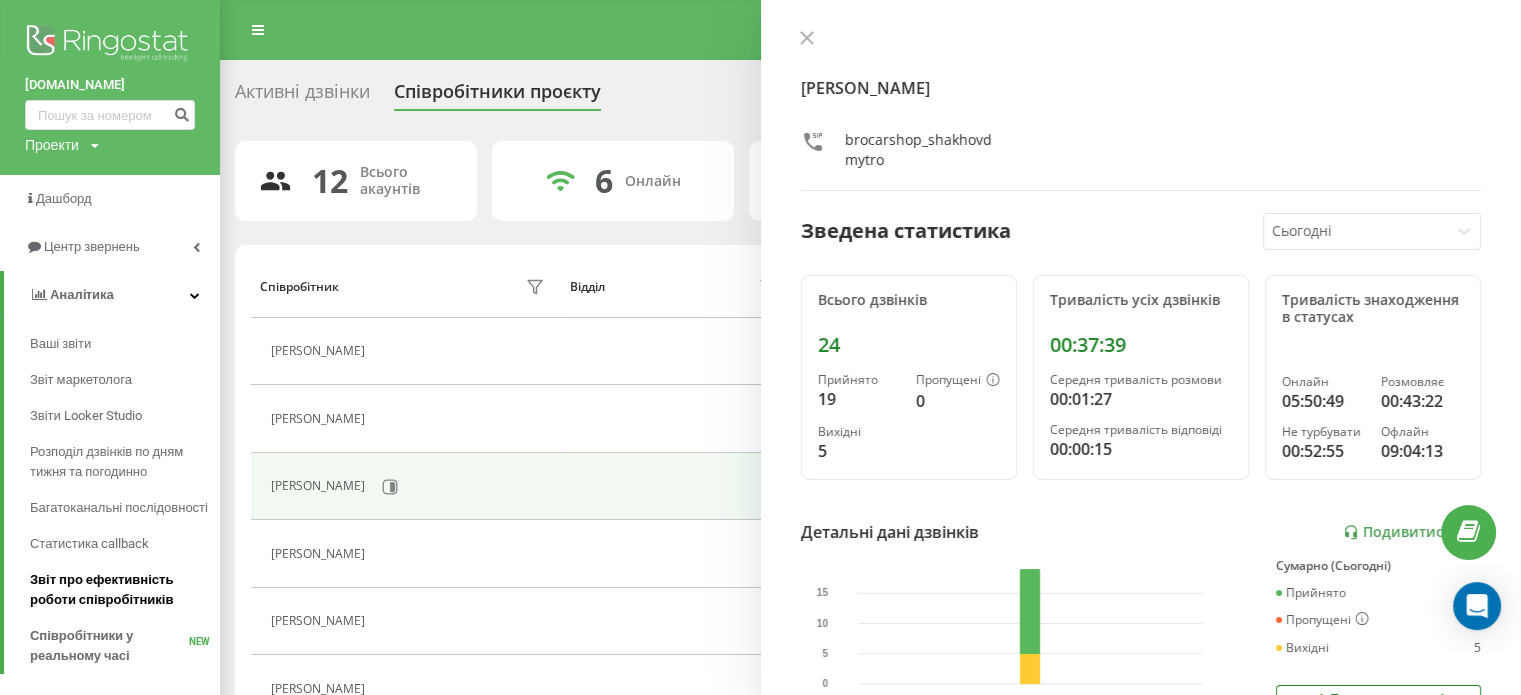 click on "Звіт про ефективність роботи співробітників" at bounding box center [120, 590] 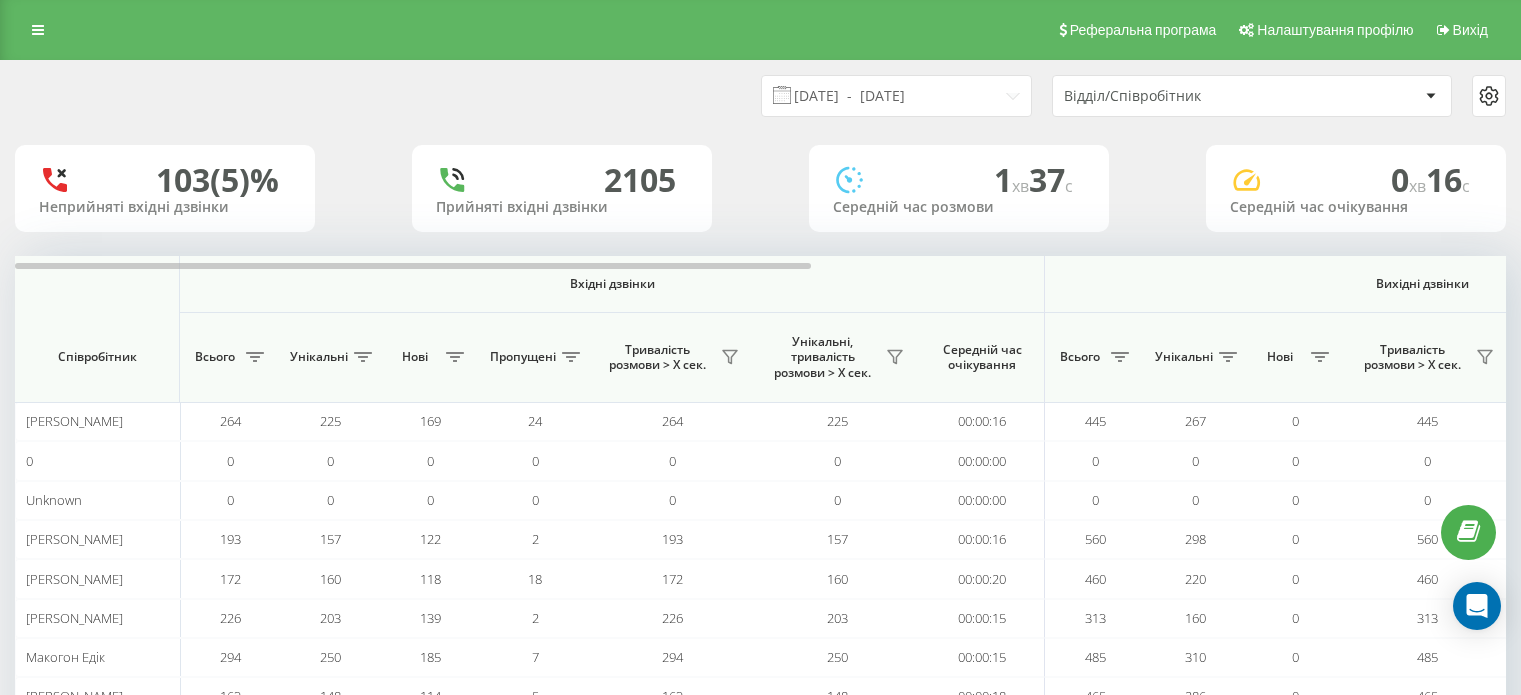 scroll, scrollTop: 0, scrollLeft: 0, axis: both 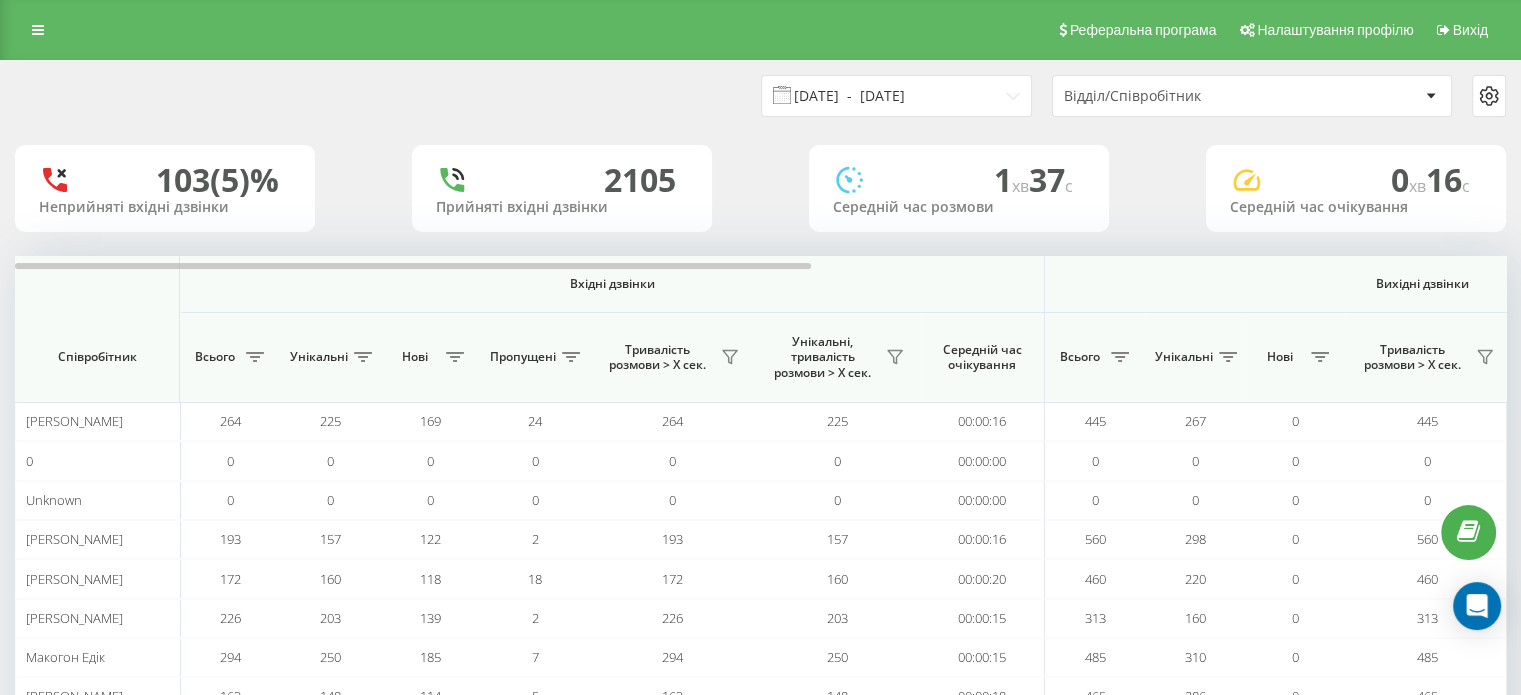 click on "[DATE]  -  [DATE]" at bounding box center (896, 96) 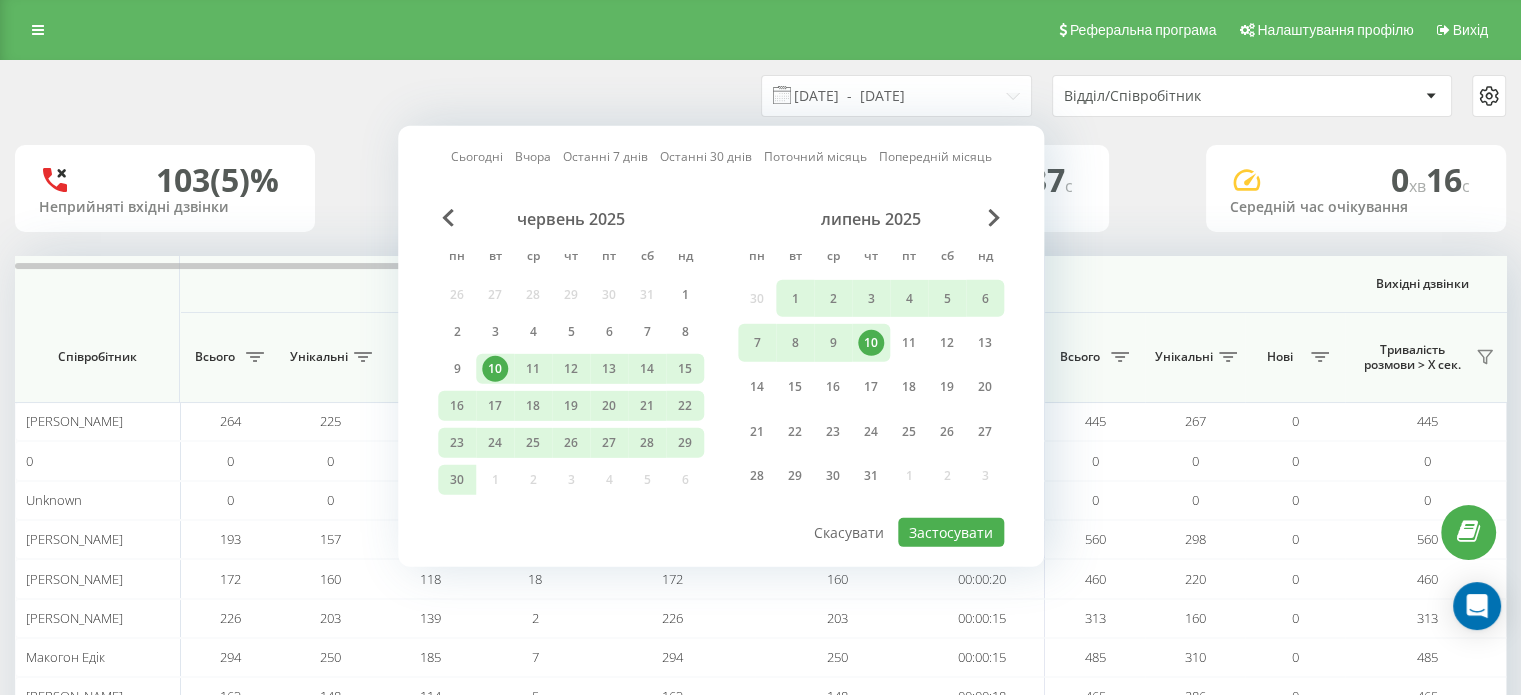 click on "10" at bounding box center [871, 343] 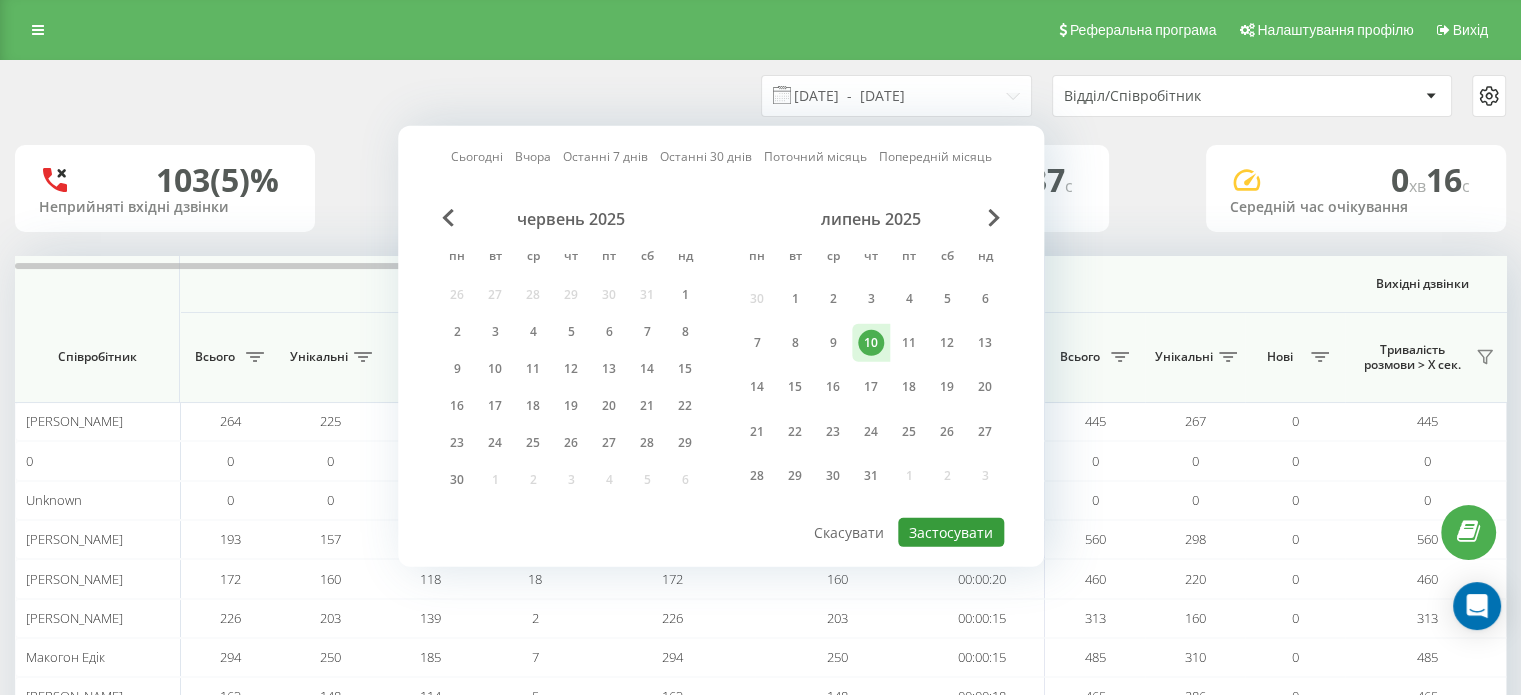 click on "Застосувати" at bounding box center [951, 532] 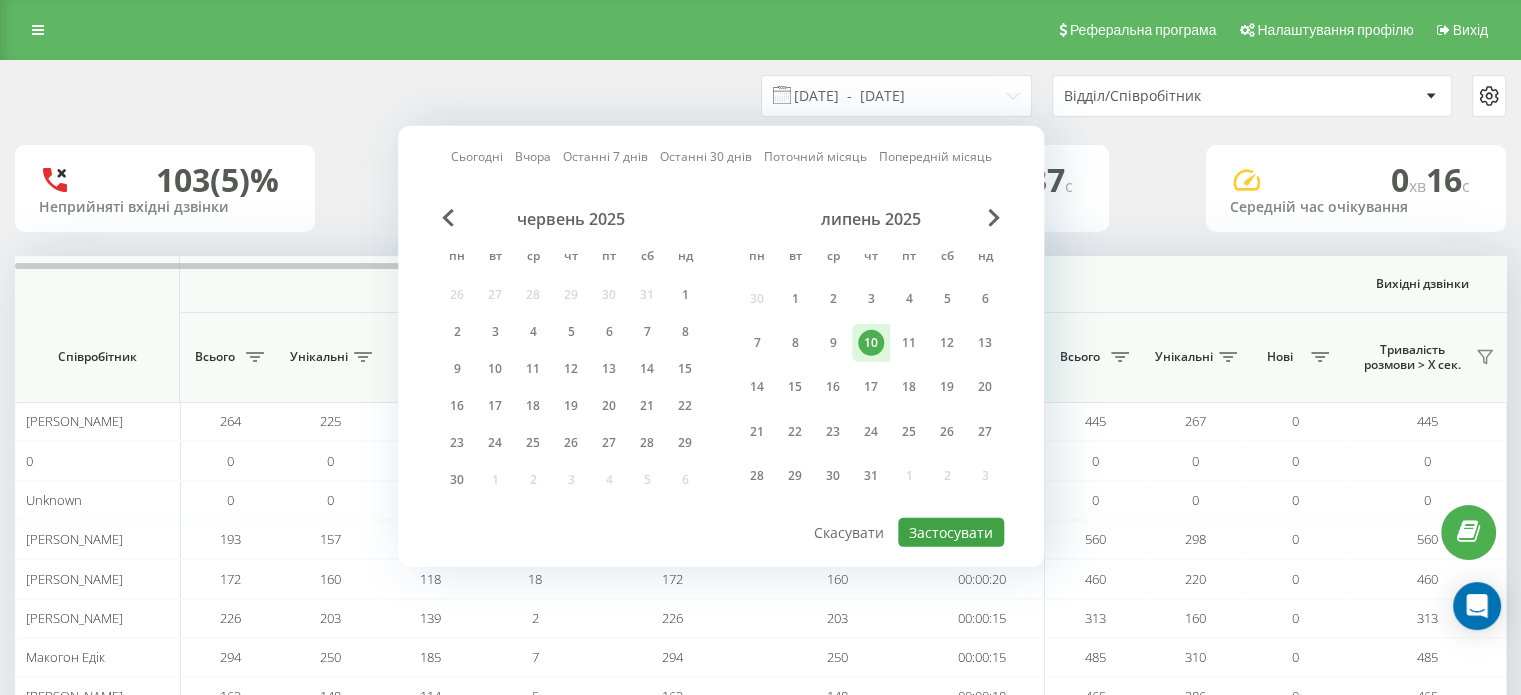 type on "10.07.2025  -  10.07.2025" 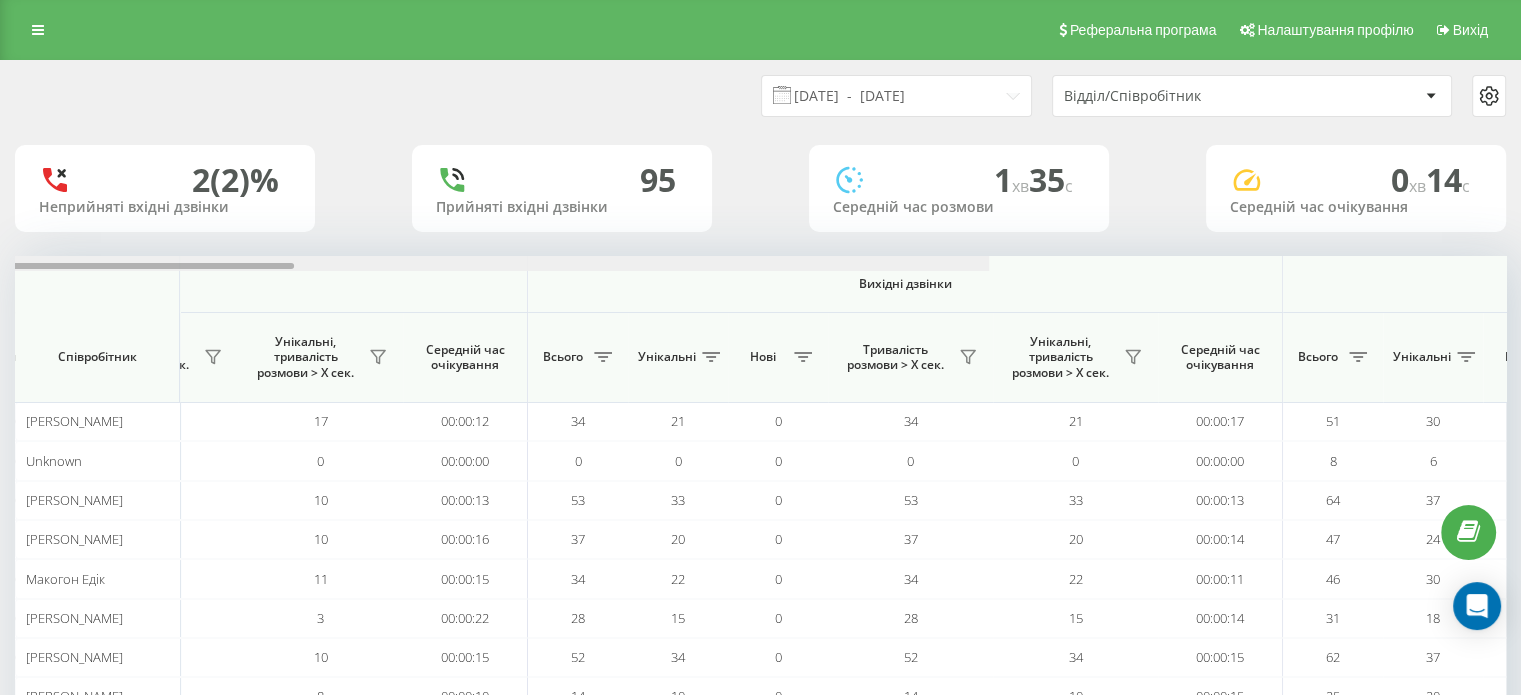 scroll, scrollTop: 0, scrollLeft: 0, axis: both 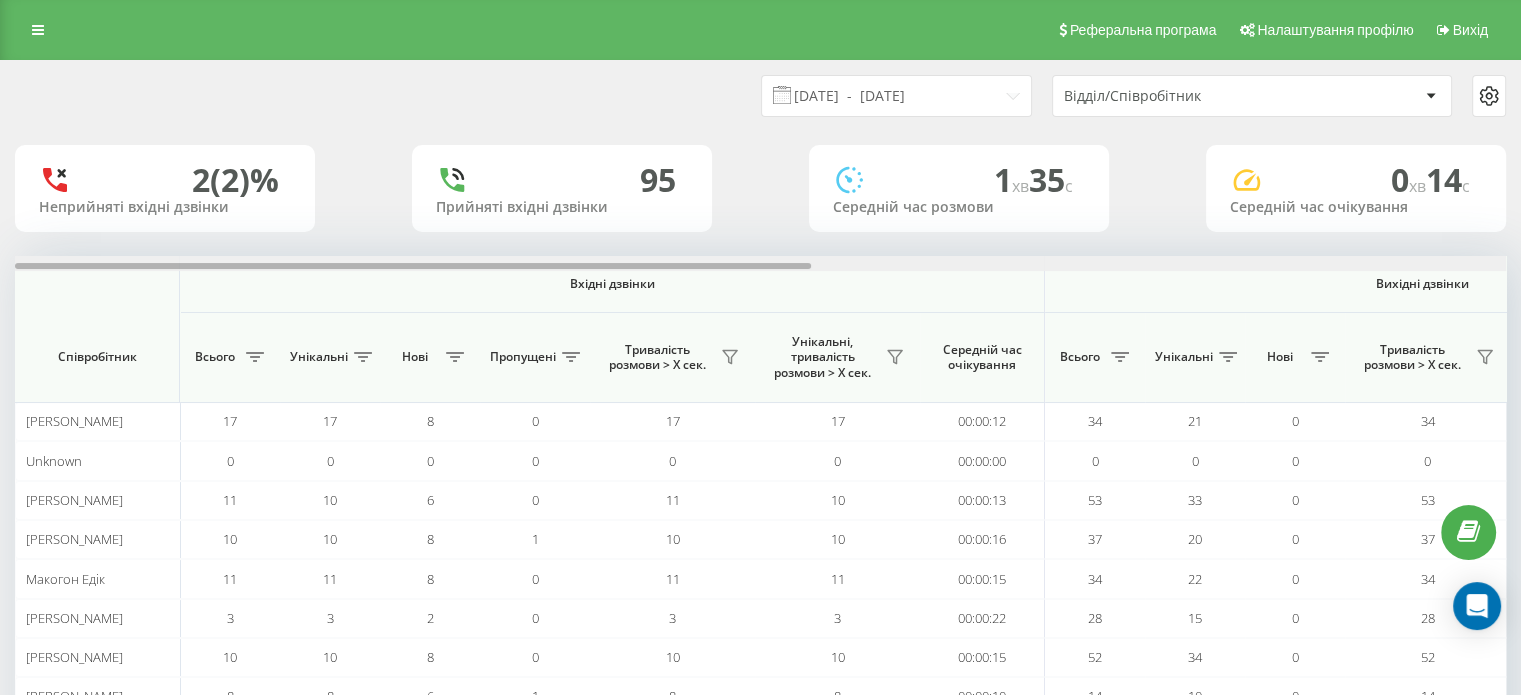 drag, startPoint x: 743, startPoint y: 266, endPoint x: 582, endPoint y: 274, distance: 161.19864 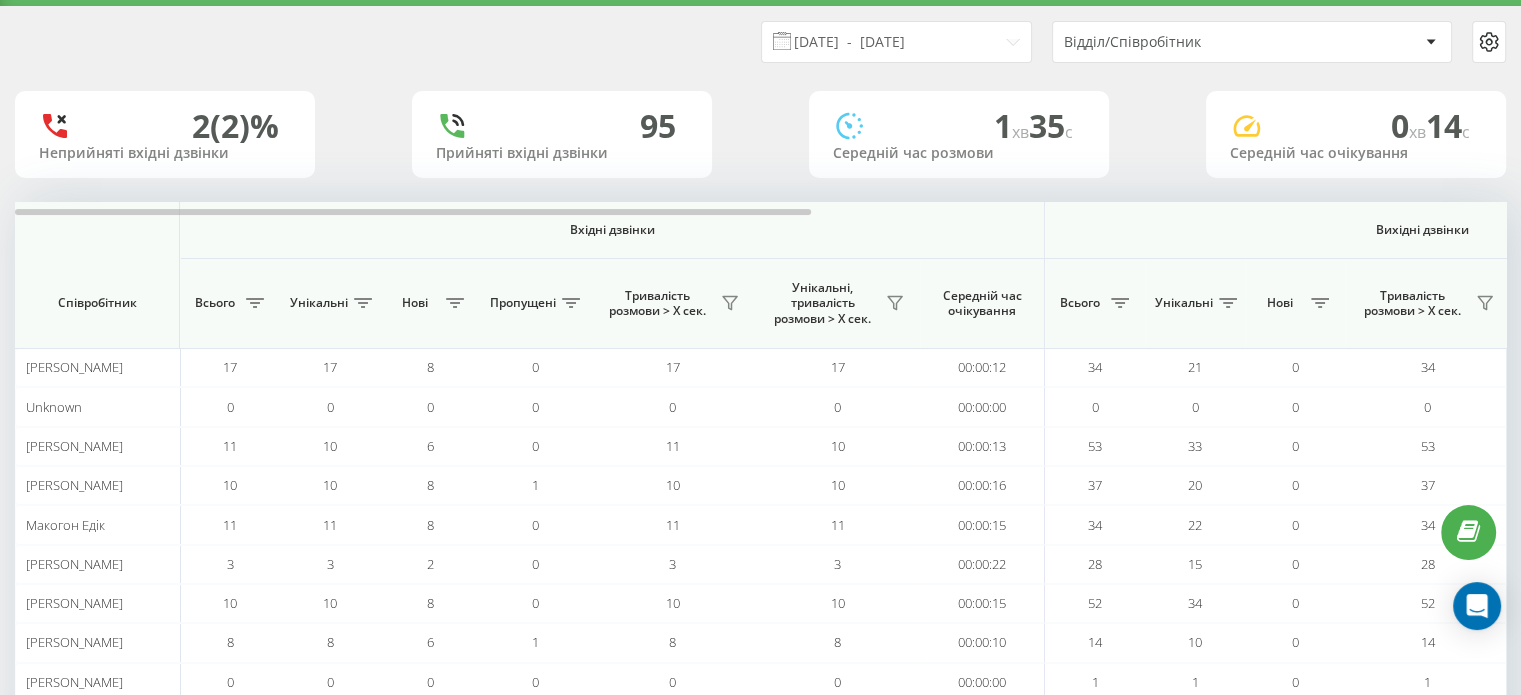 scroll, scrollTop: 0, scrollLeft: 0, axis: both 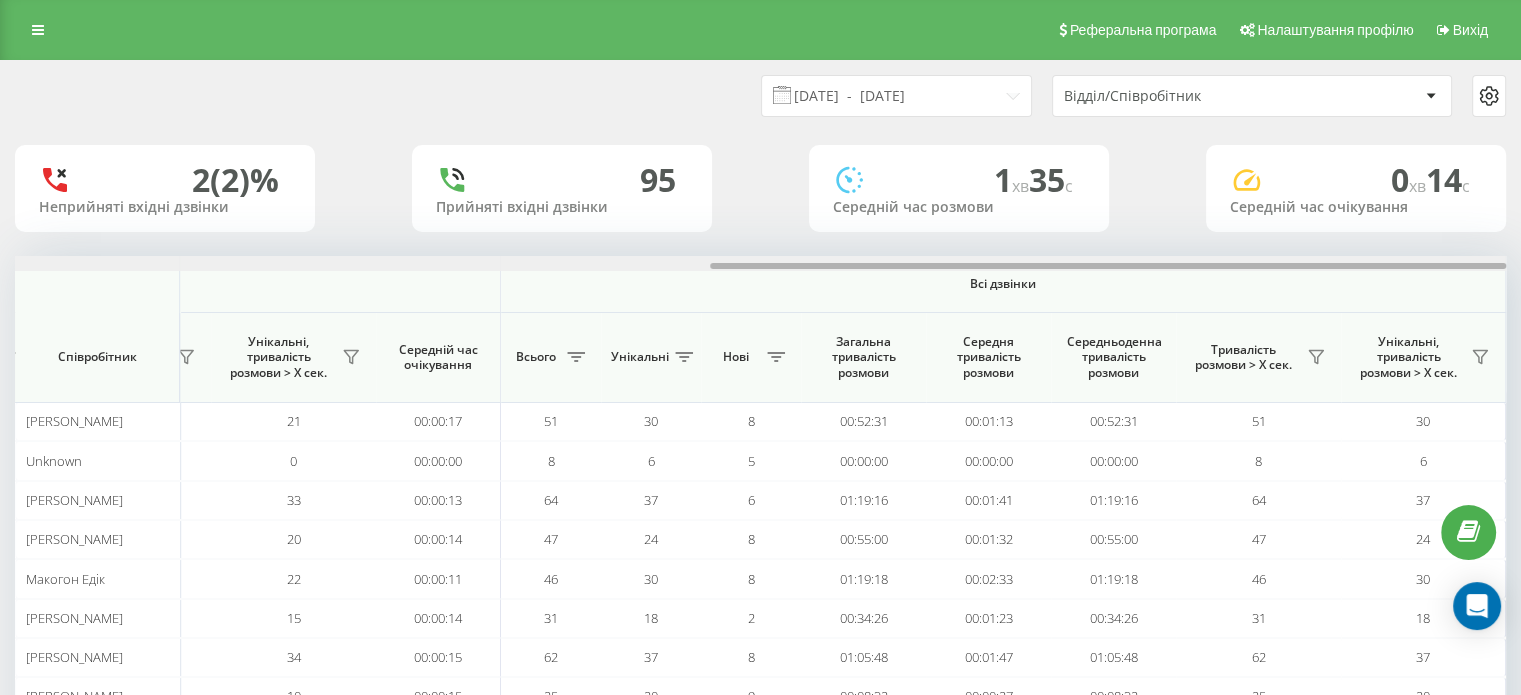 drag, startPoint x: 752, startPoint y: 268, endPoint x: 1515, endPoint y: 256, distance: 763.09436 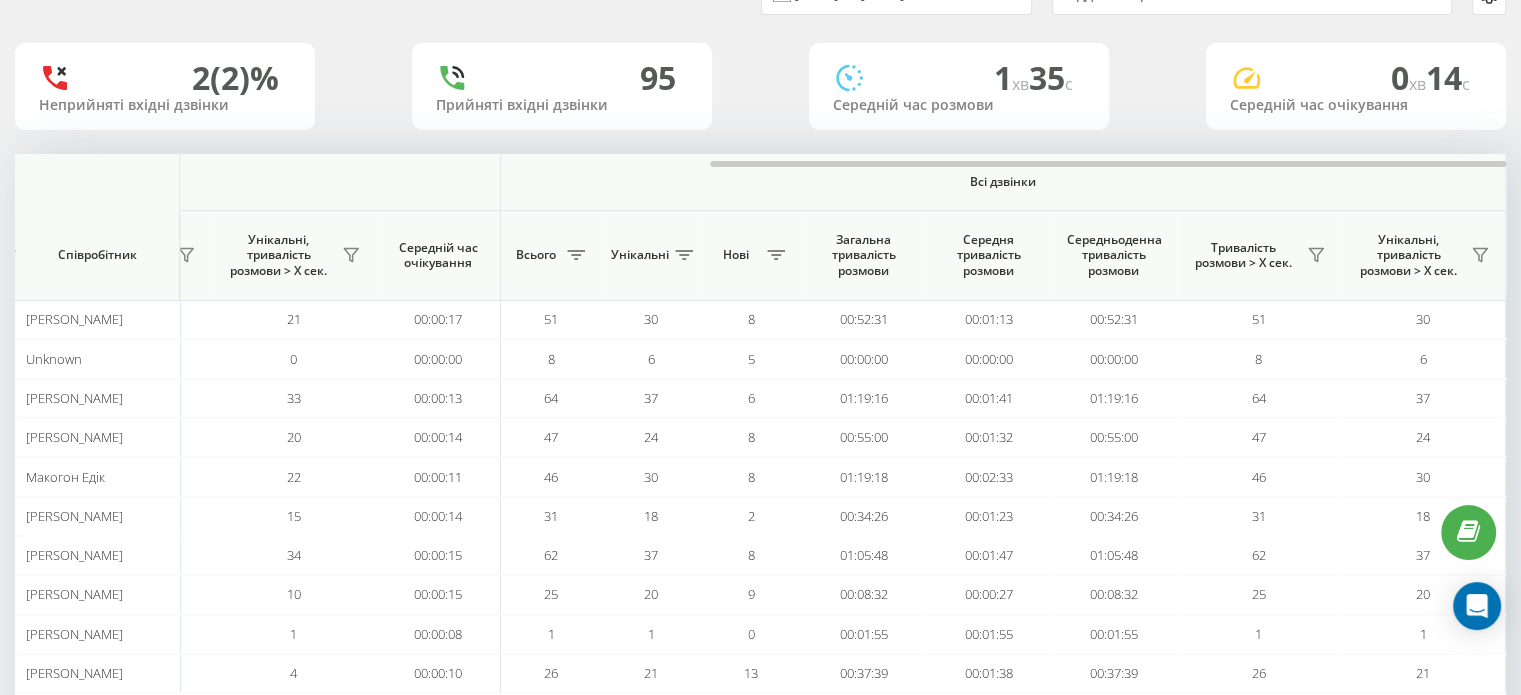 scroll, scrollTop: 193, scrollLeft: 0, axis: vertical 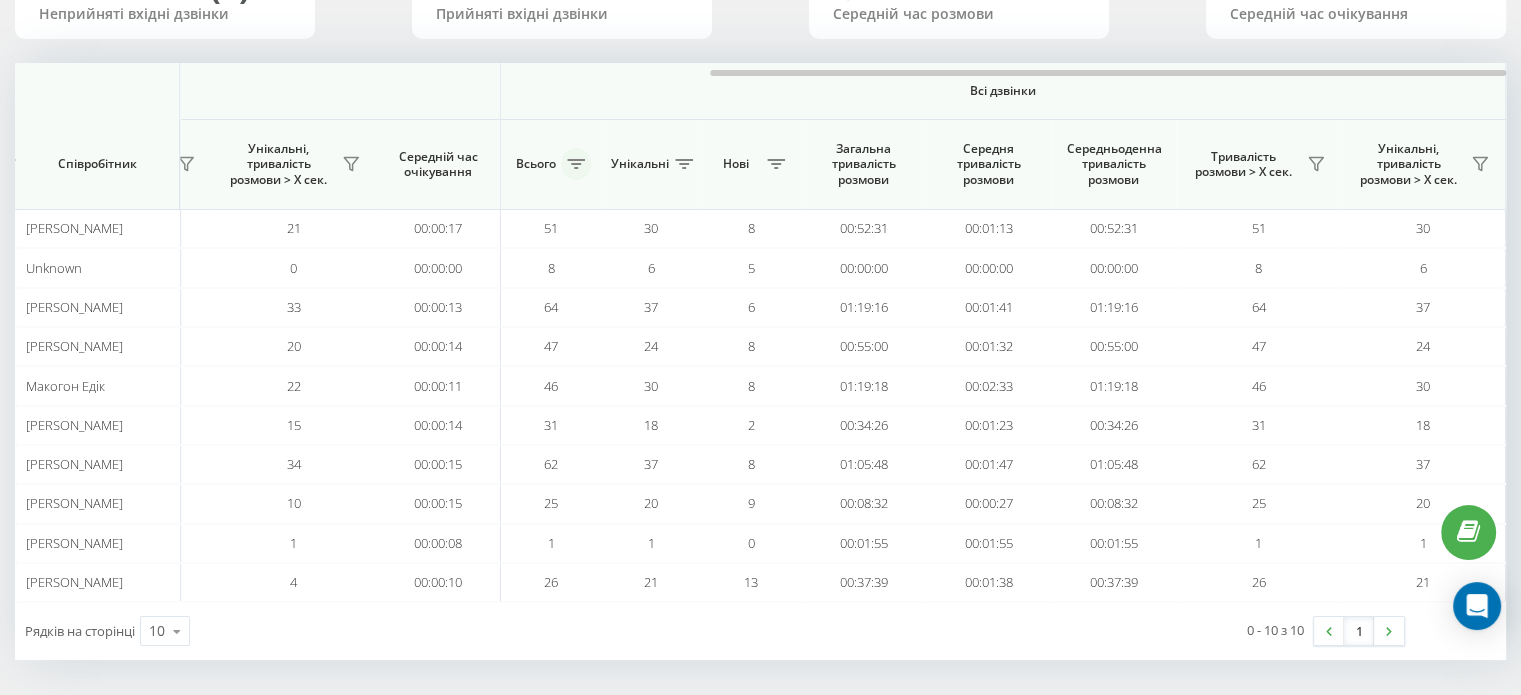 click at bounding box center [576, 164] 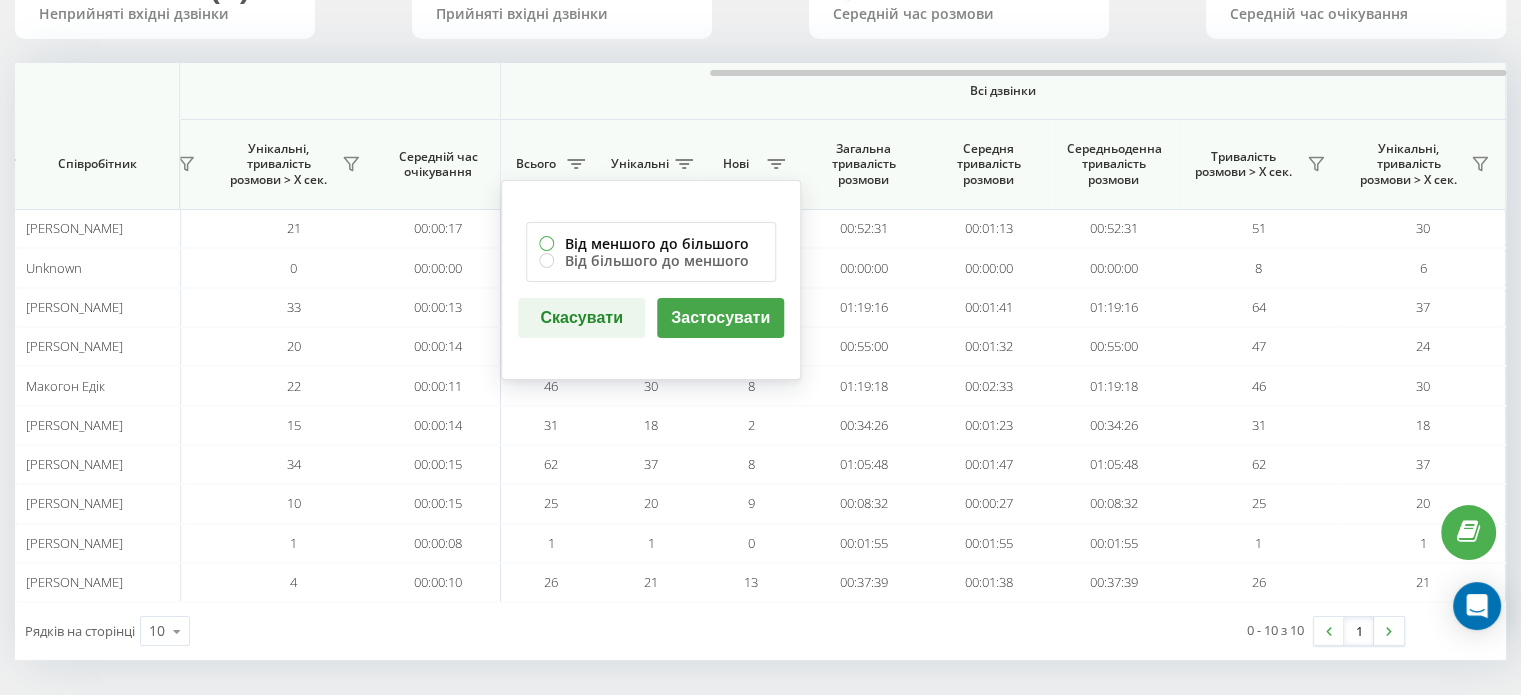 click on "Від меншого до більшого" at bounding box center (651, 243) 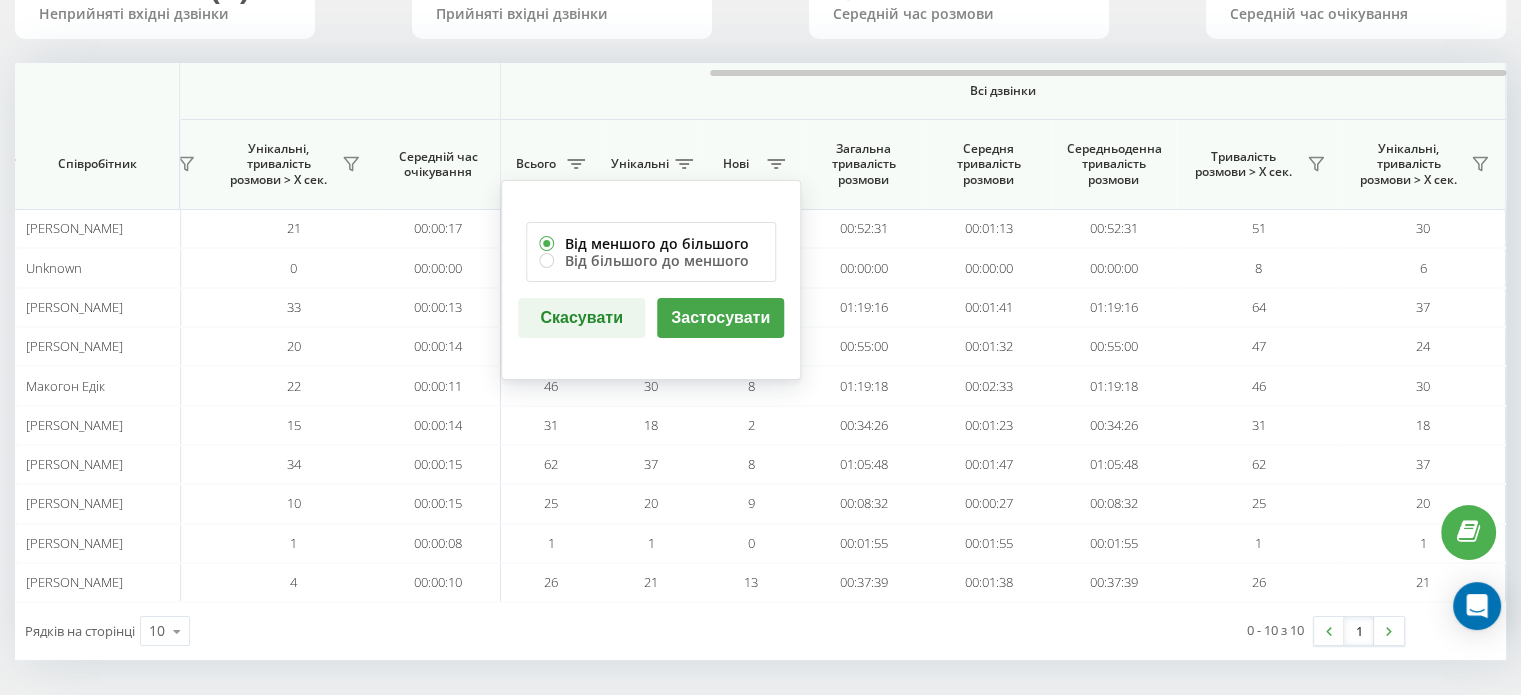 radio on "true" 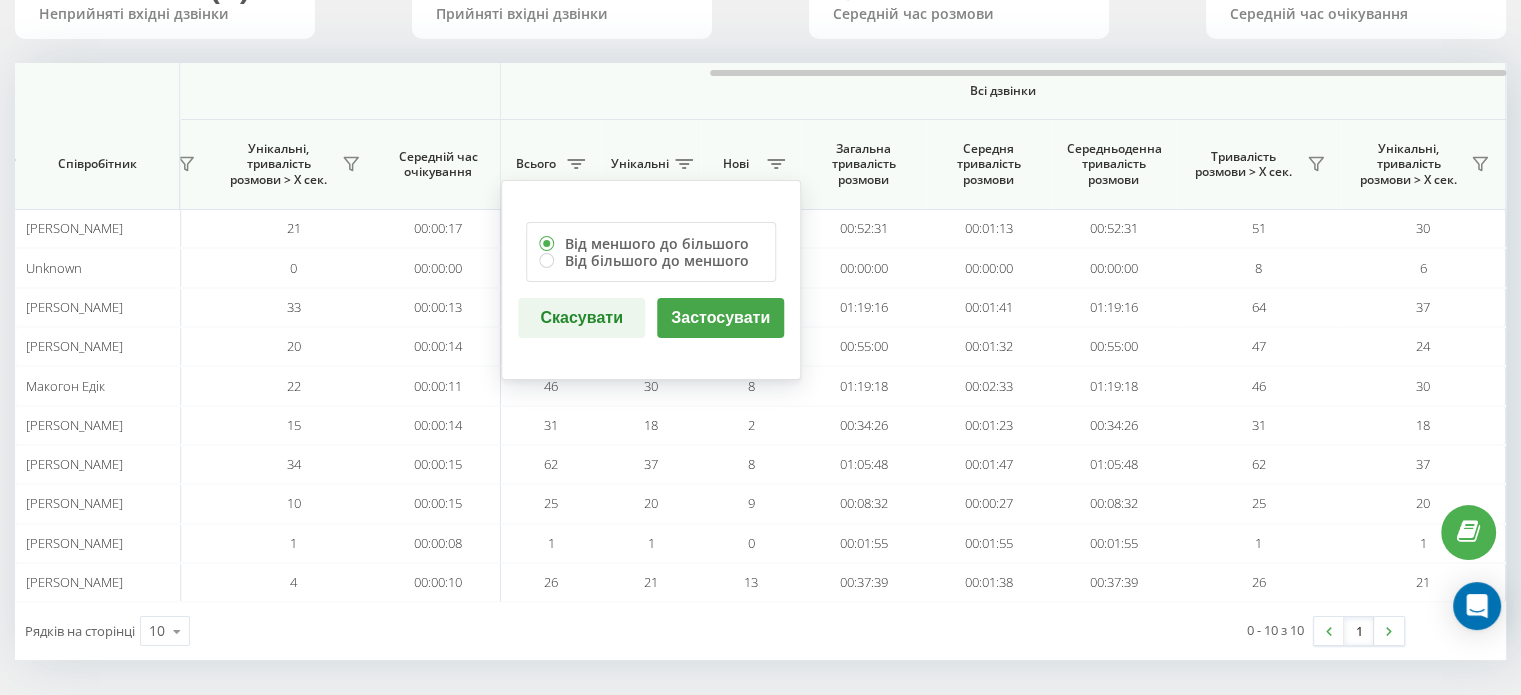 click on "Застосувати" at bounding box center [720, 318] 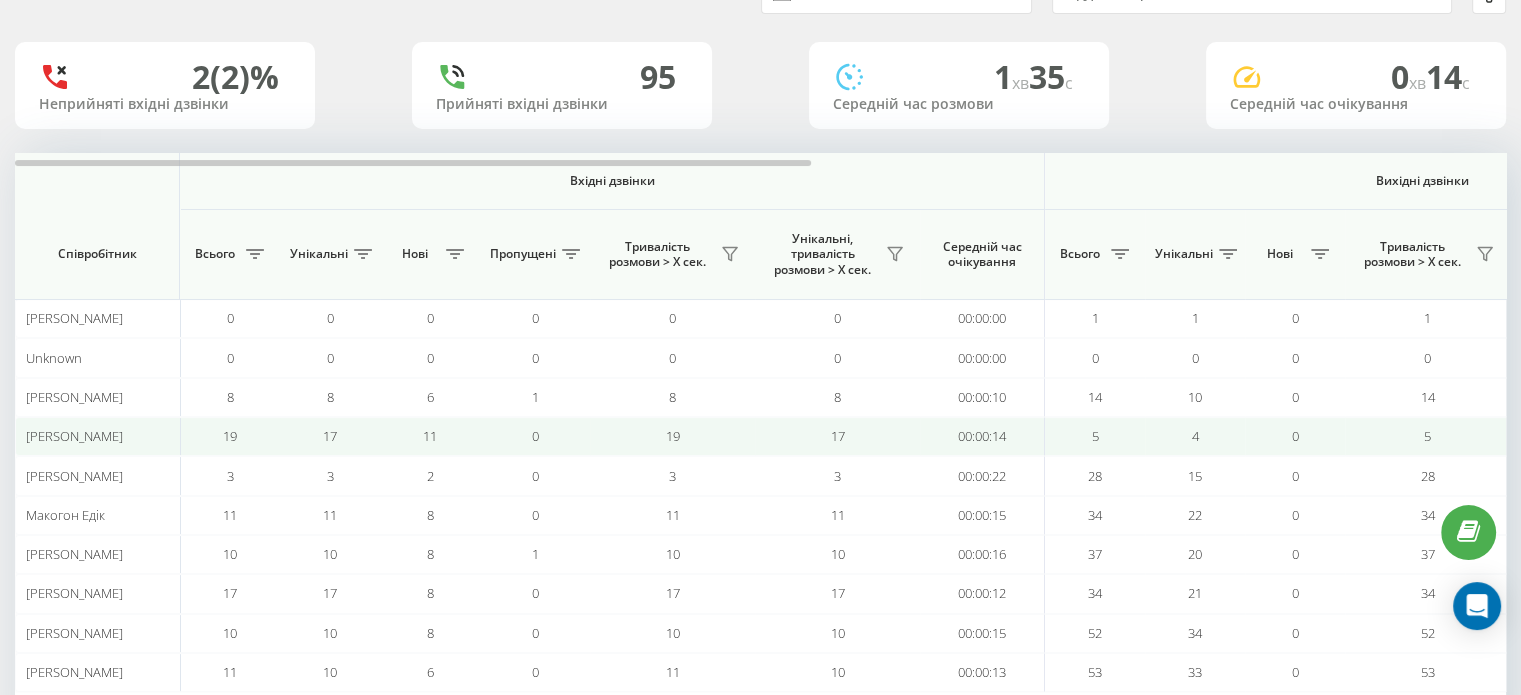 scroll, scrollTop: 193, scrollLeft: 0, axis: vertical 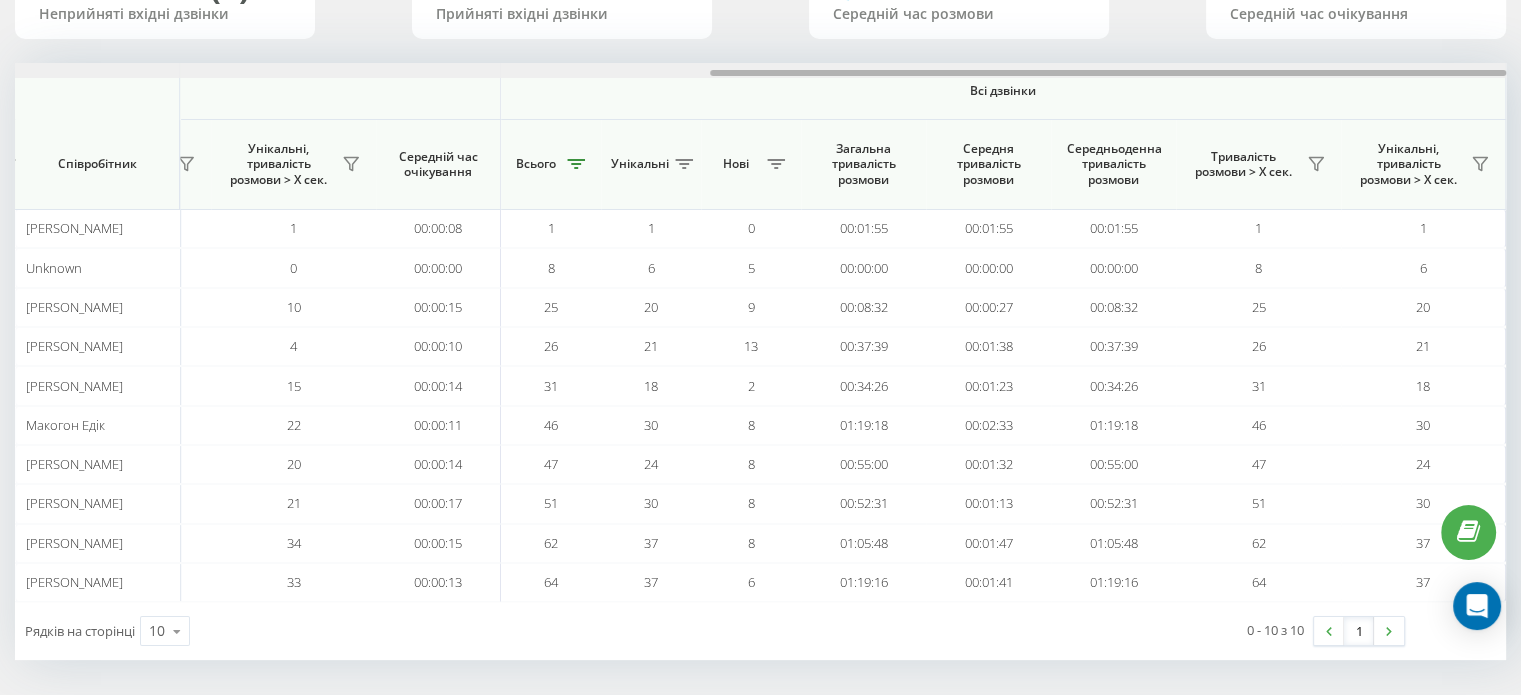 drag, startPoint x: 746, startPoint y: 70, endPoint x: 1535, endPoint y: 71, distance: 789.0006 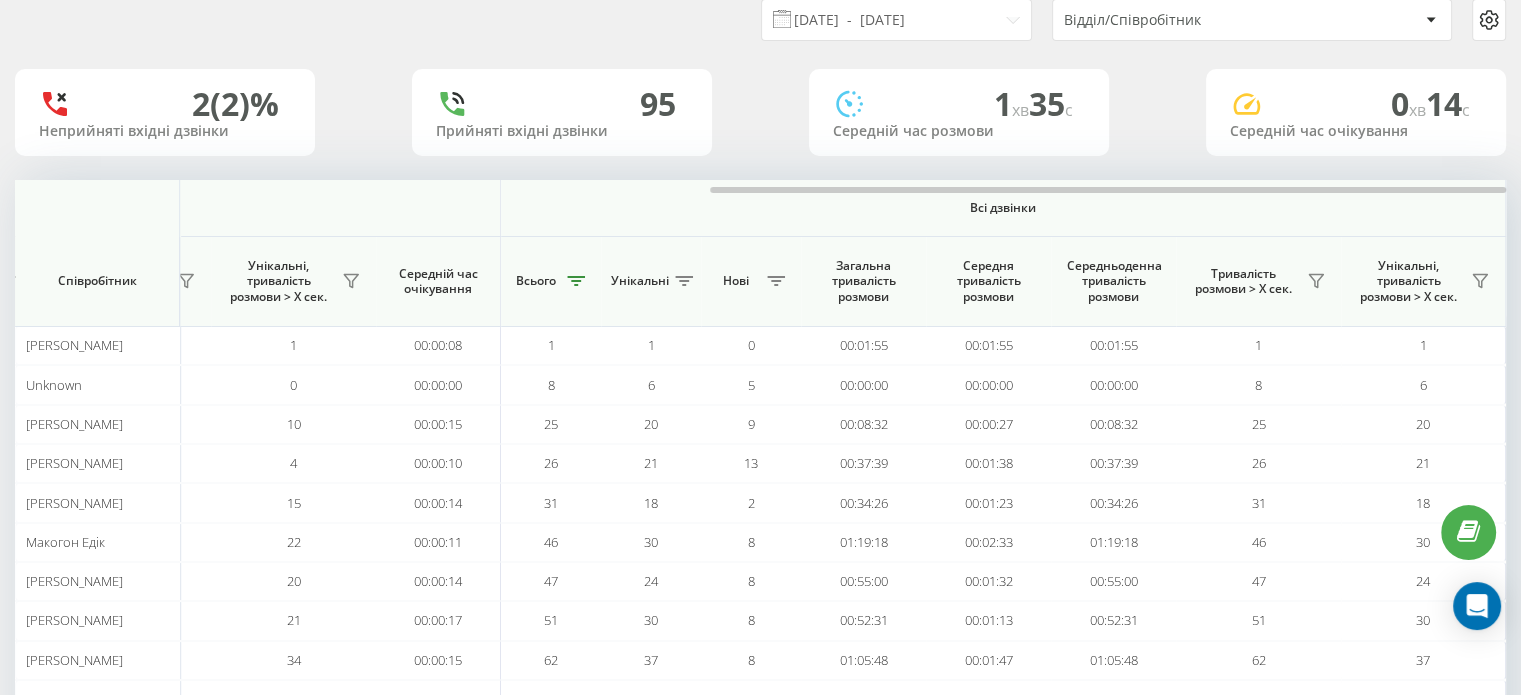 scroll, scrollTop: 0, scrollLeft: 0, axis: both 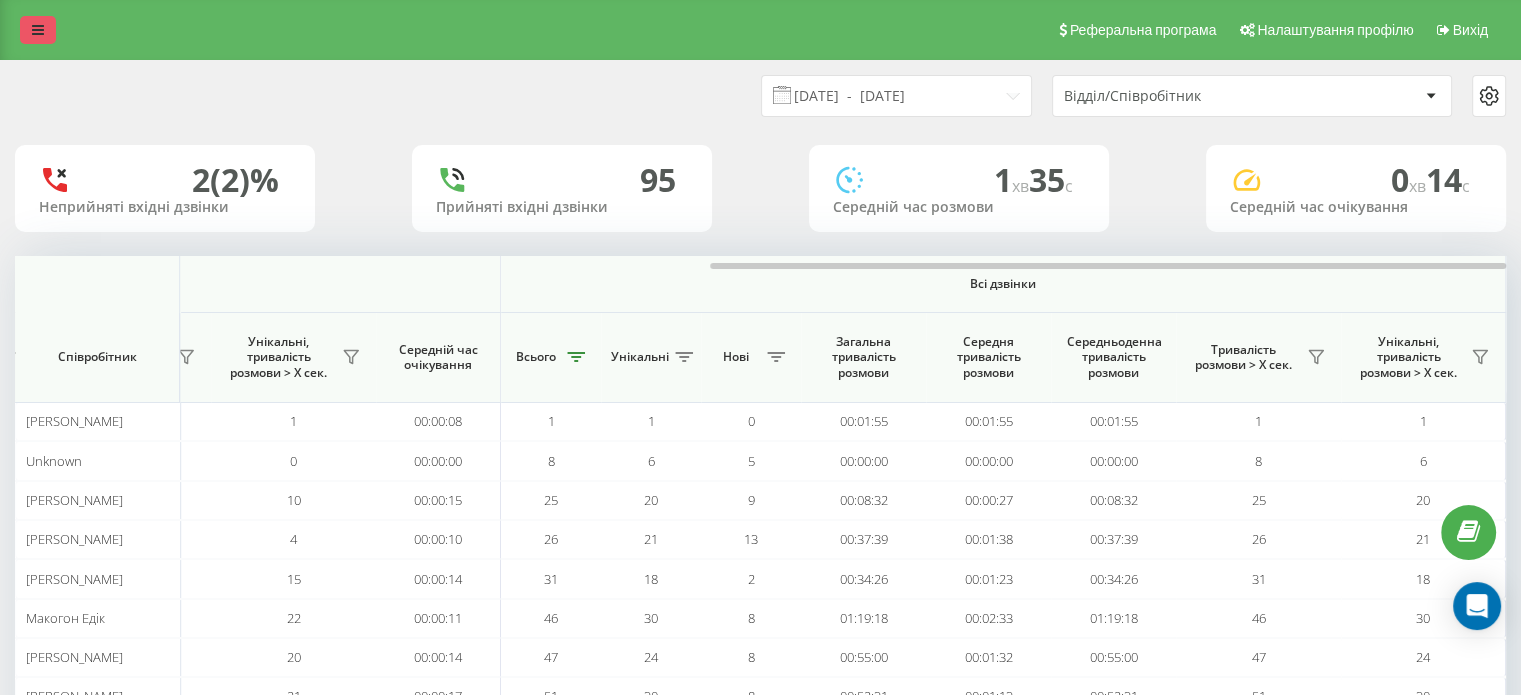 click at bounding box center (38, 30) 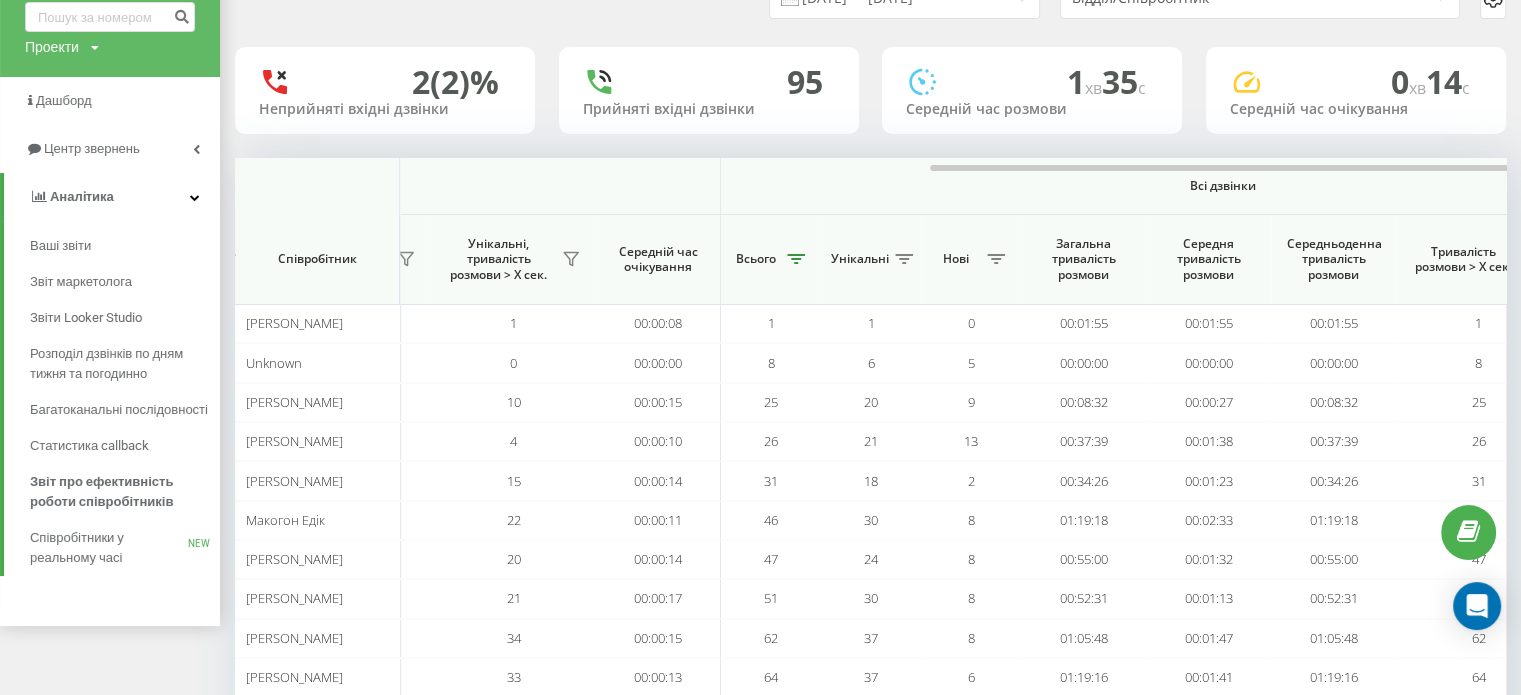 scroll, scrollTop: 193, scrollLeft: 0, axis: vertical 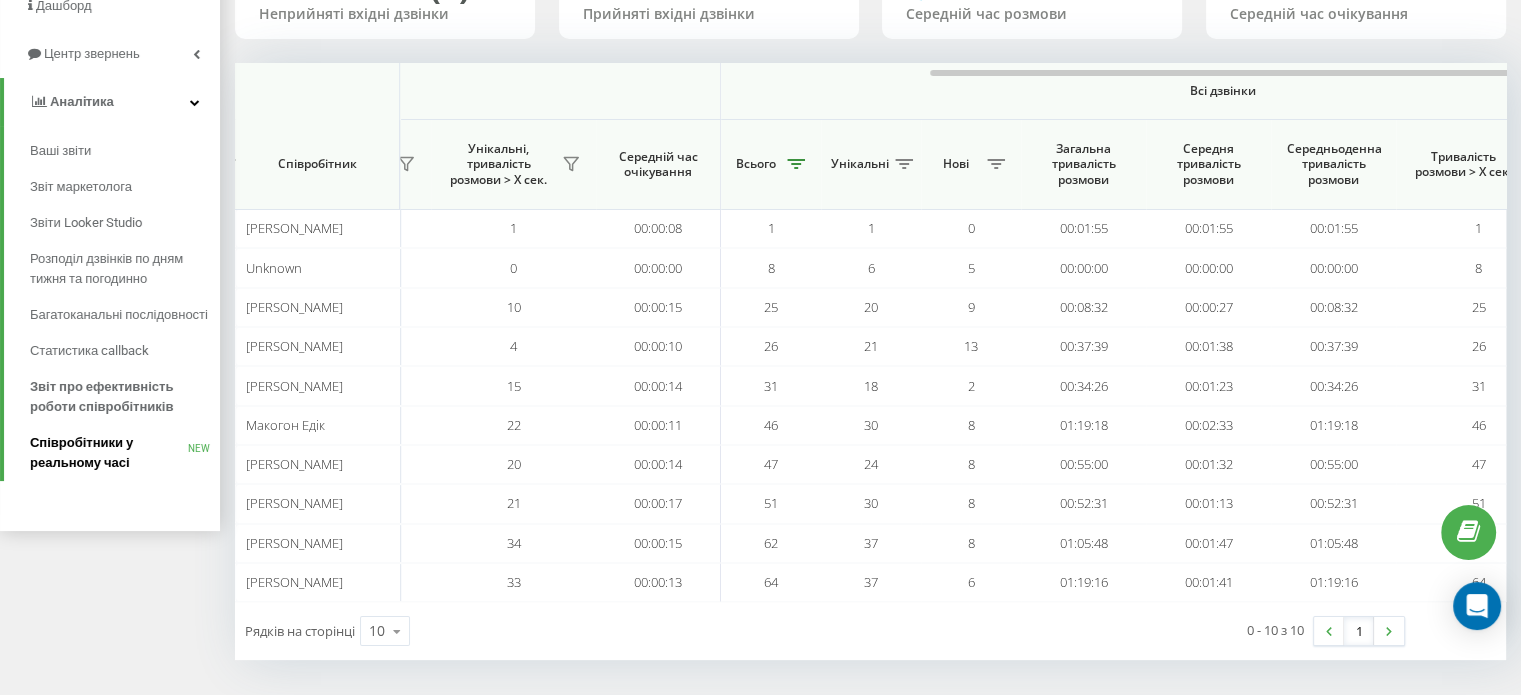 click on "Співробітники у реальному часі" at bounding box center (109, 453) 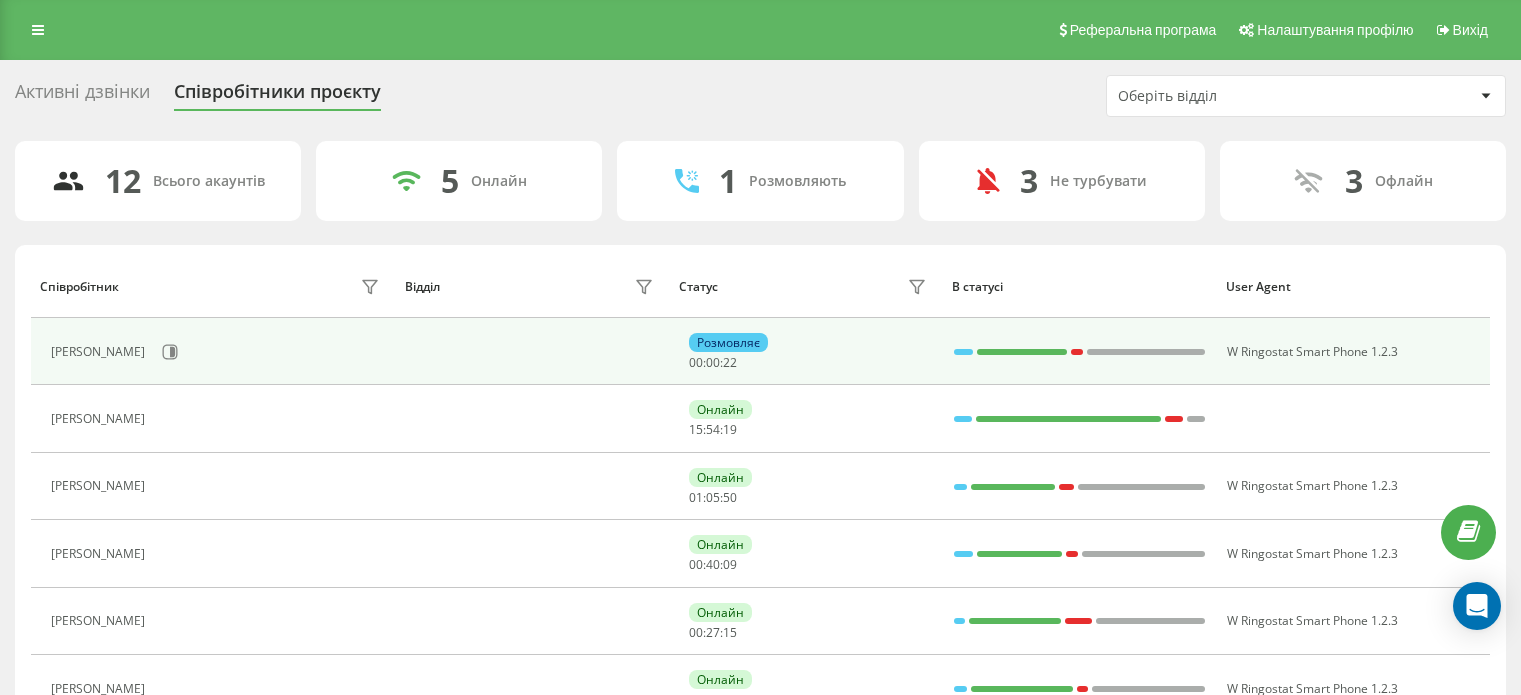 scroll, scrollTop: 0, scrollLeft: 0, axis: both 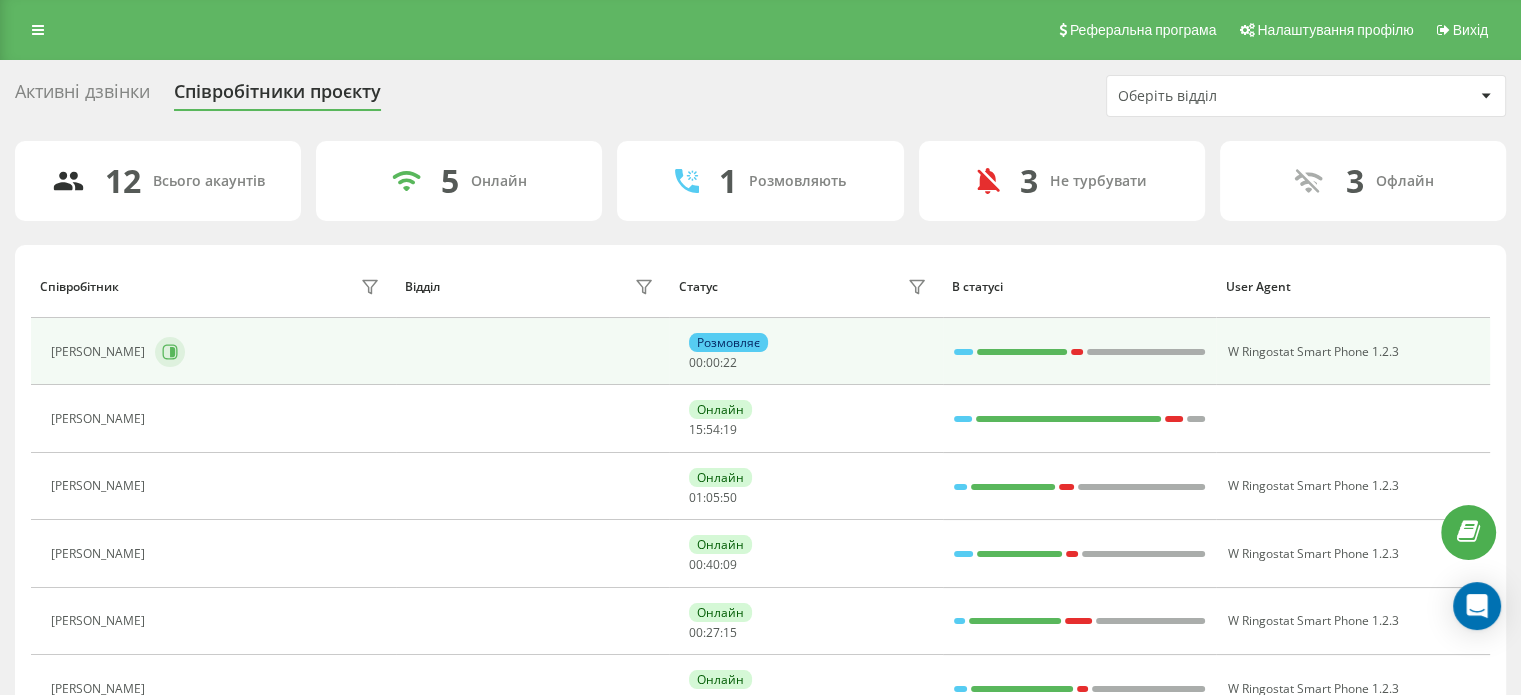 click 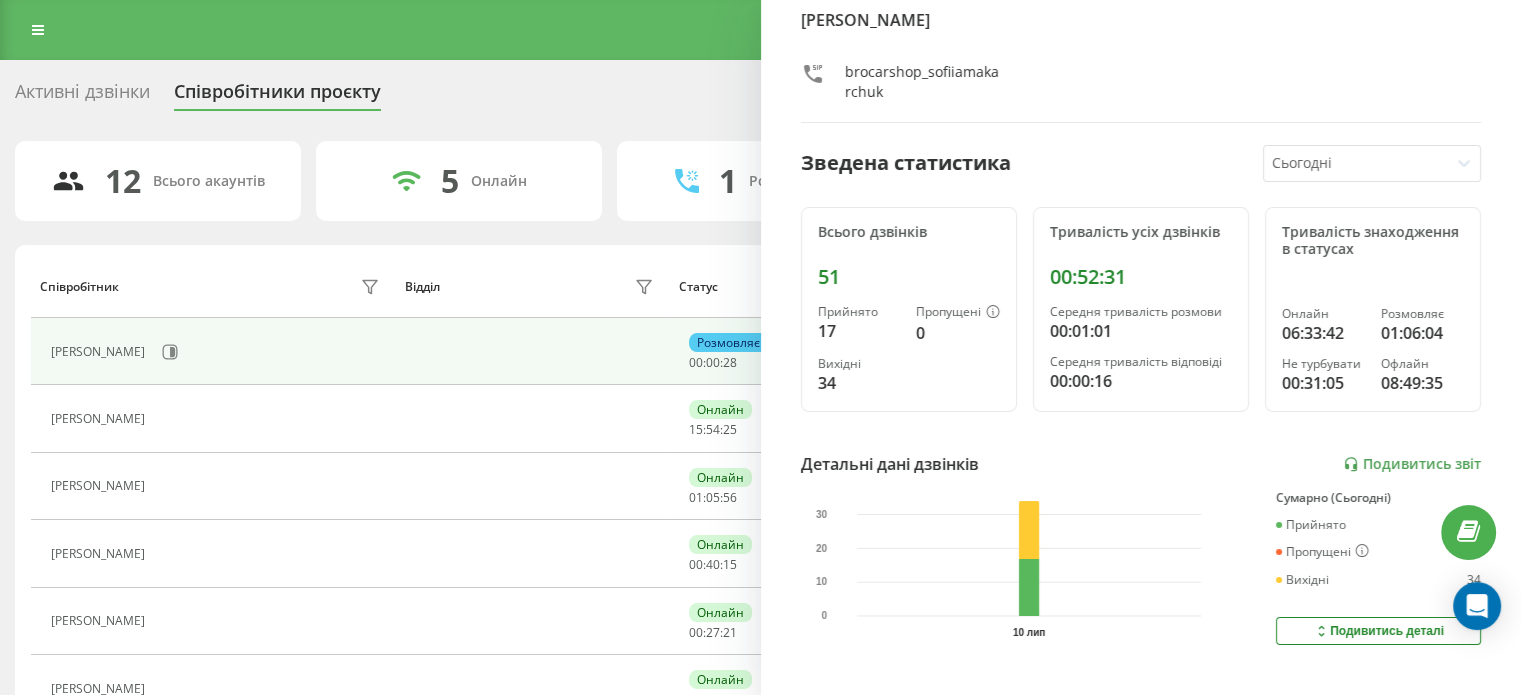 scroll, scrollTop: 0, scrollLeft: 0, axis: both 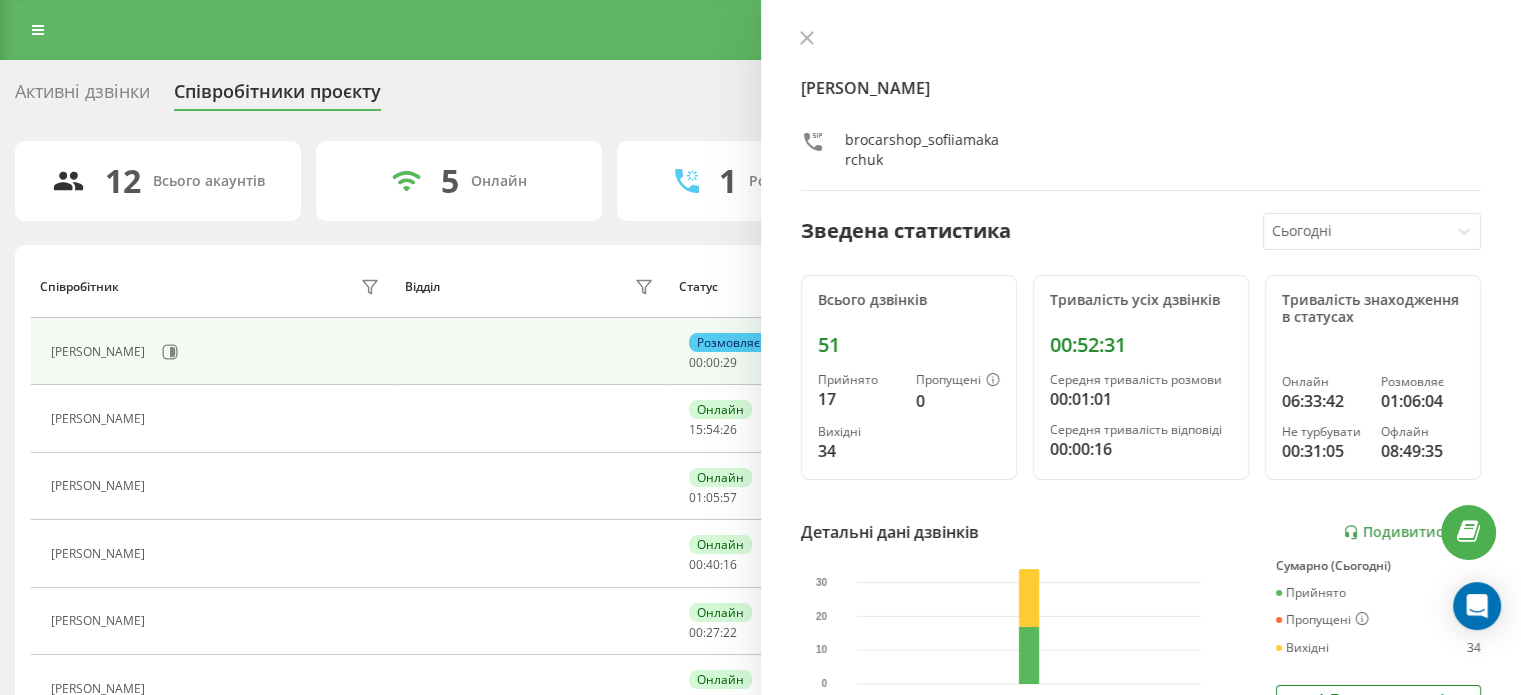 click on "Софія Макарчук brocarshop_sofiiamakarchuk Зведена статистика Сьогодні Всього дзвінків 51 Прийнято 17 Пропущені 0 Вихідні 34 Тривалість усіх дзвінків 00:52:31 Середня тривалість розмови 00:01:01 Середня тривалість відповіді 00:00:16 Тривалість знаходження в статусах Онлайн 06:33:42 Розмовляє 01:06:04 Не турбувати 00:31:05 Офлайн 08:49:35 Детальні дані дзвінків Подивитись звіт 10 лип 0 10 20 30 Сумарно (Сьогодні) Прийнято 17 Пропущені 0 Вихідні 34   Подивитись деталі Детальні дані статусів 10 лип Сумарно (Сьогодні) Онлайн 06:33:42 Розмовляє 01:06:04 Не турбувати 00:31:05 Офлайн 08:49:35   Подивитись деталі" at bounding box center (1141, 347) 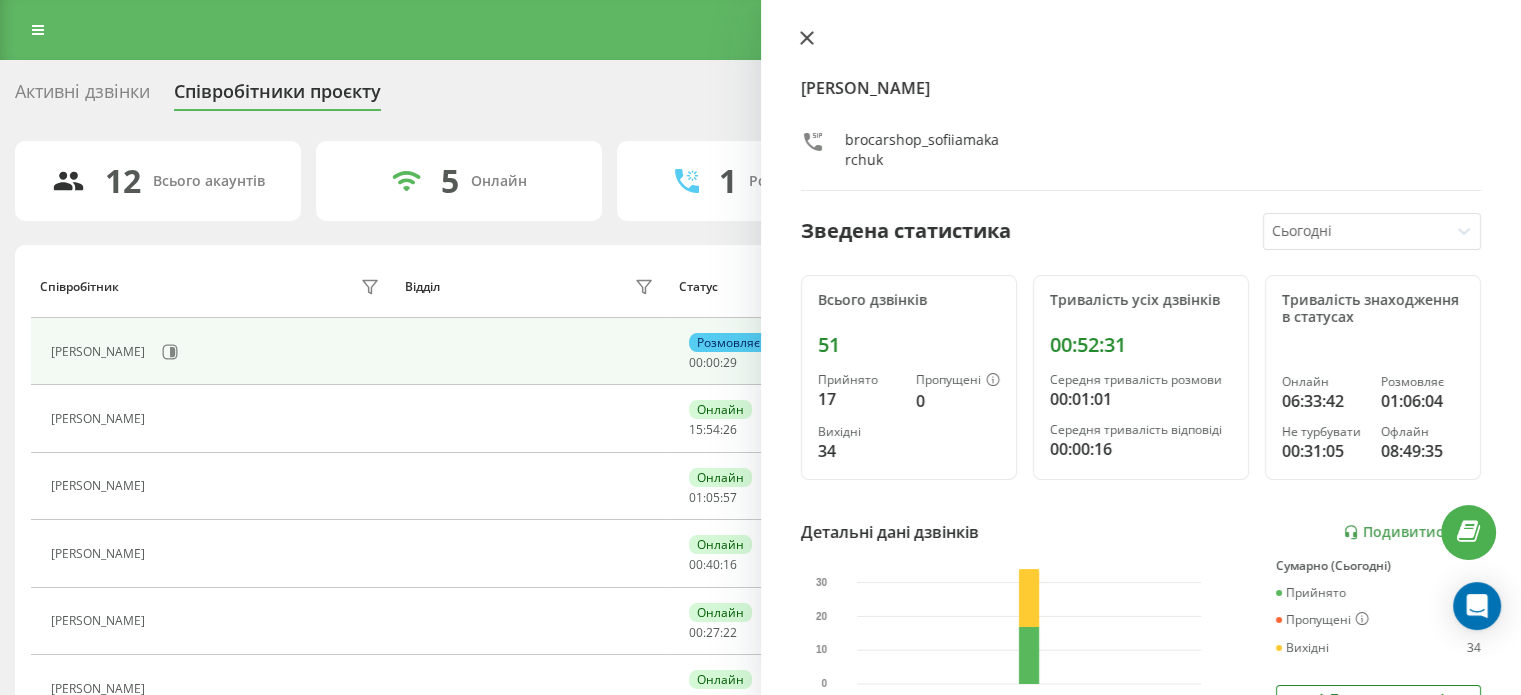 click 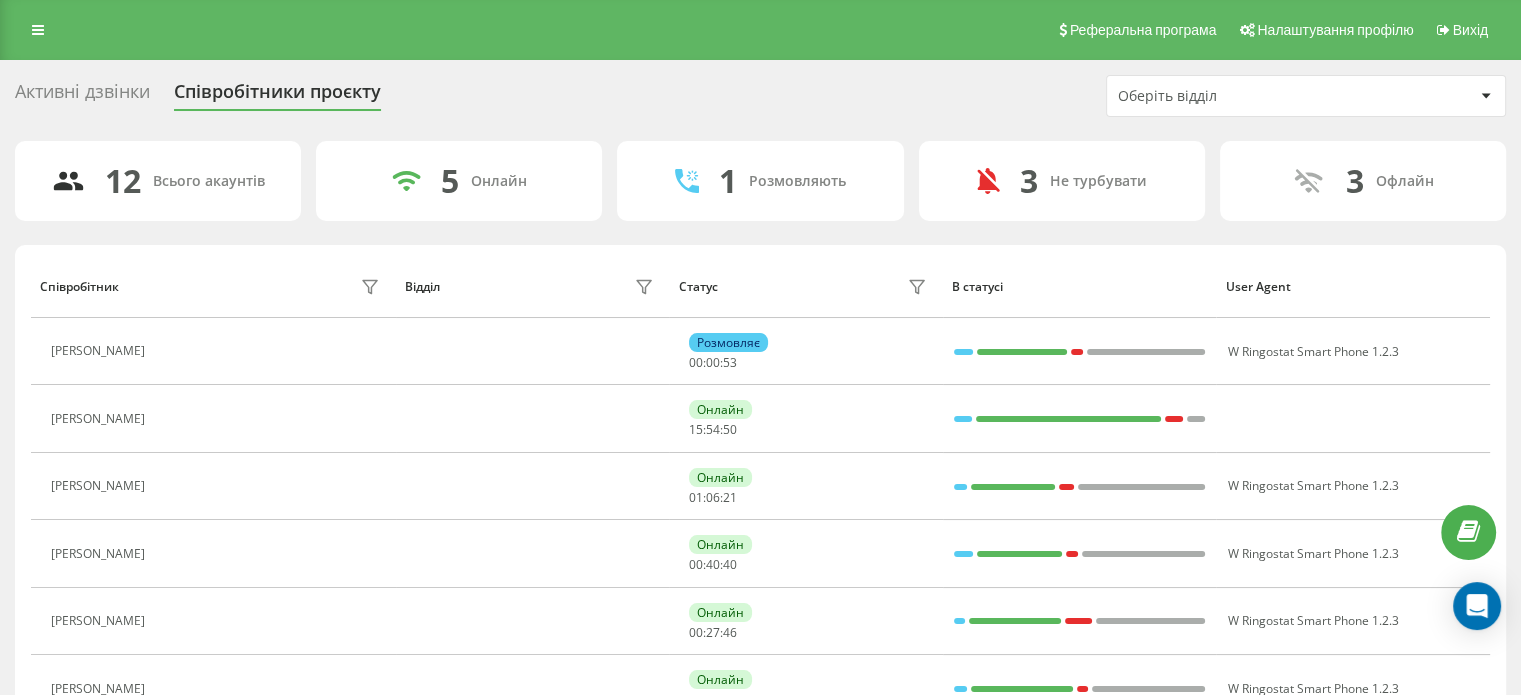 click on "Активні дзвінки" at bounding box center [82, 96] 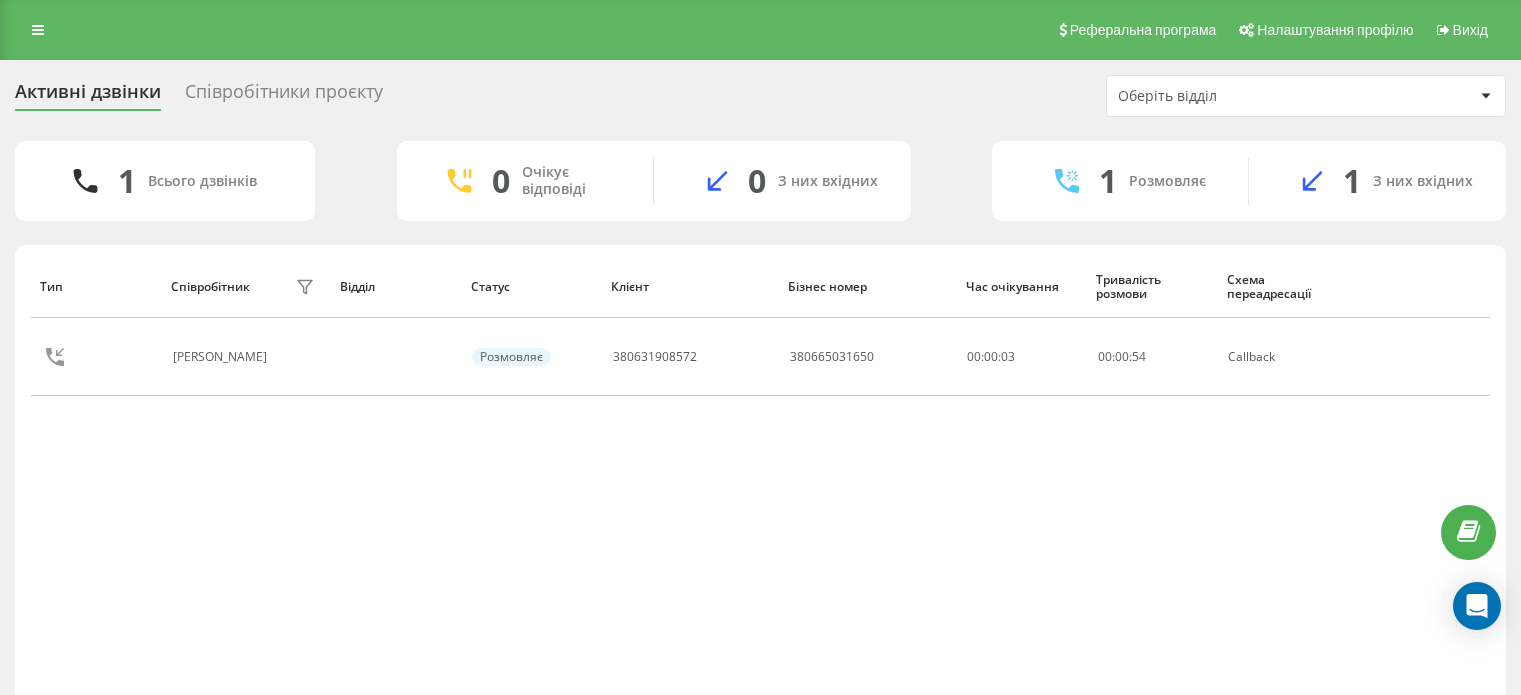 scroll, scrollTop: 0, scrollLeft: 0, axis: both 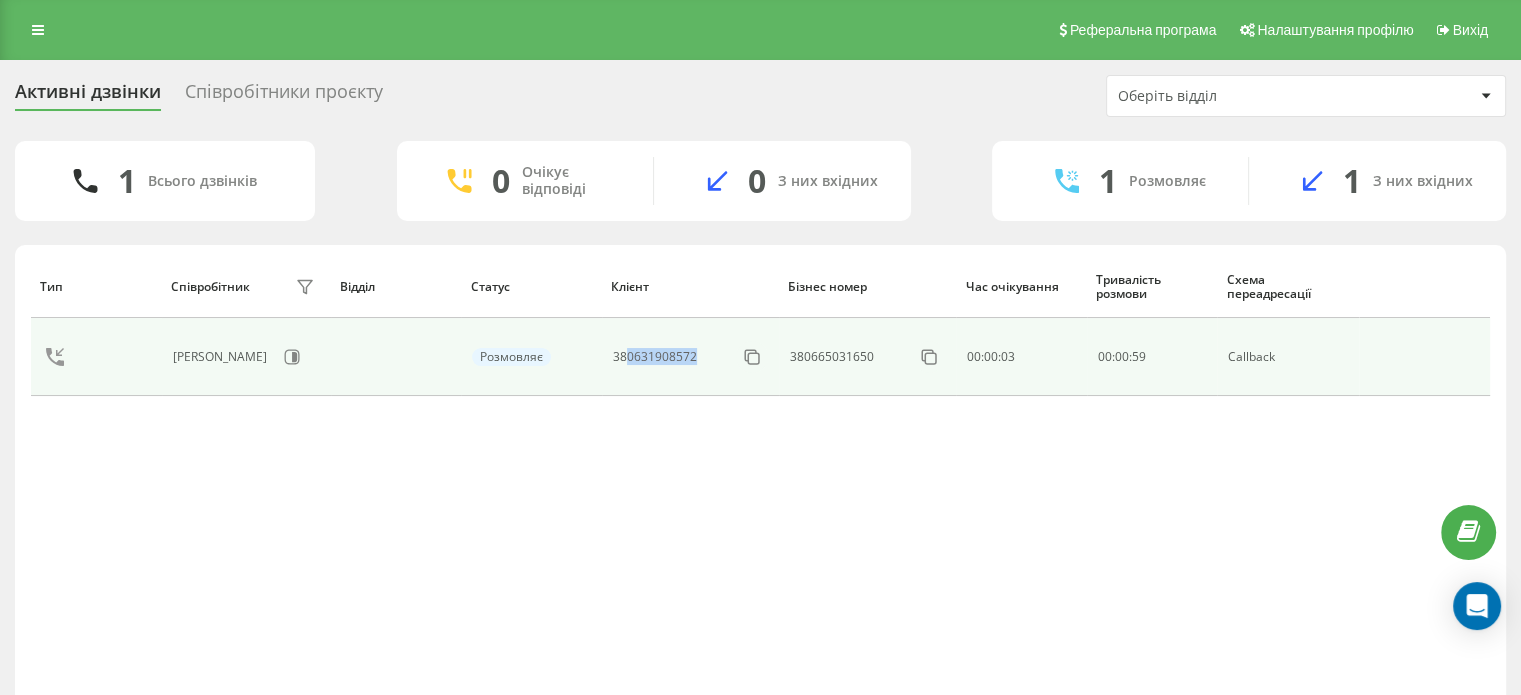 drag, startPoint x: 704, startPoint y: 356, endPoint x: 625, endPoint y: 370, distance: 80.23092 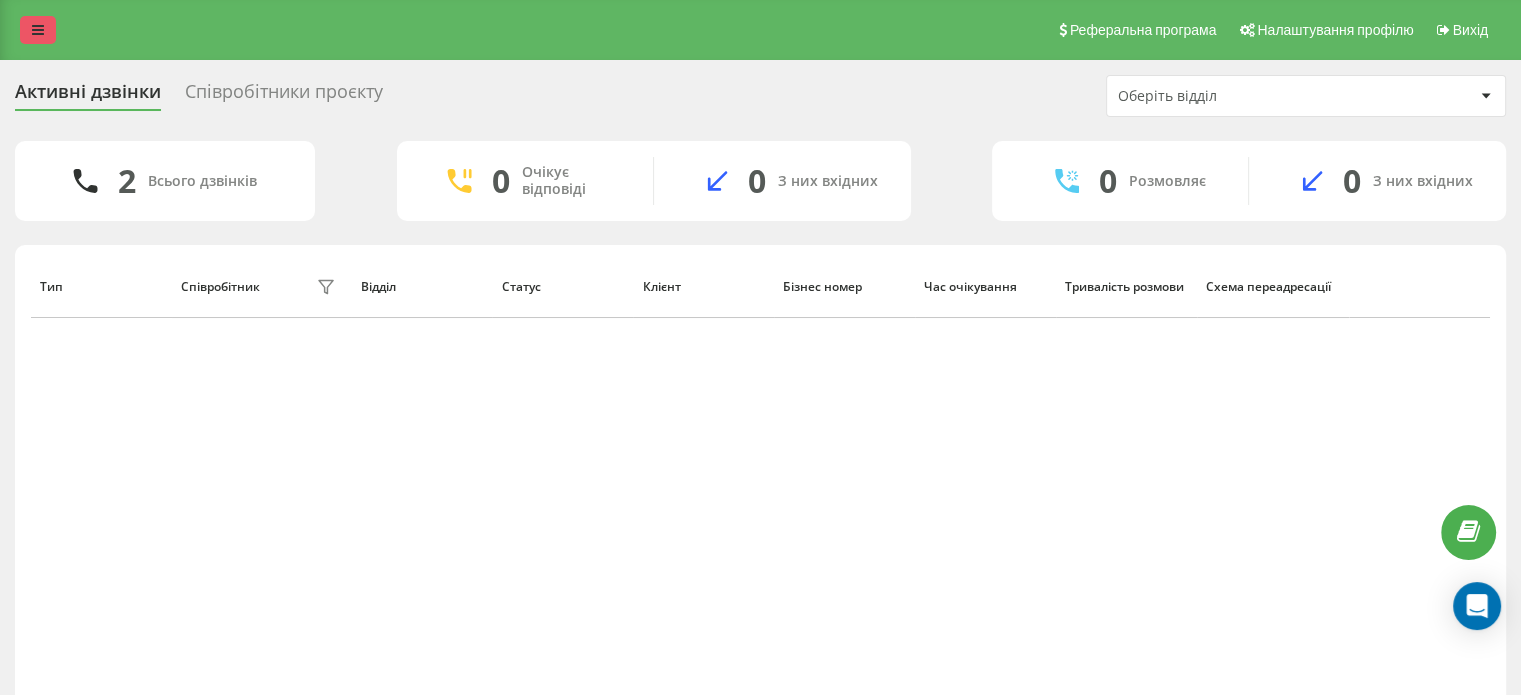 click at bounding box center [38, 30] 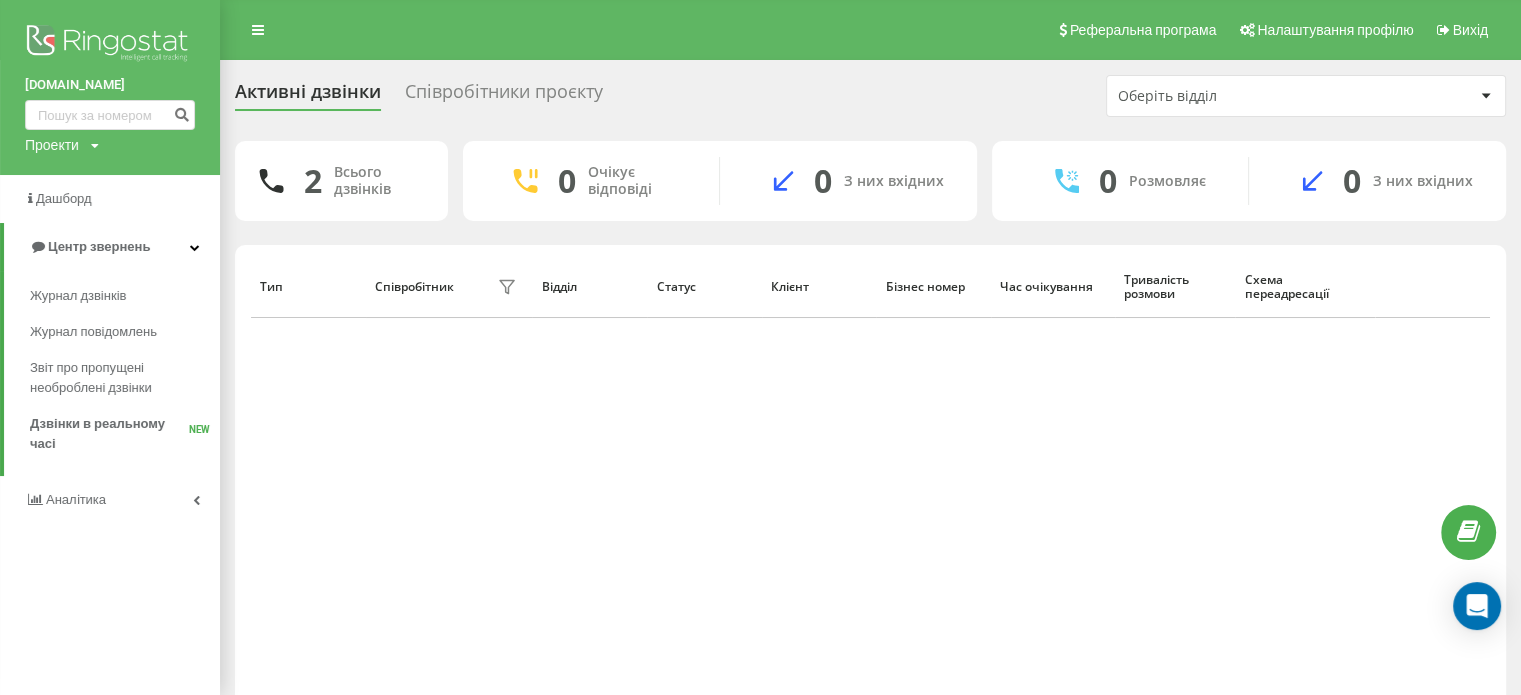 click on "brocar.shop Проекти brocar.shop" at bounding box center (110, 87) 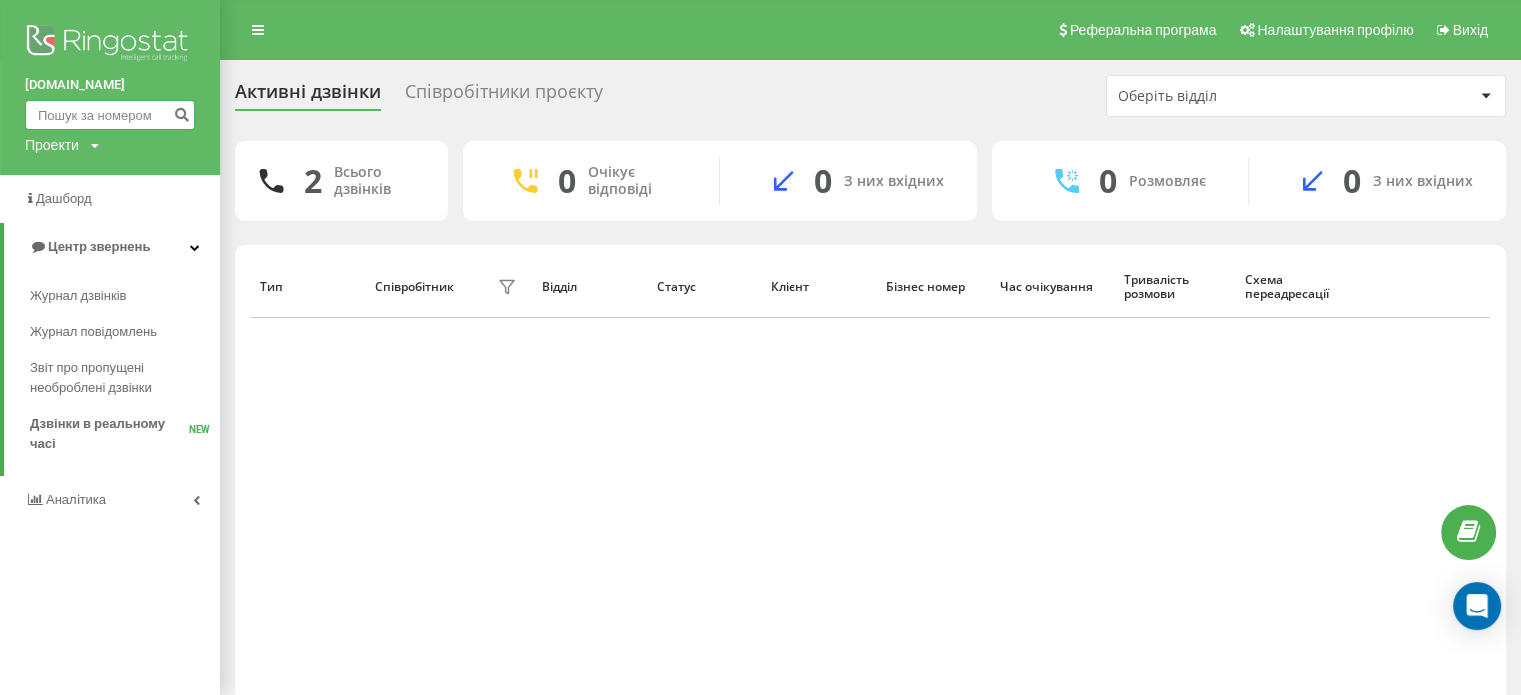 paste on "(096) 817-67-29" 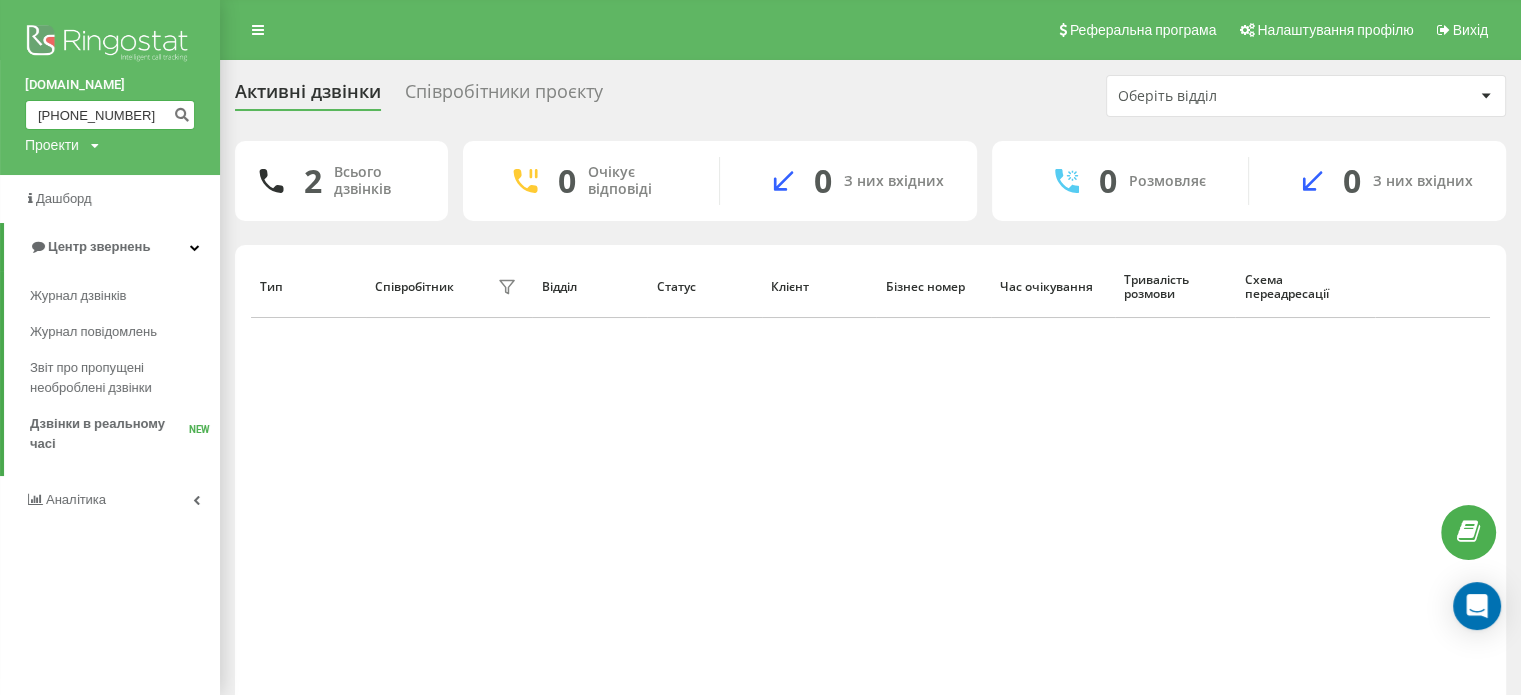 type on "(096) 817-67-29" 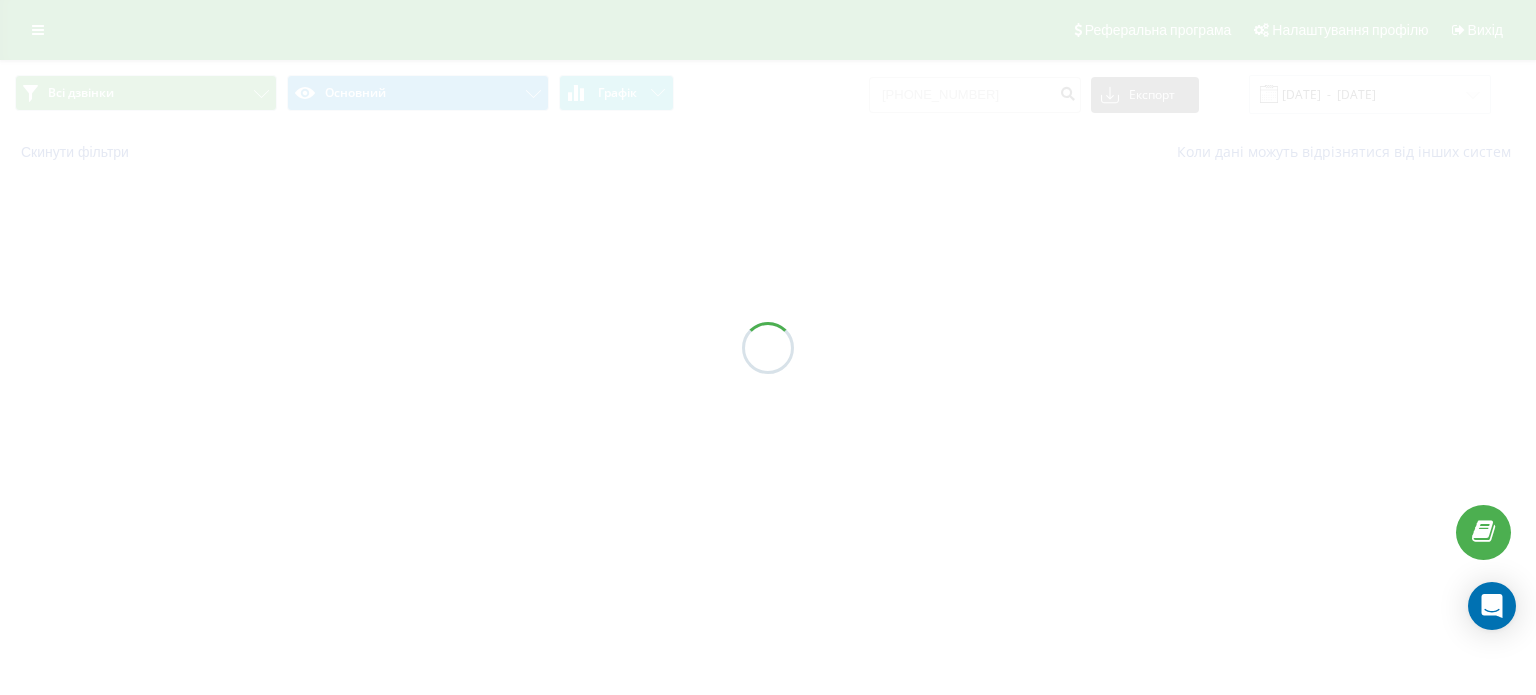 scroll, scrollTop: 0, scrollLeft: 0, axis: both 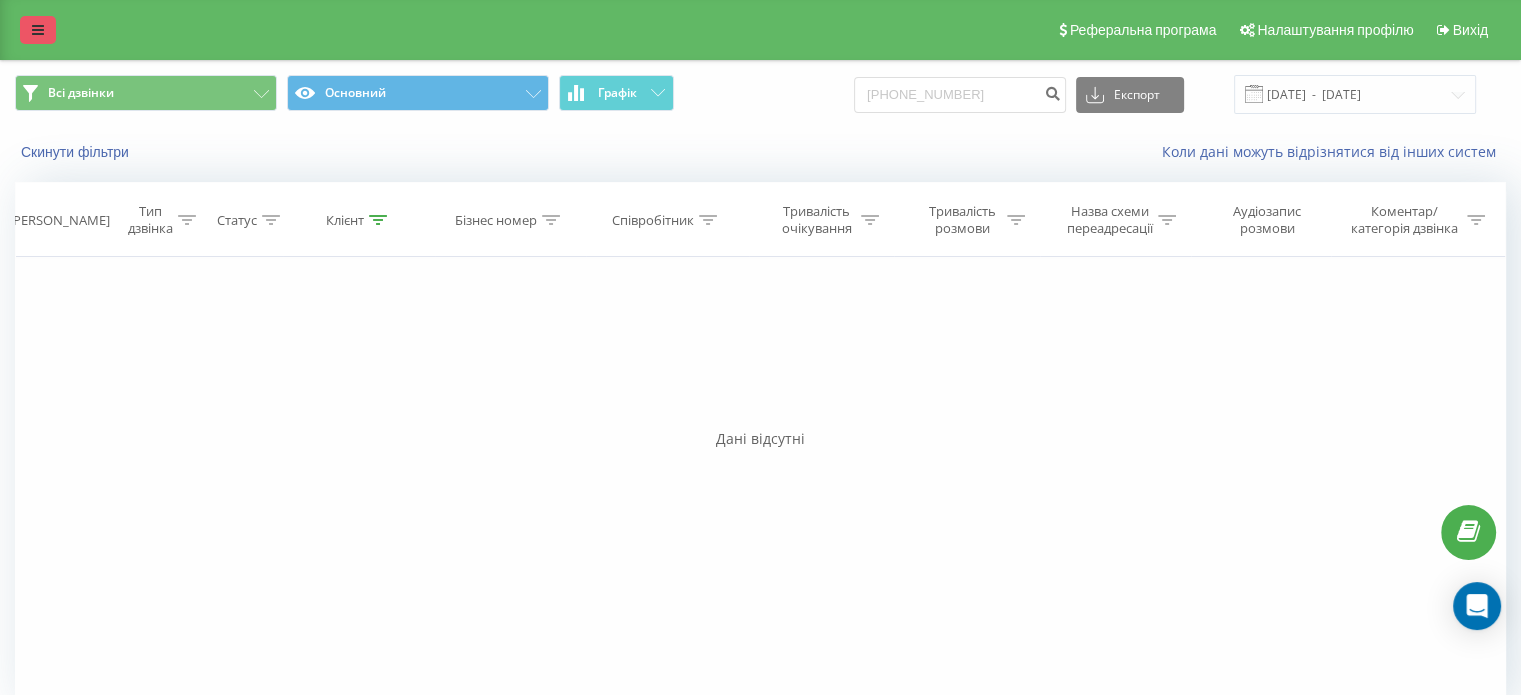 click at bounding box center (38, 30) 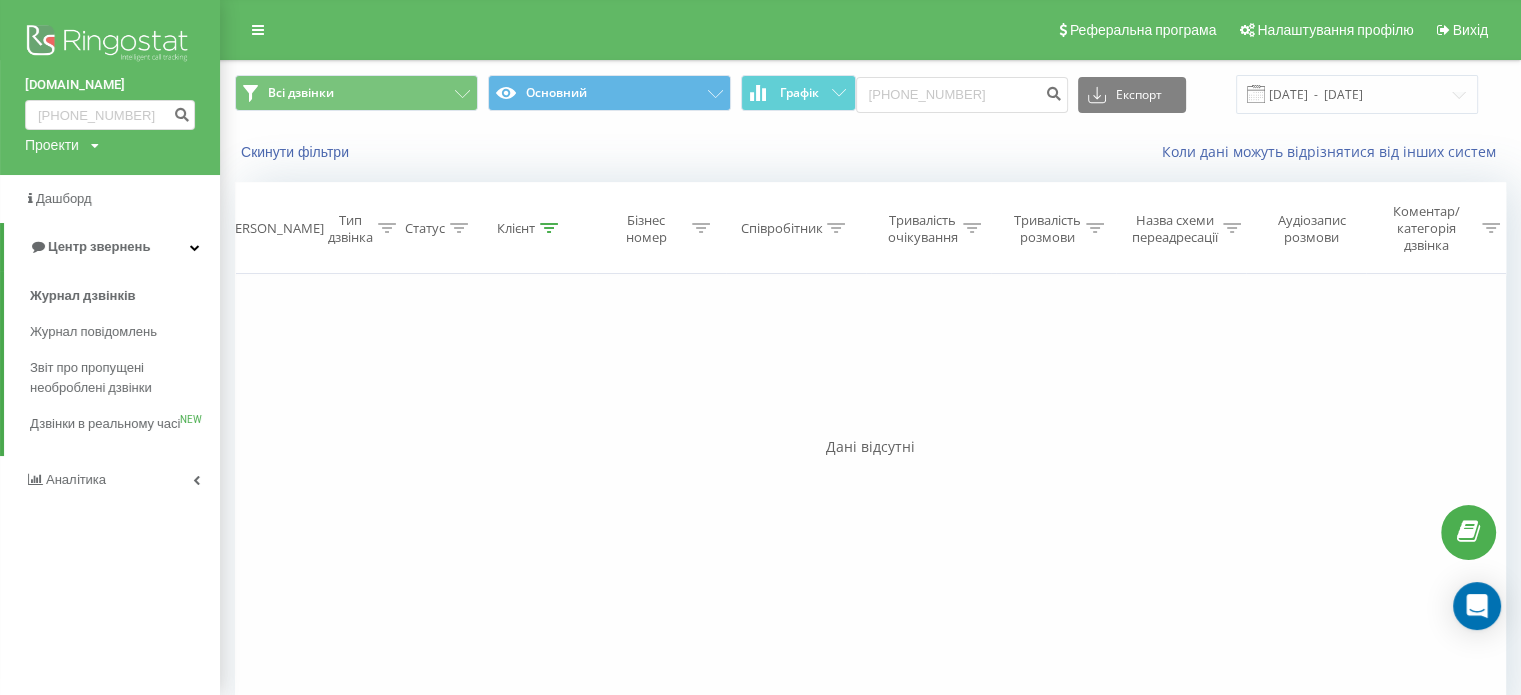 click on "Аналiтика" at bounding box center [110, 480] 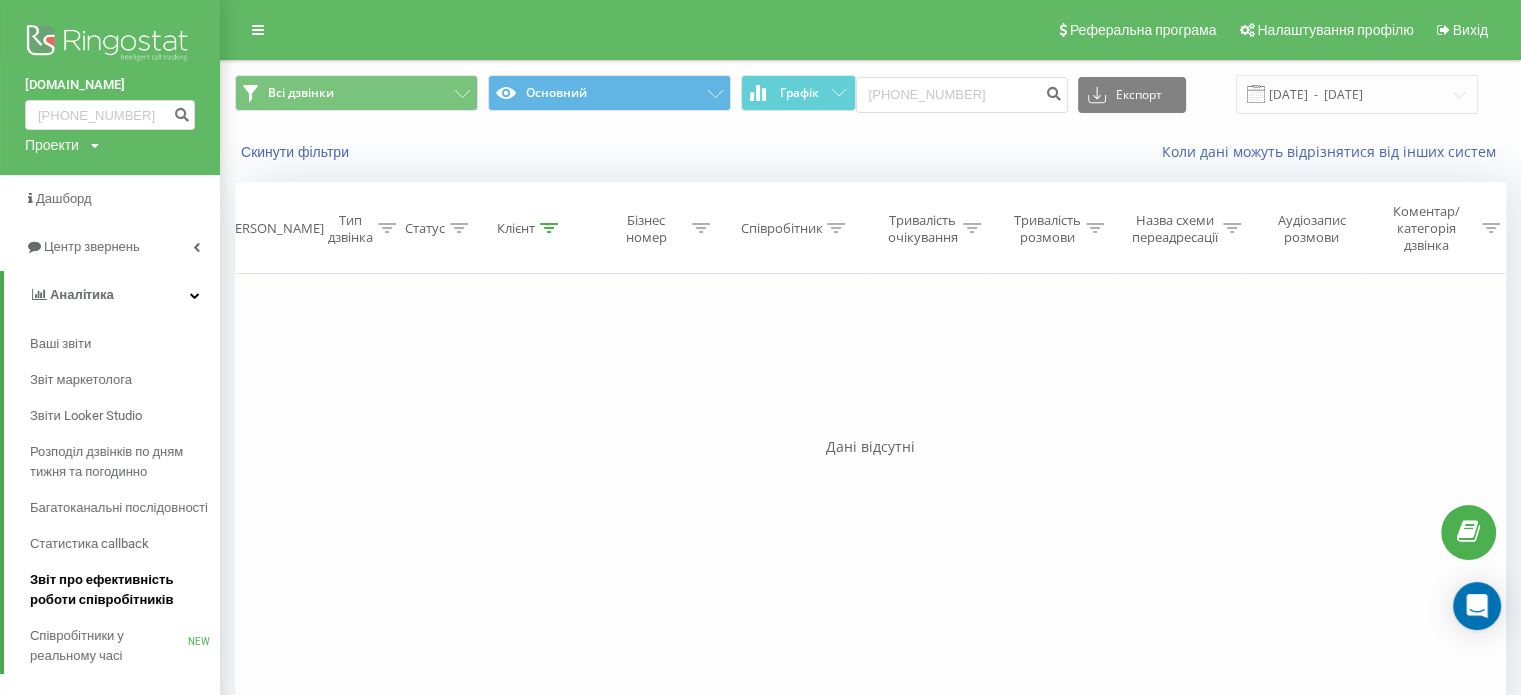 scroll, scrollTop: 48, scrollLeft: 0, axis: vertical 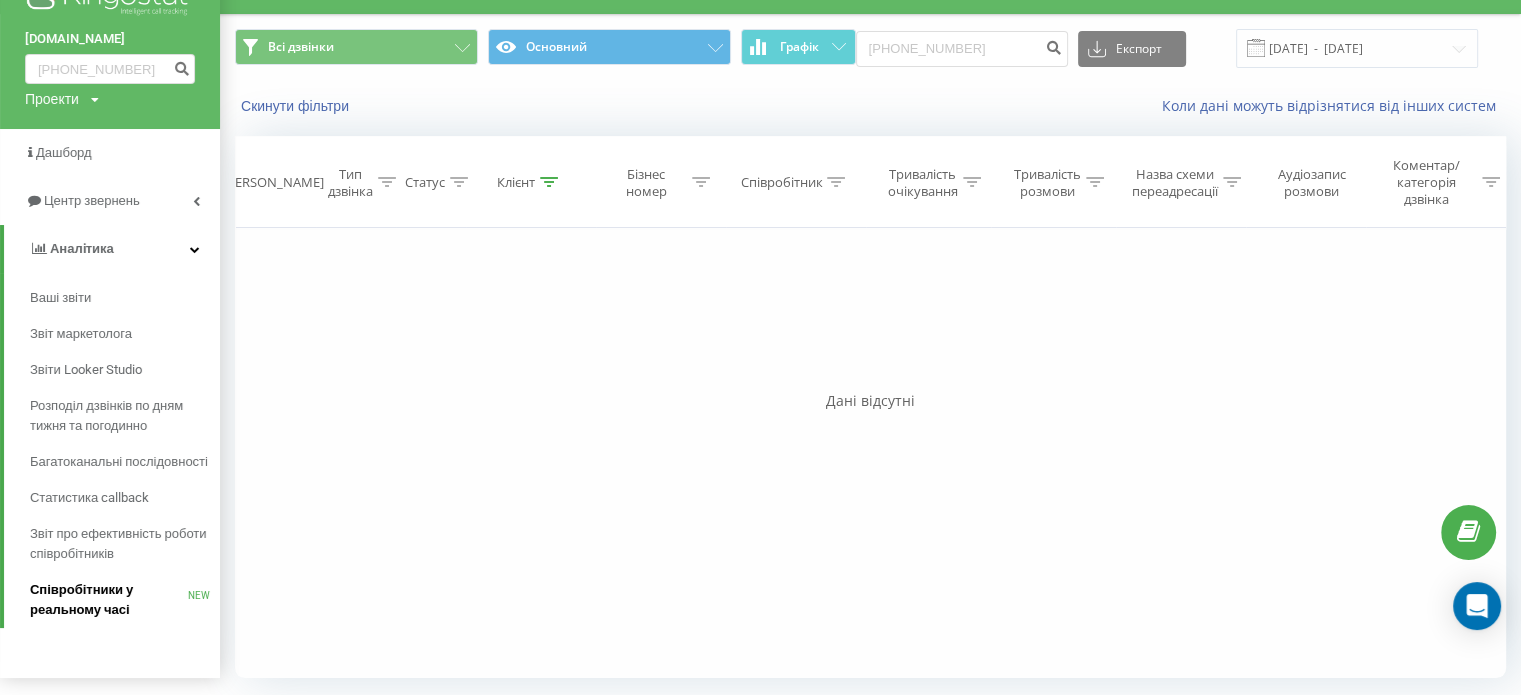 click on "Співробітники у реальному часі" at bounding box center (109, 600) 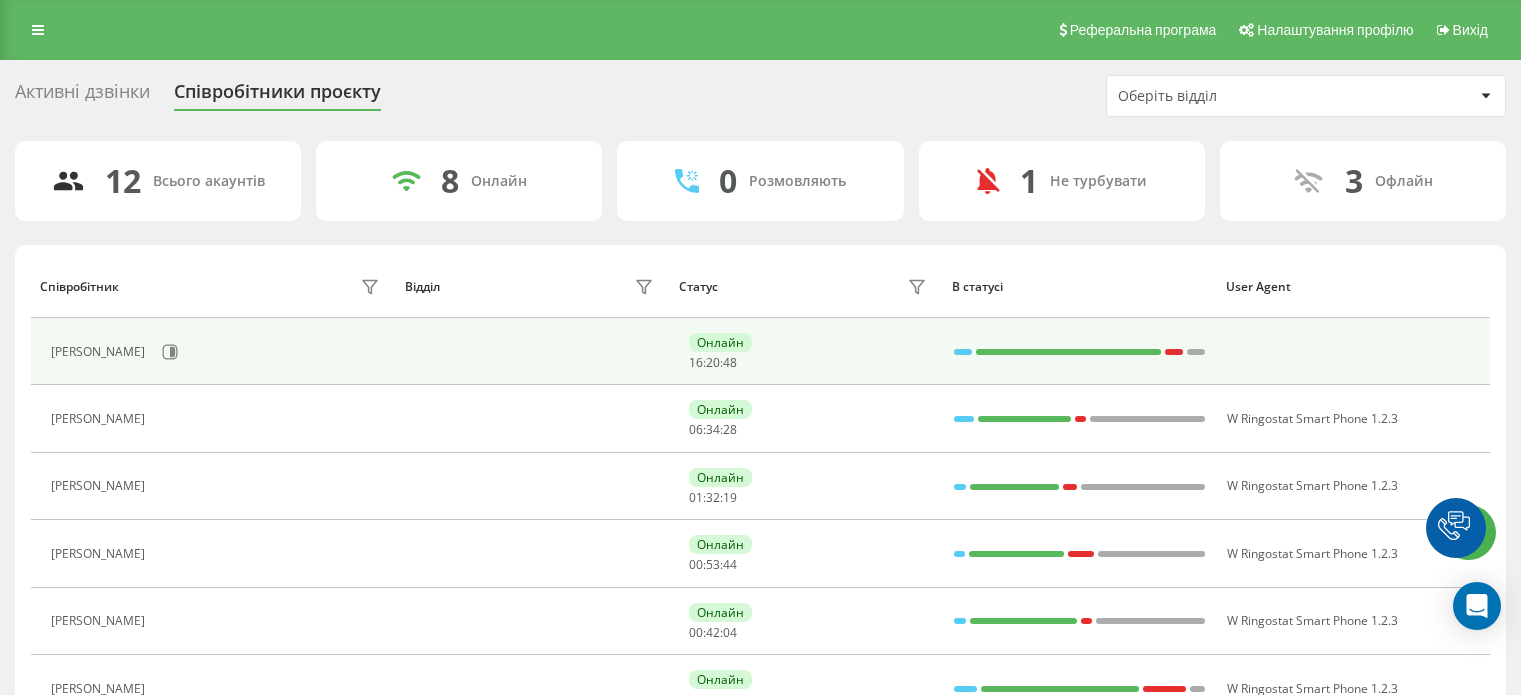 scroll, scrollTop: 0, scrollLeft: 0, axis: both 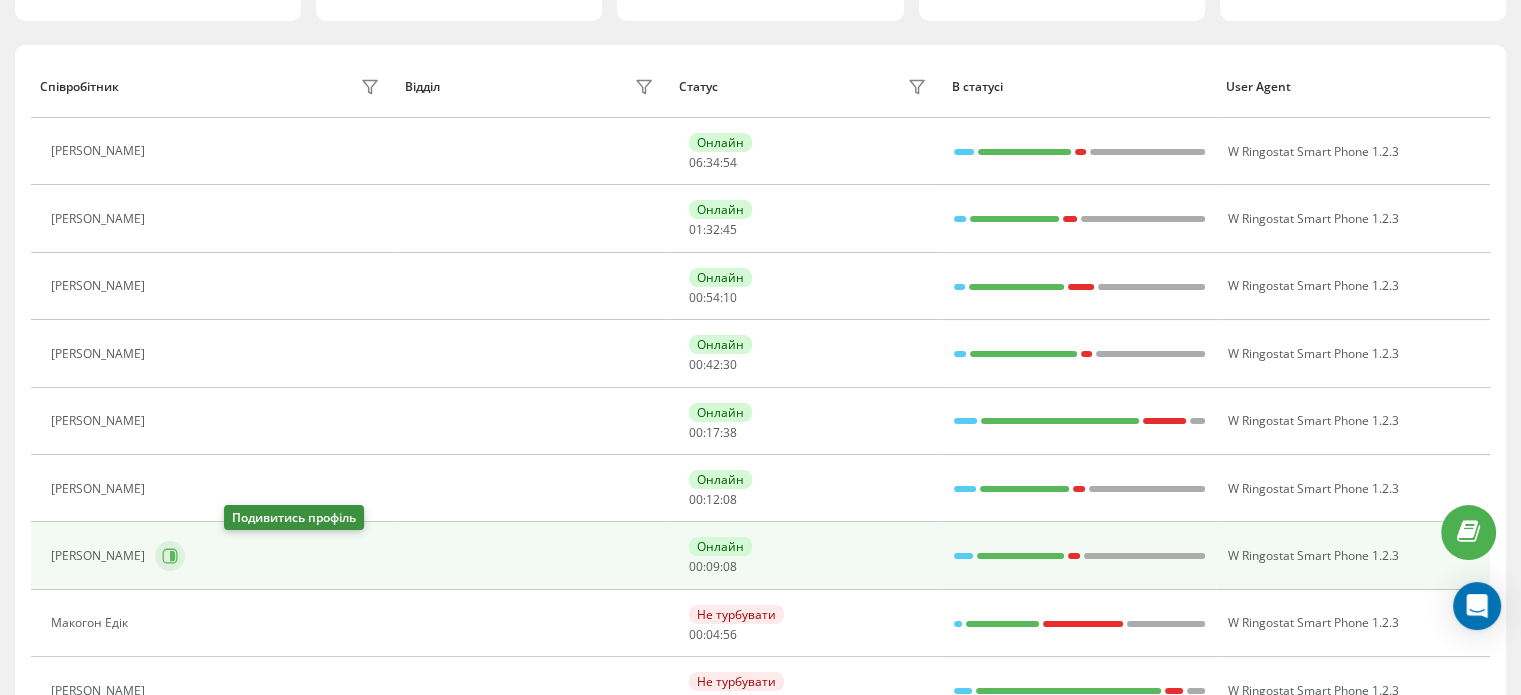 click 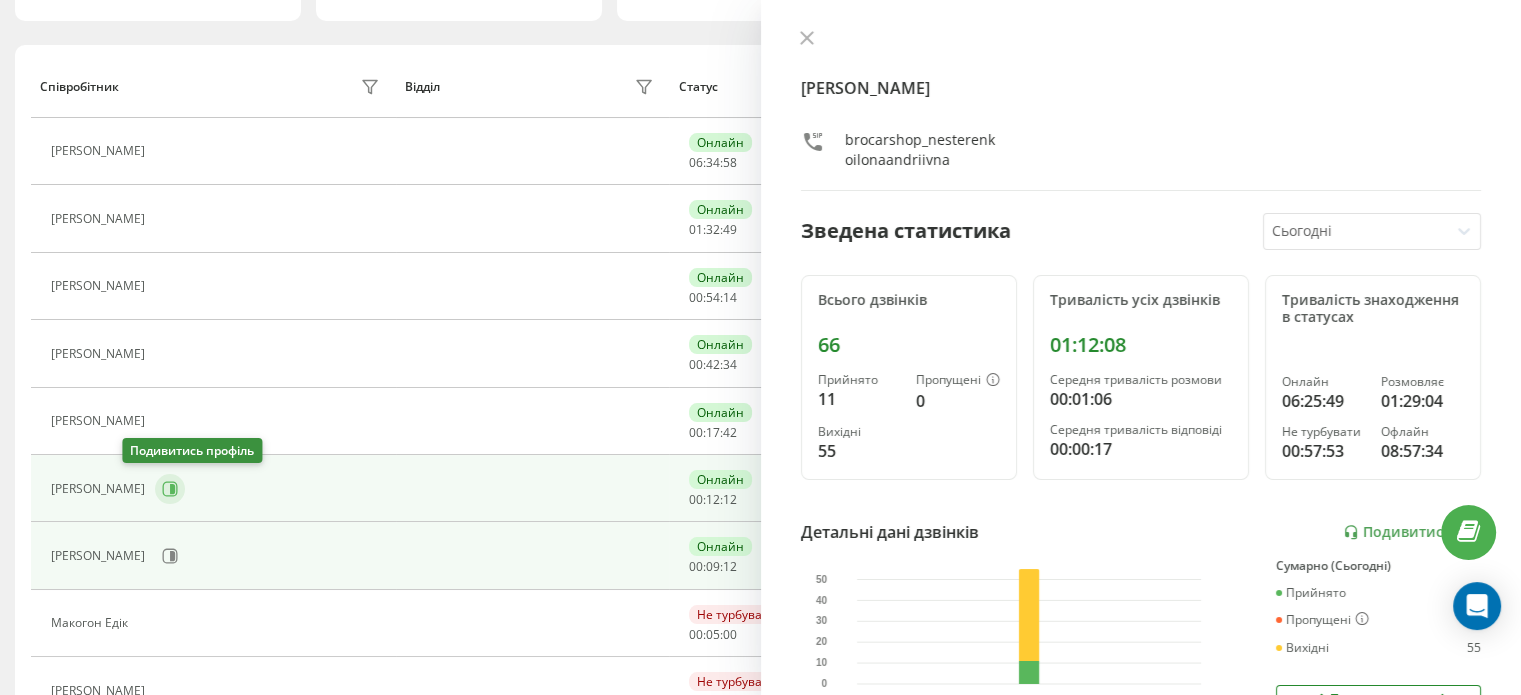 click 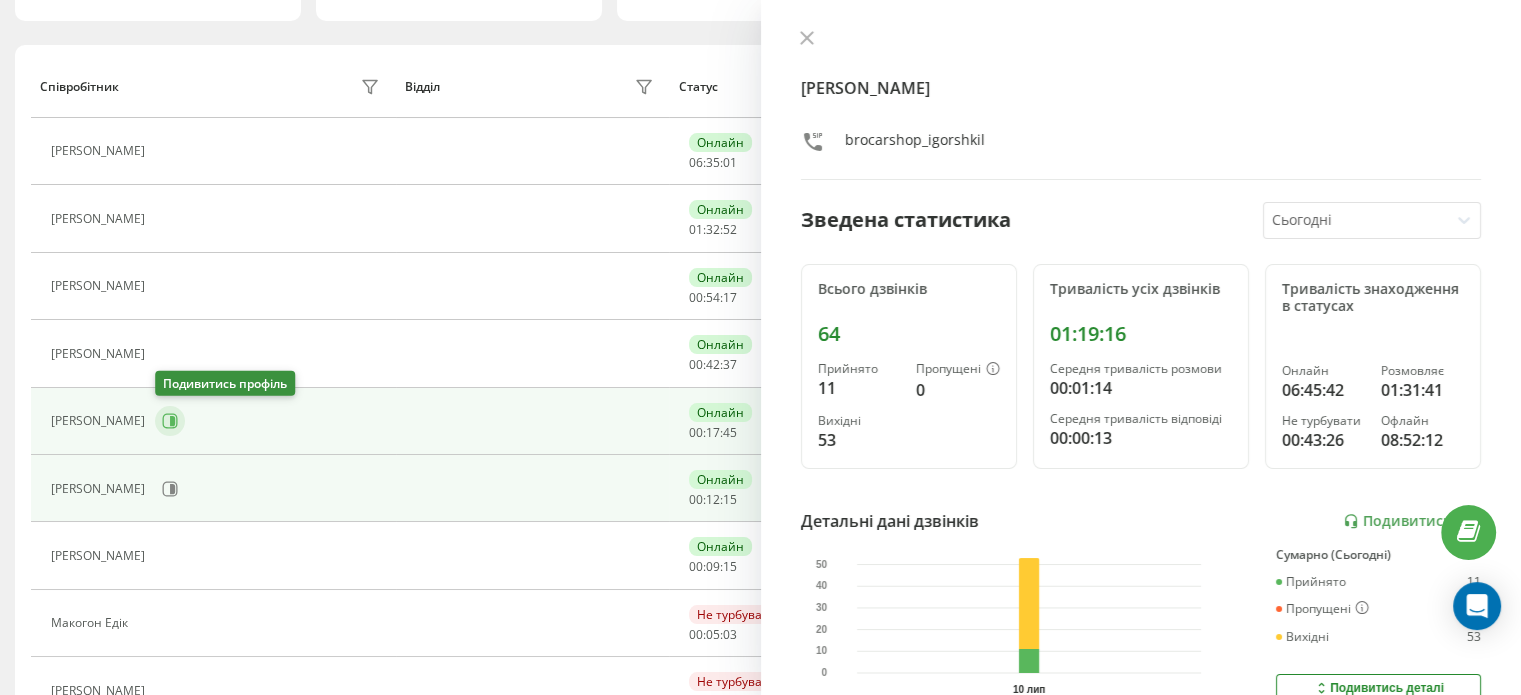 click 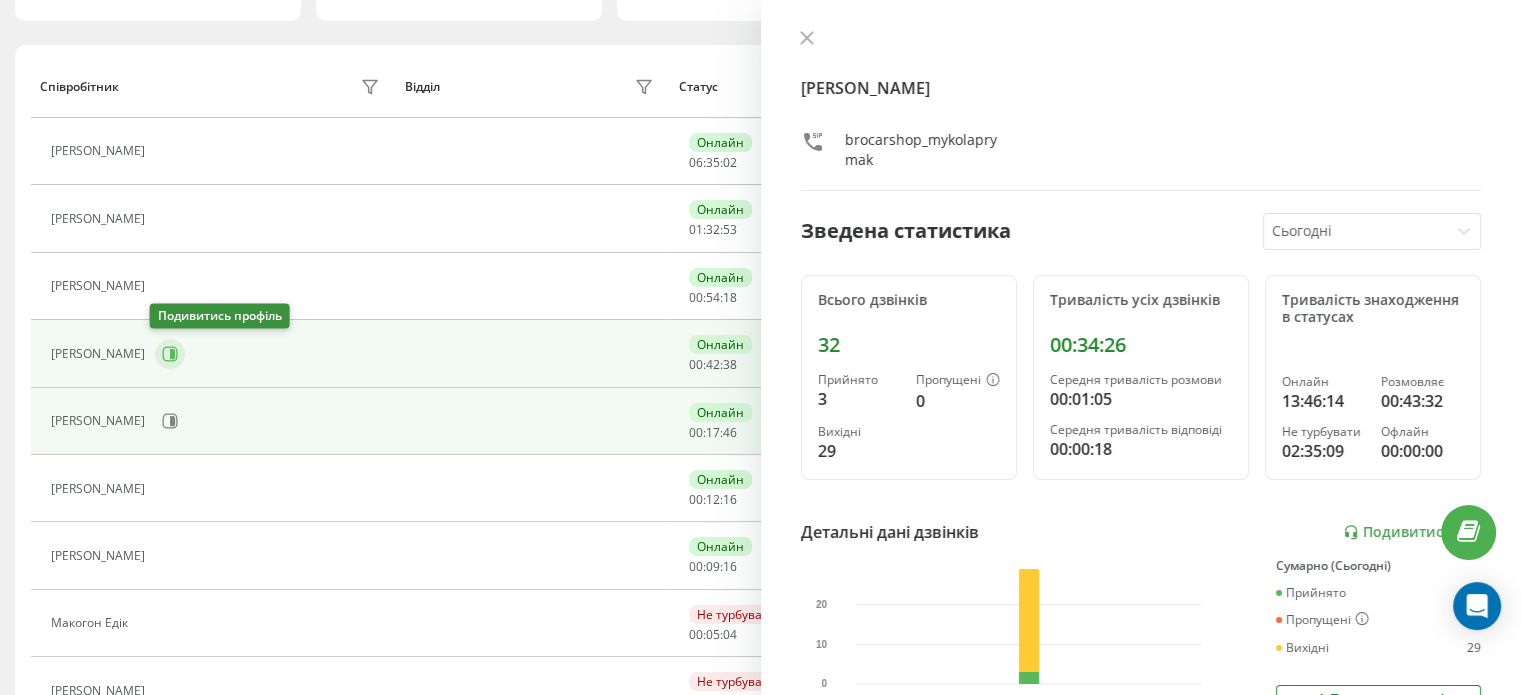 click 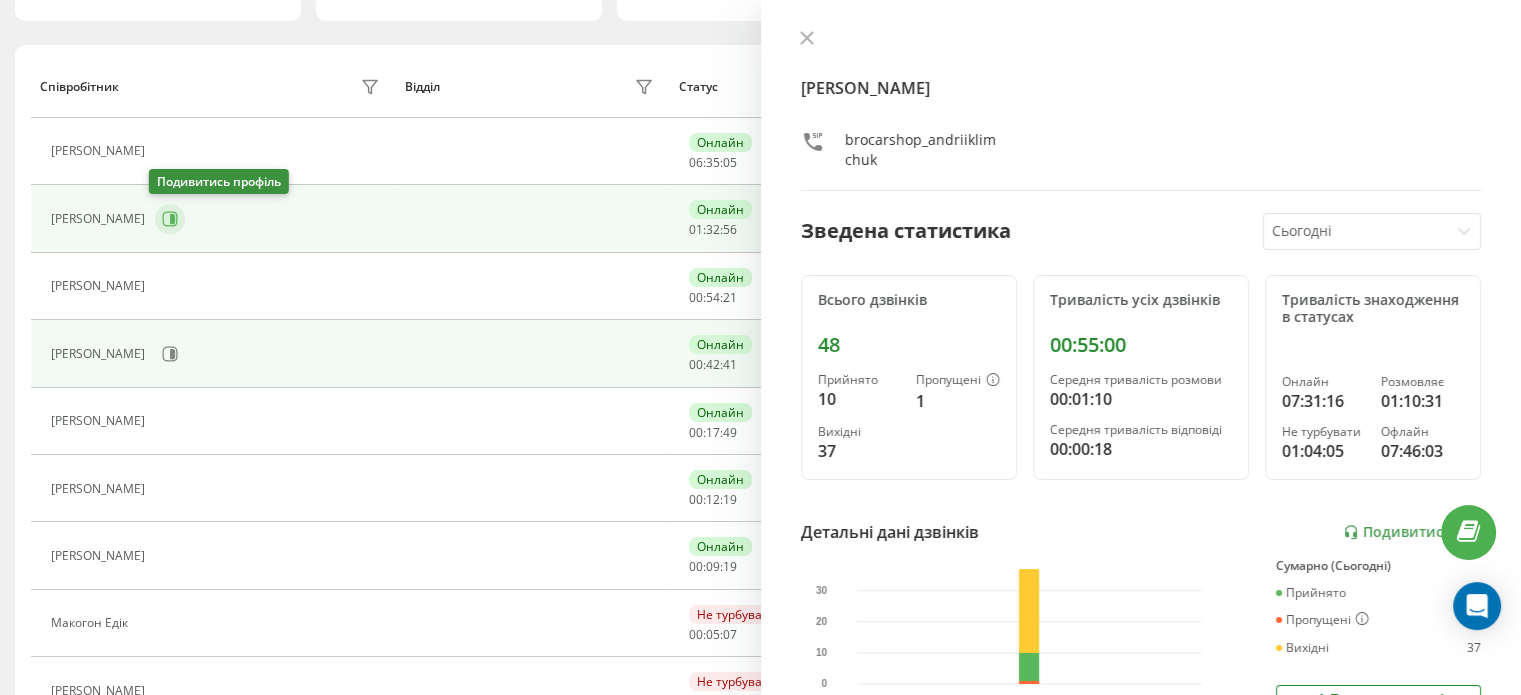 click 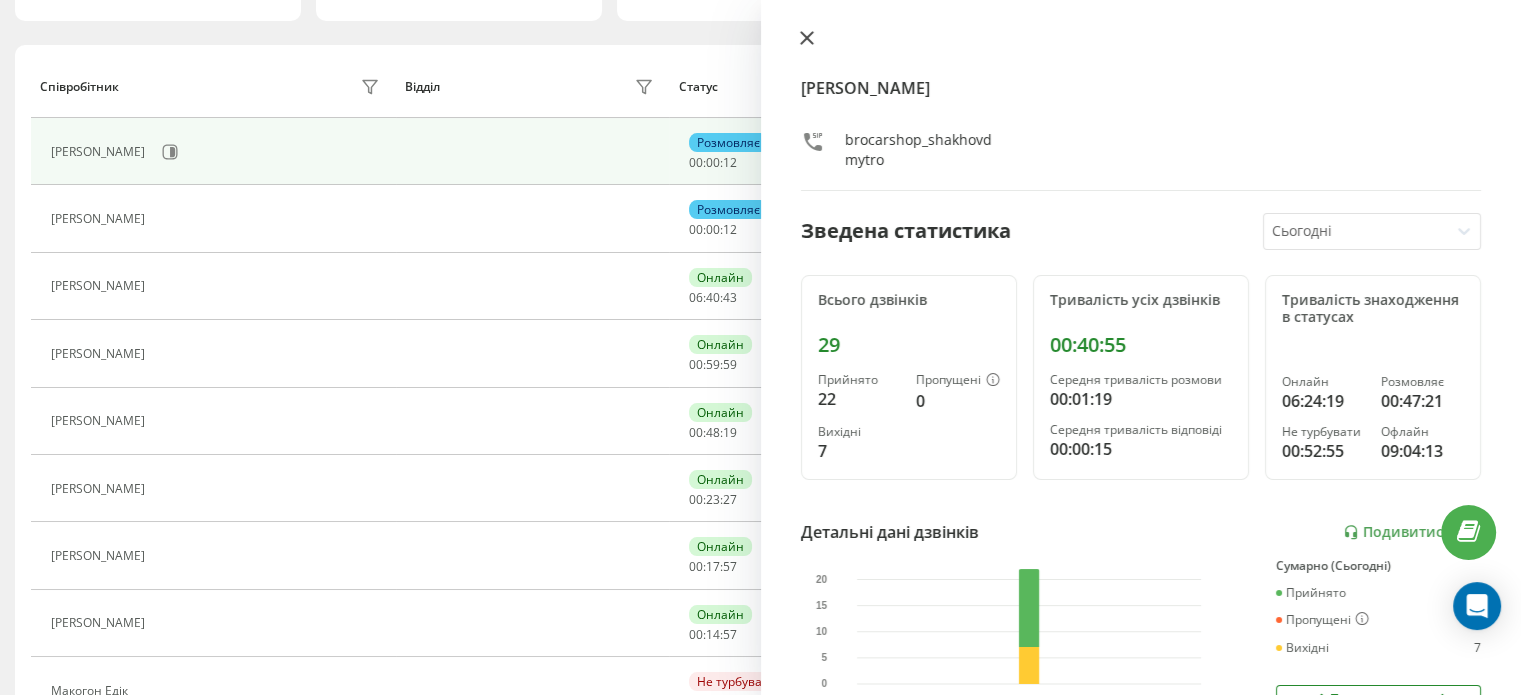 click at bounding box center (807, 39) 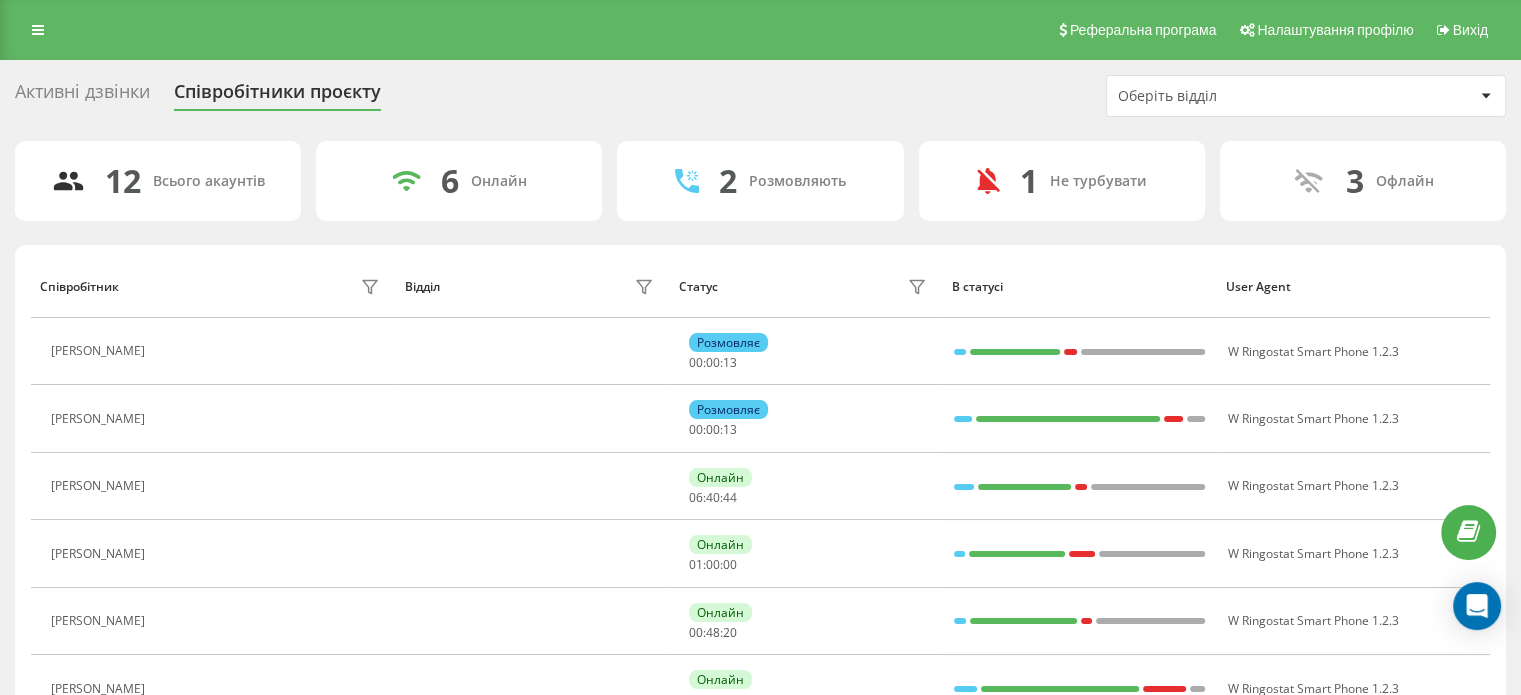 scroll, scrollTop: 0, scrollLeft: 0, axis: both 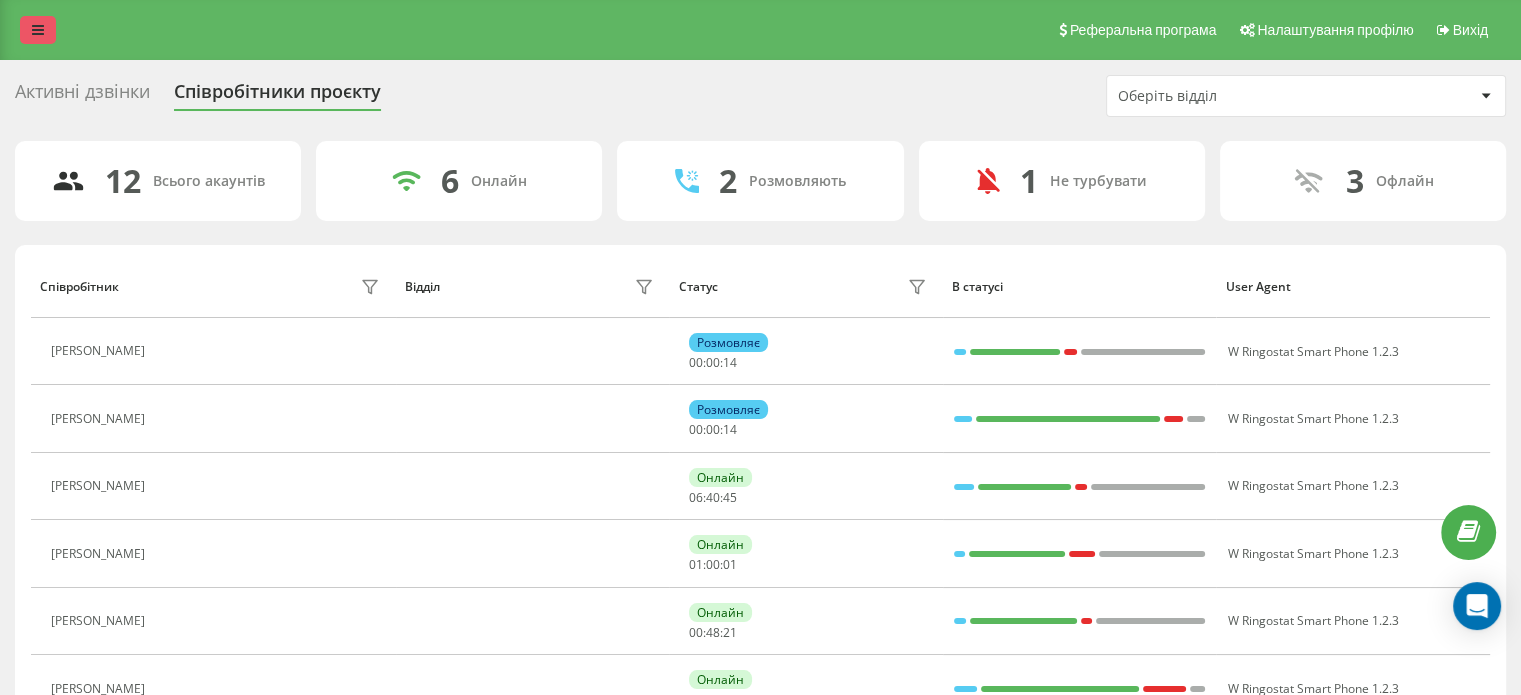 click at bounding box center [38, 30] 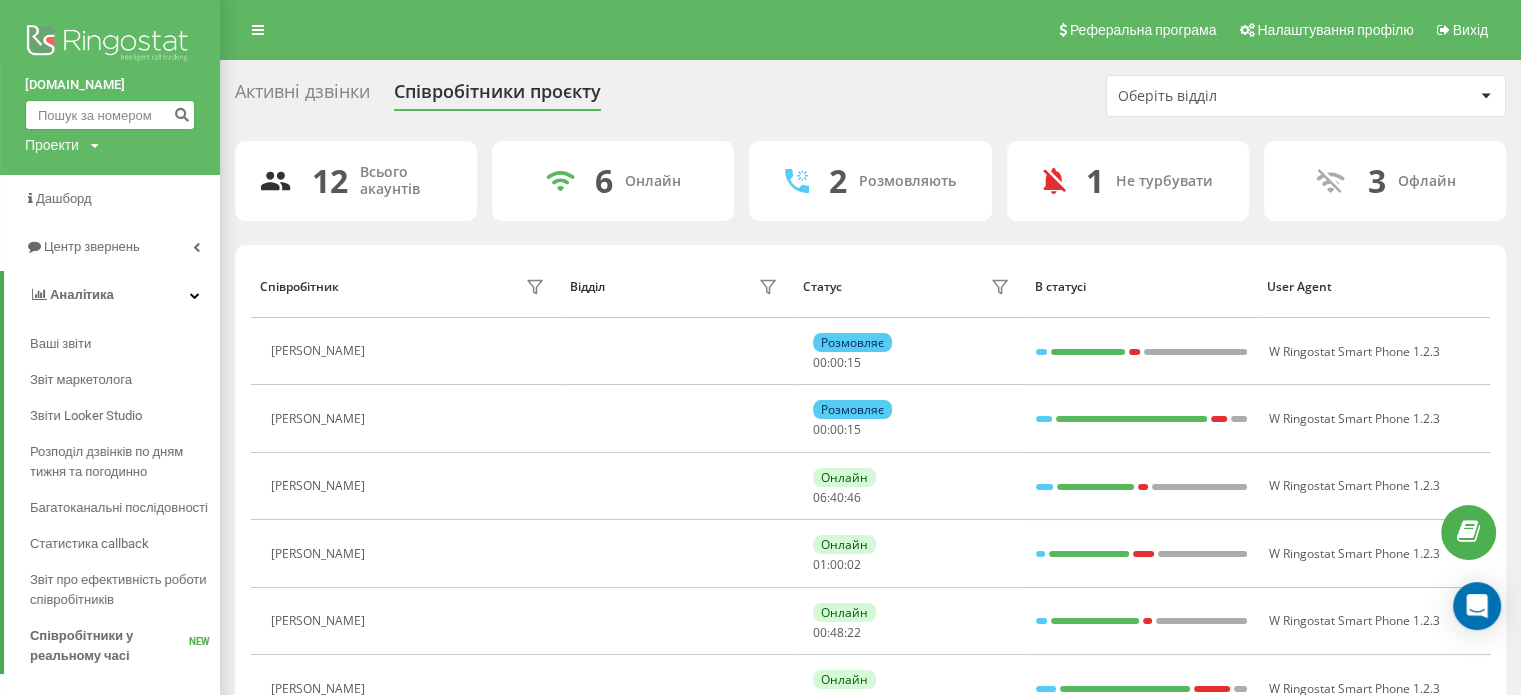 click at bounding box center (110, 115) 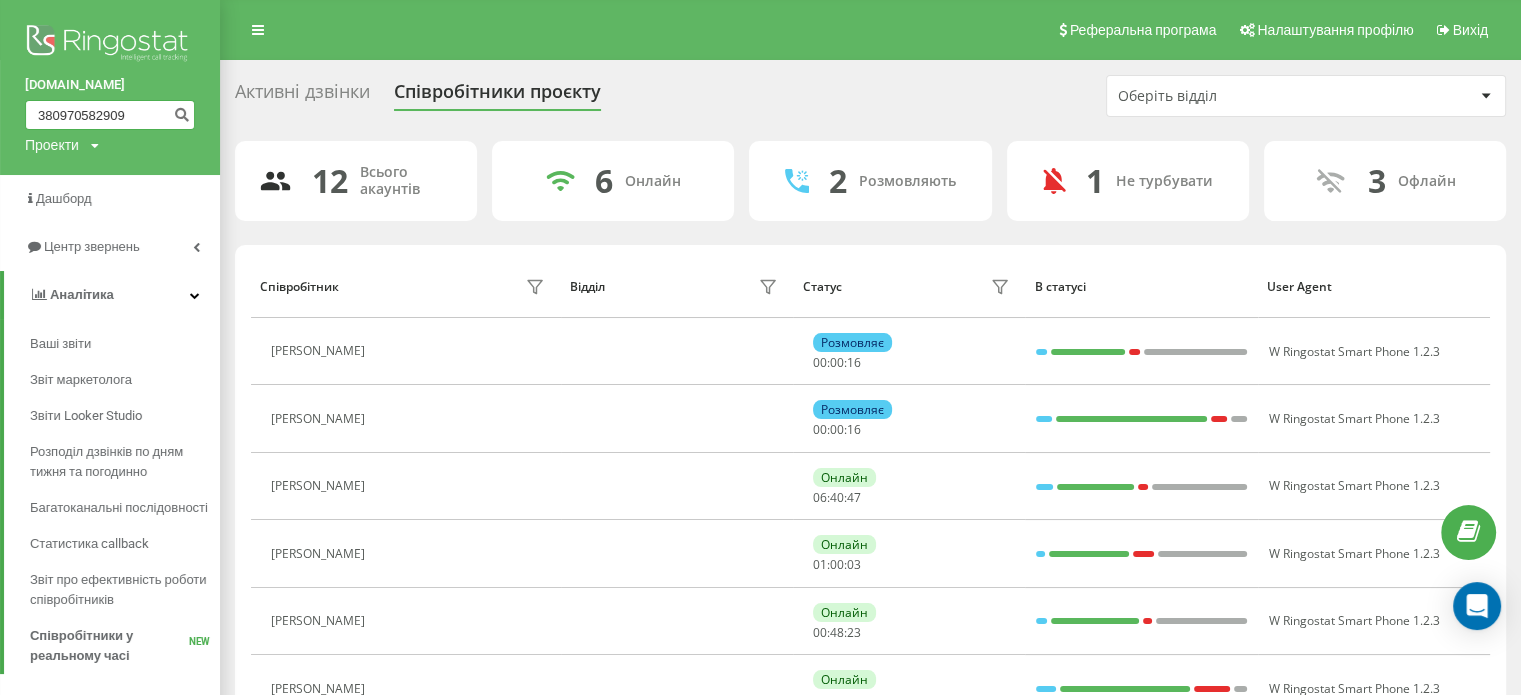 type on "380970582909" 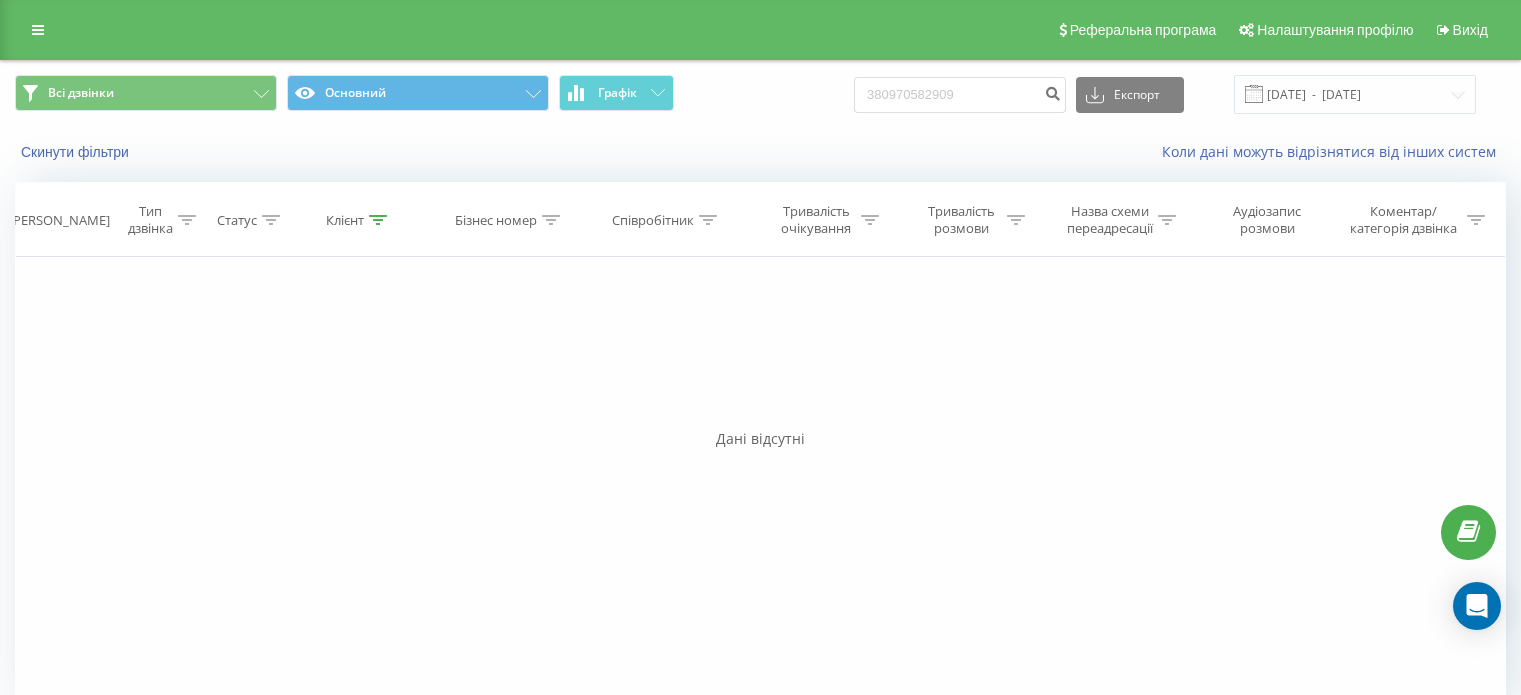 scroll, scrollTop: 0, scrollLeft: 0, axis: both 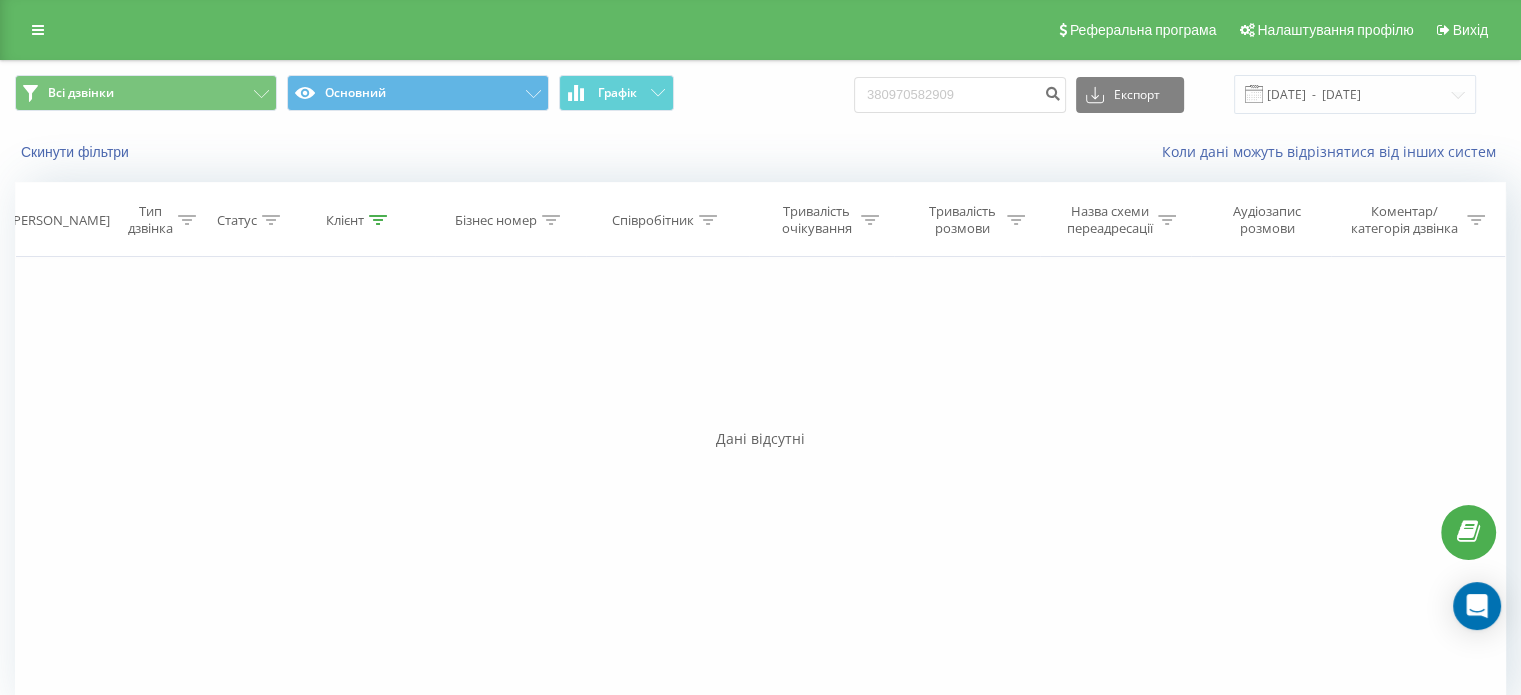 click at bounding box center (38, 30) 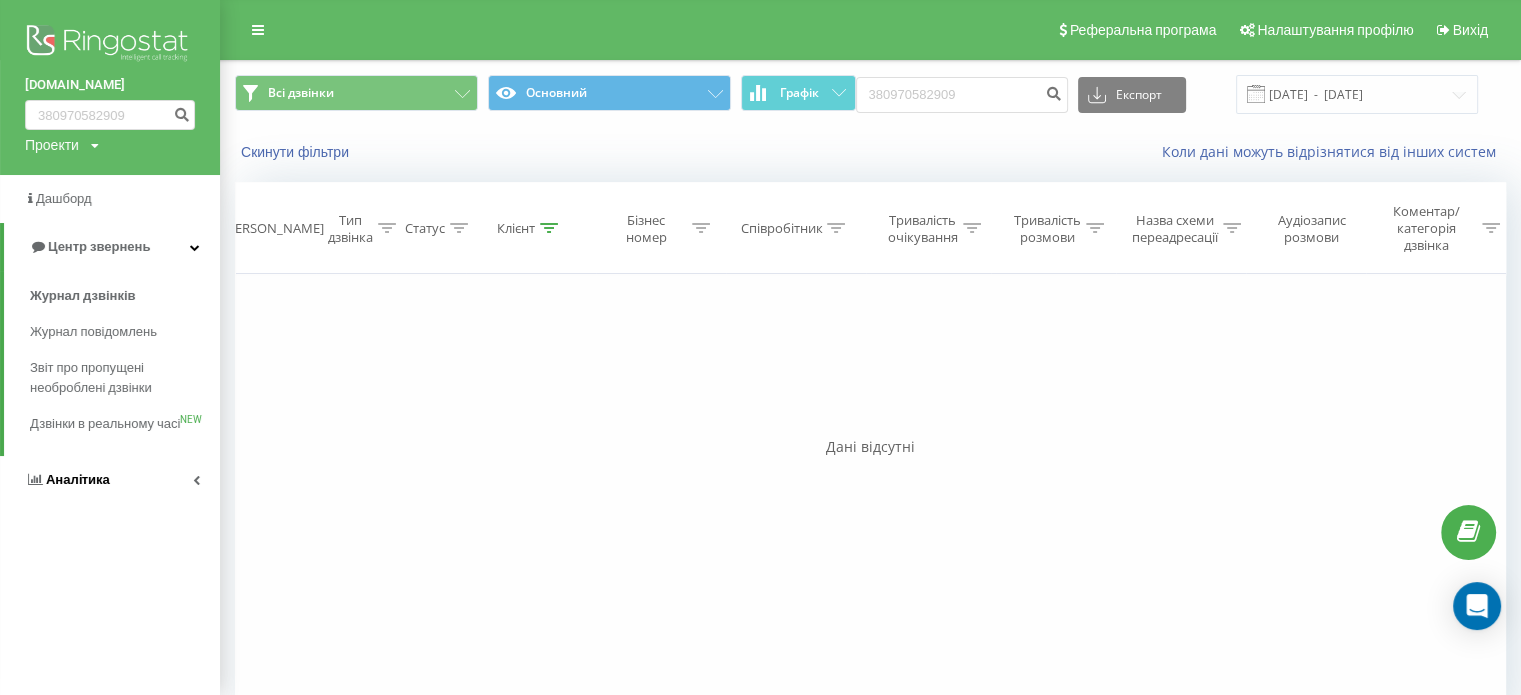 click on "Аналiтика" at bounding box center [78, 479] 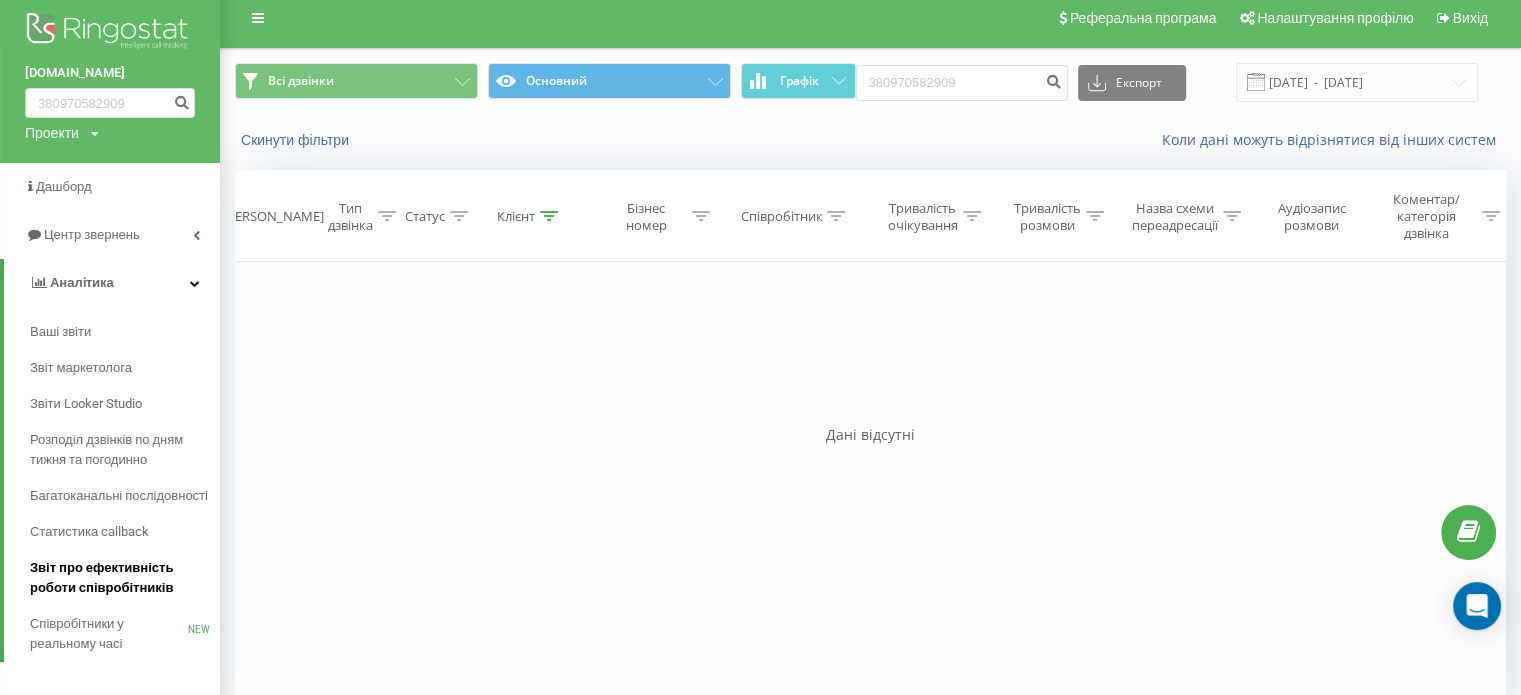 scroll, scrollTop: 48, scrollLeft: 0, axis: vertical 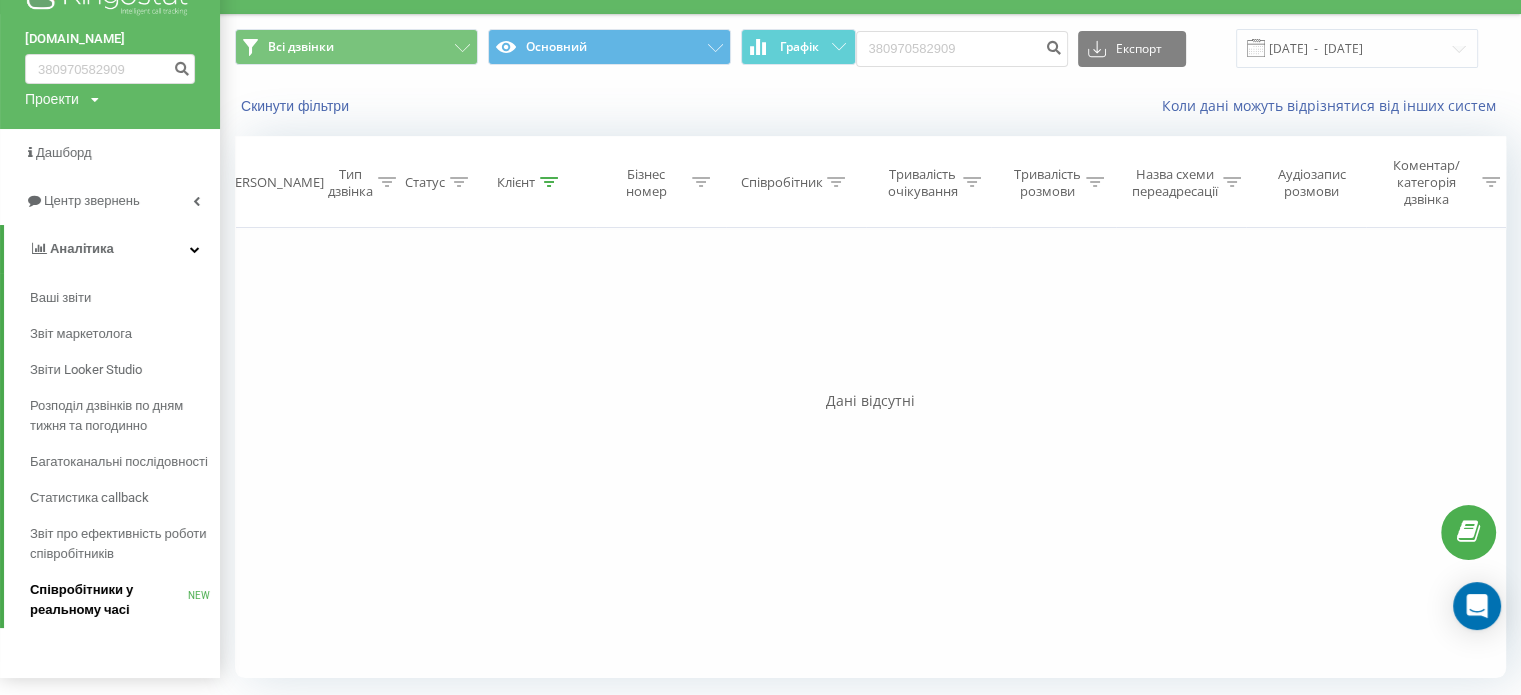 click on "Співробітники у реальному часі" at bounding box center [109, 600] 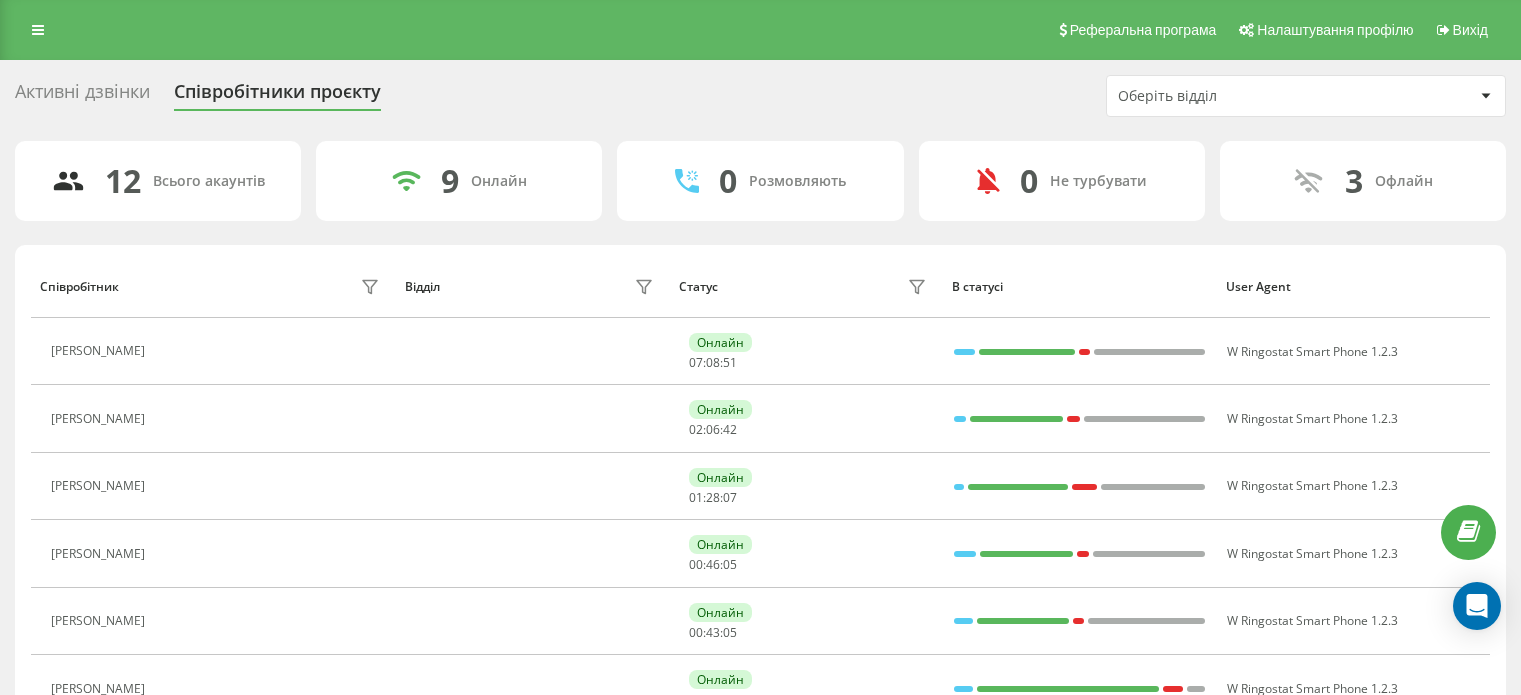 scroll, scrollTop: 201, scrollLeft: 0, axis: vertical 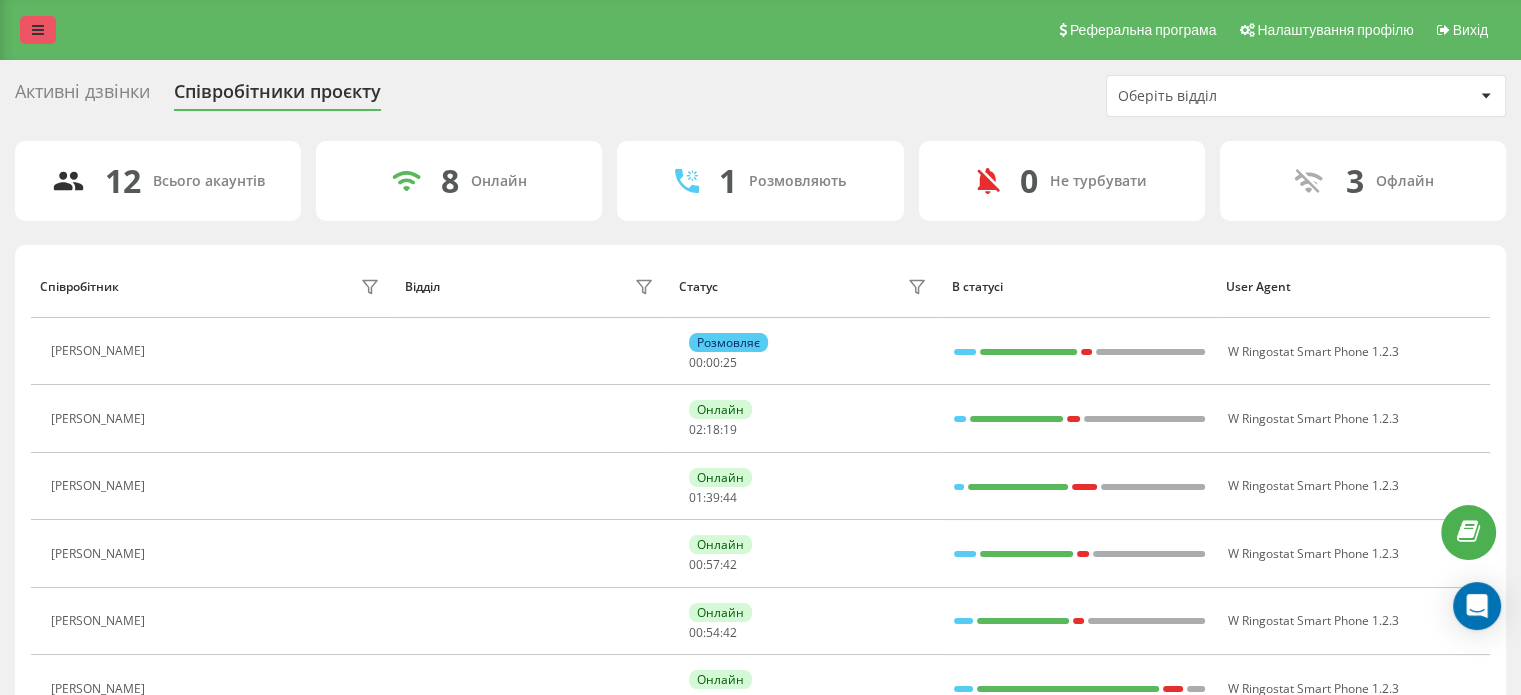 click at bounding box center [38, 30] 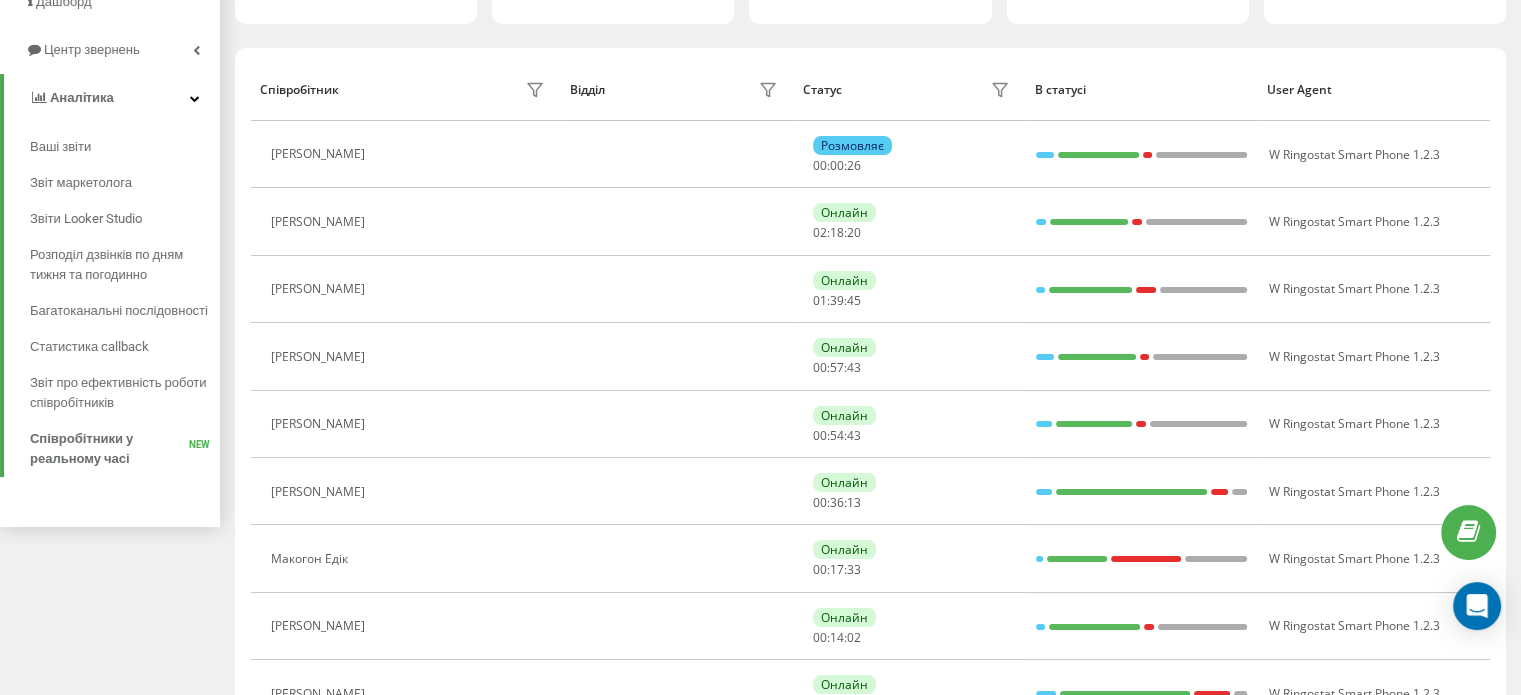 scroll, scrollTop: 200, scrollLeft: 0, axis: vertical 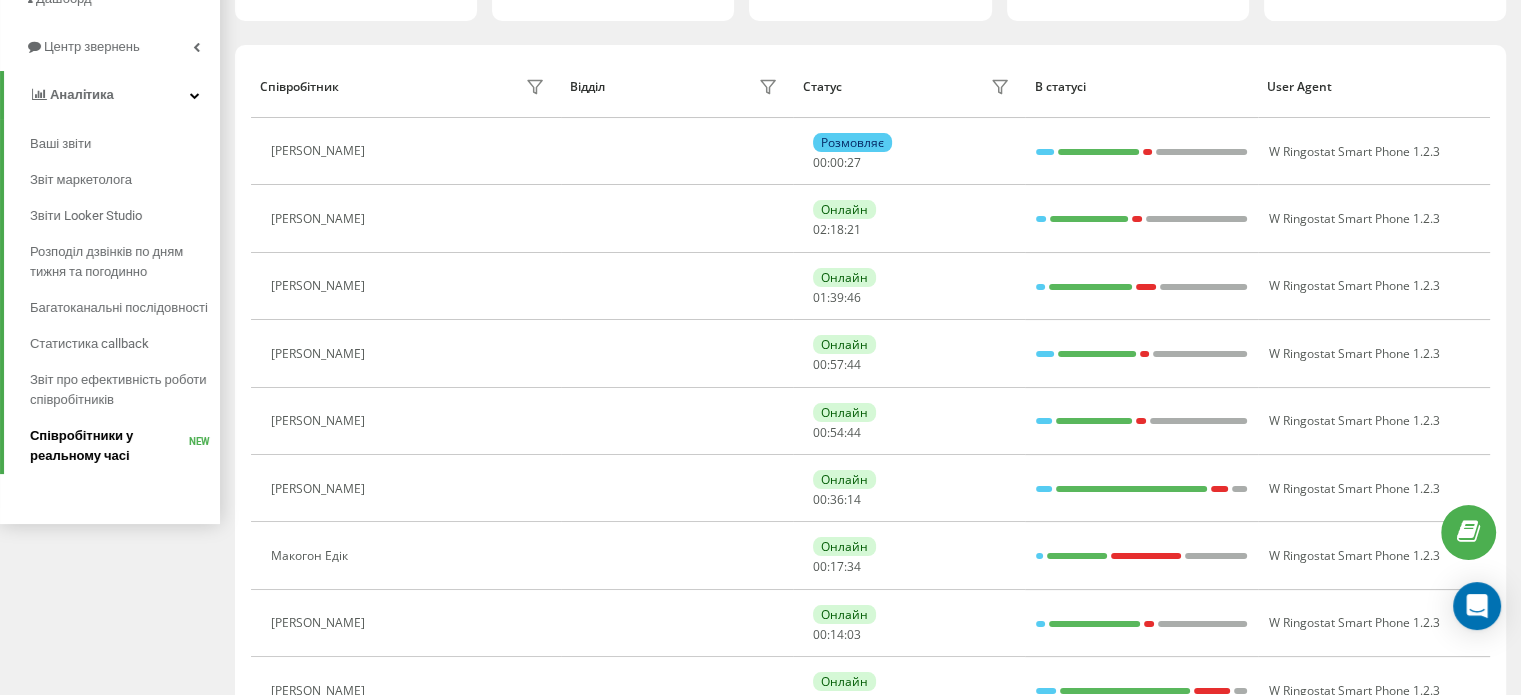 click on "Співробітники у реальному часі" at bounding box center [109, 446] 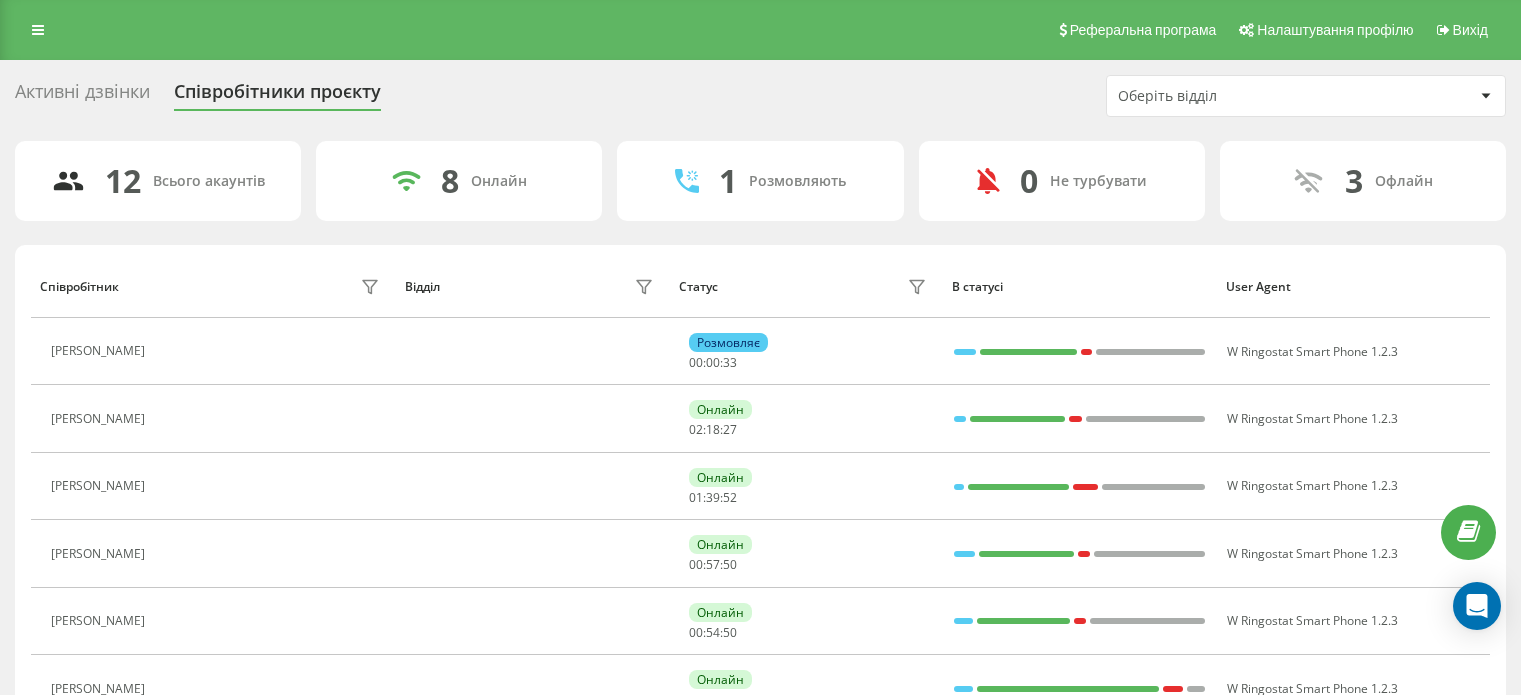 scroll, scrollTop: 0, scrollLeft: 0, axis: both 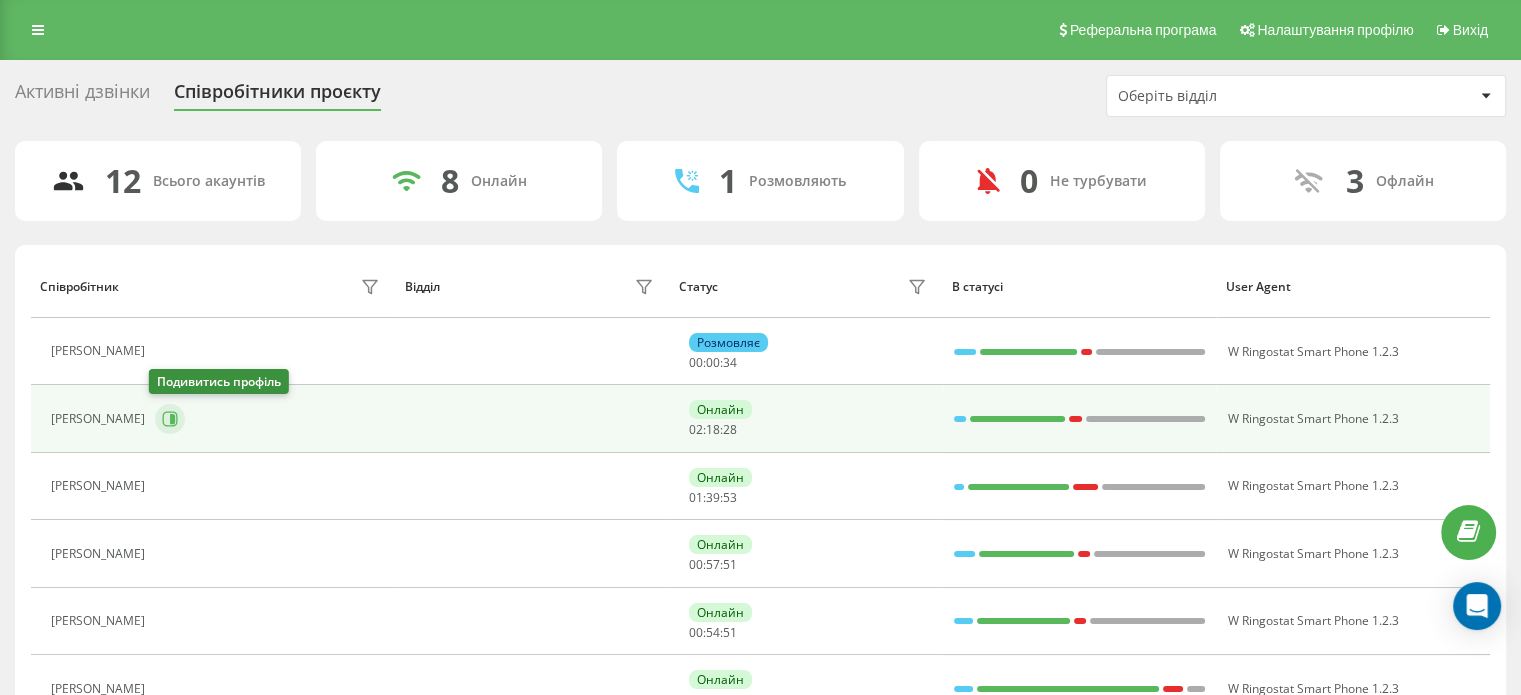 click 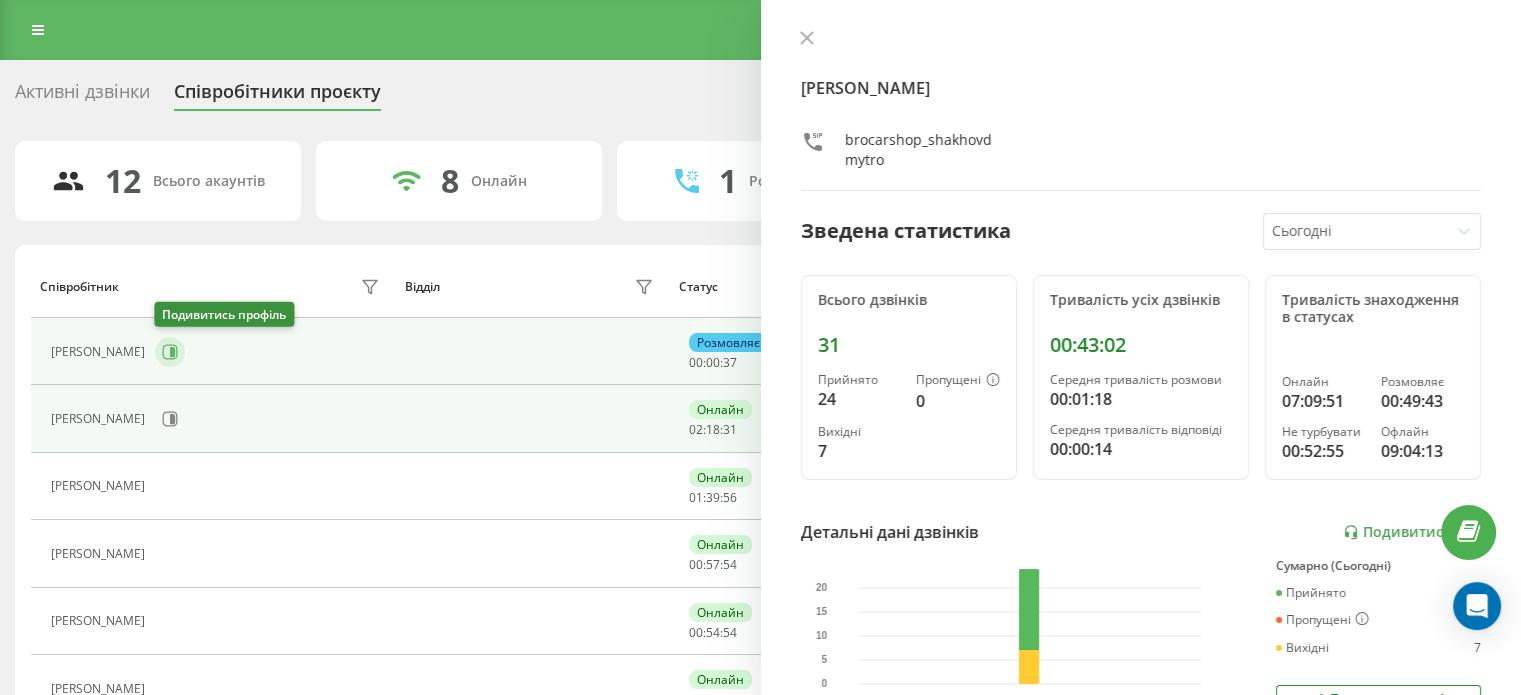click 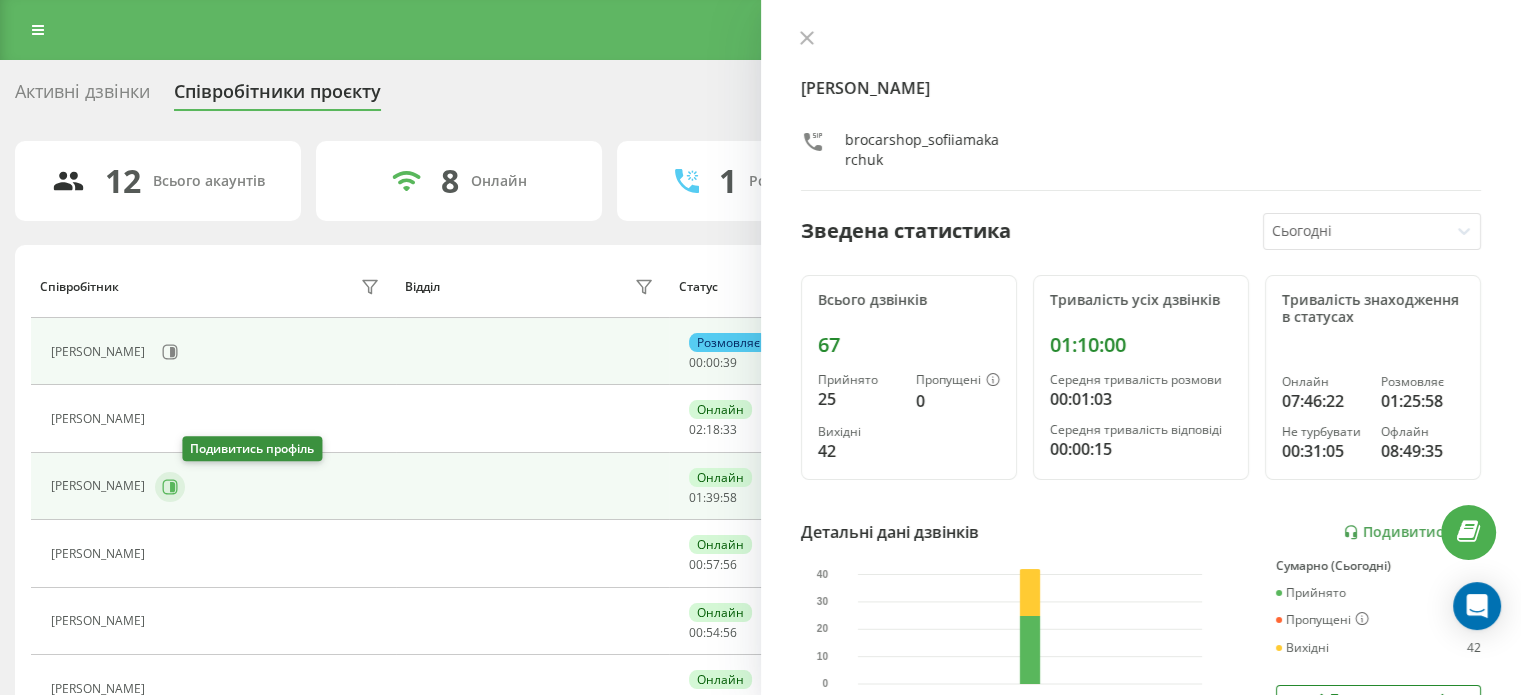 click 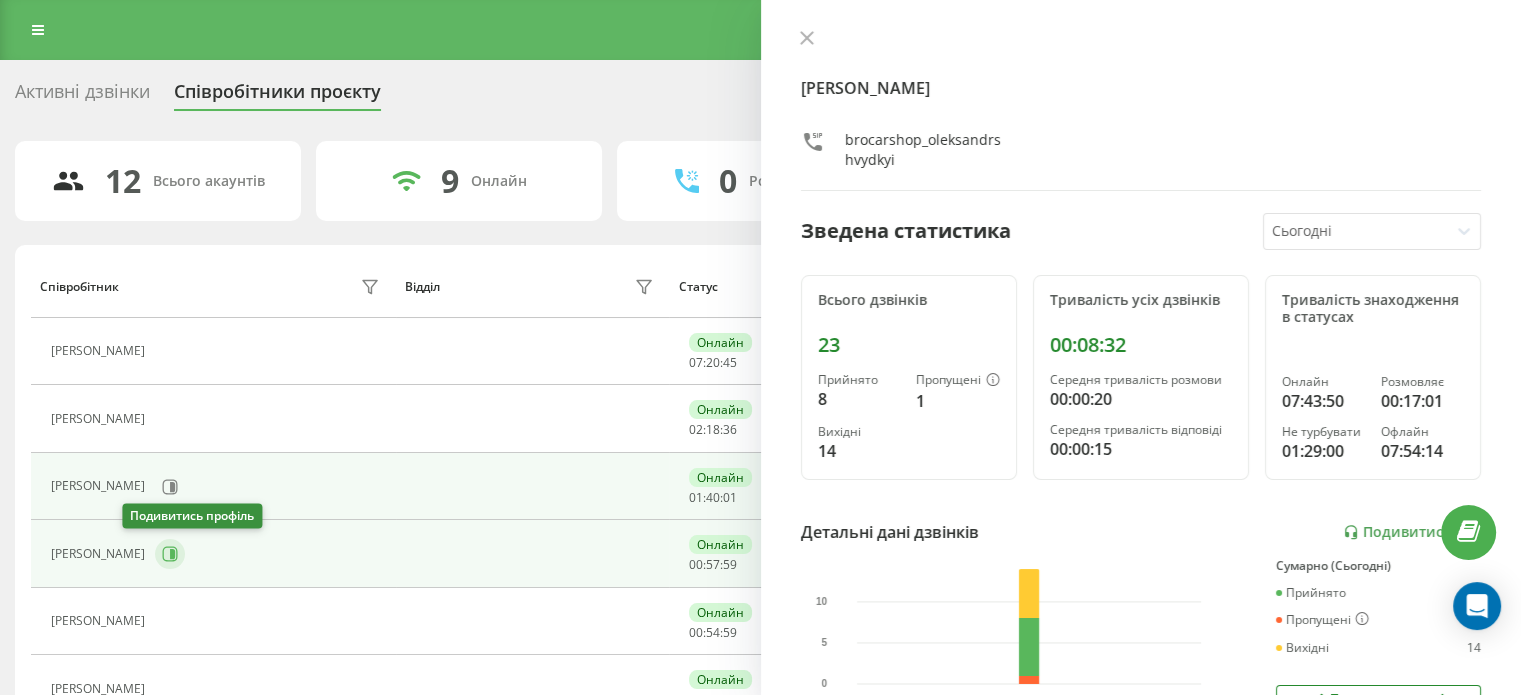click 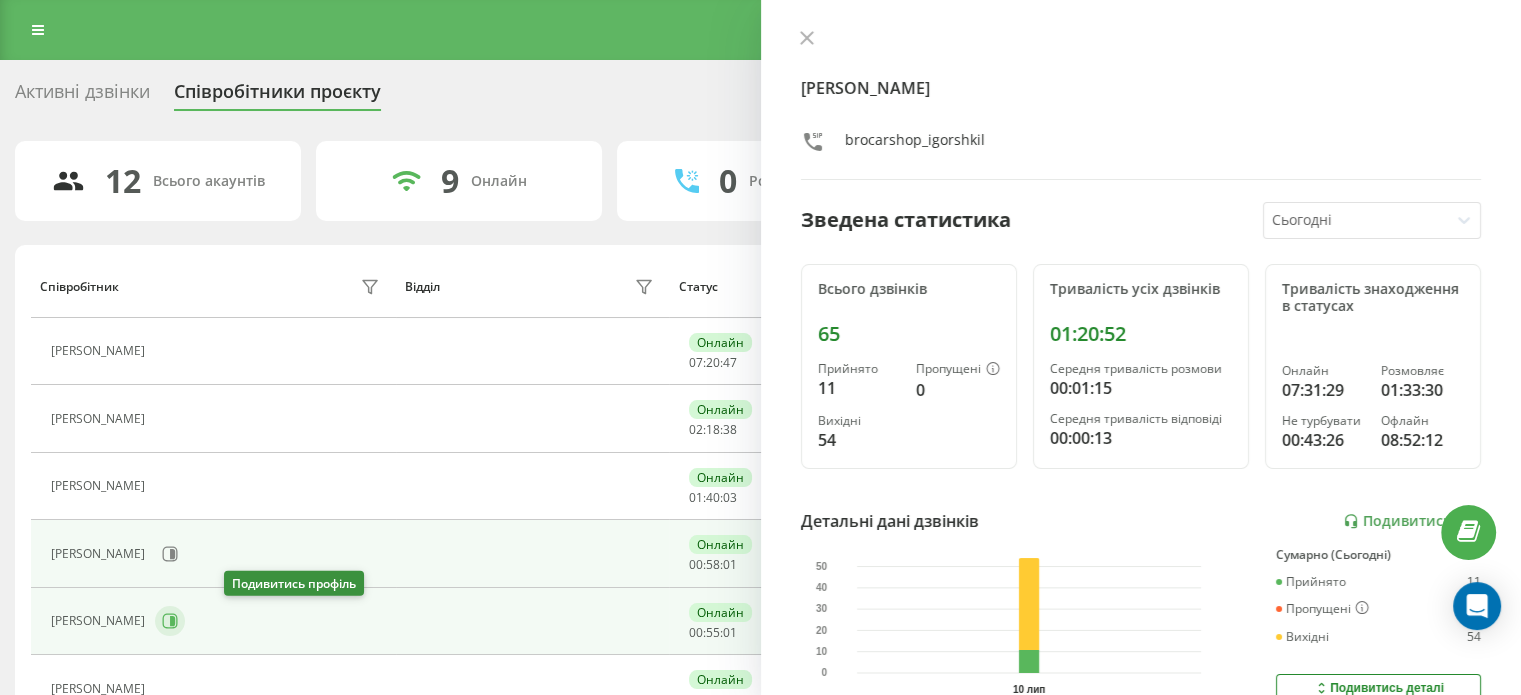 click at bounding box center (170, 621) 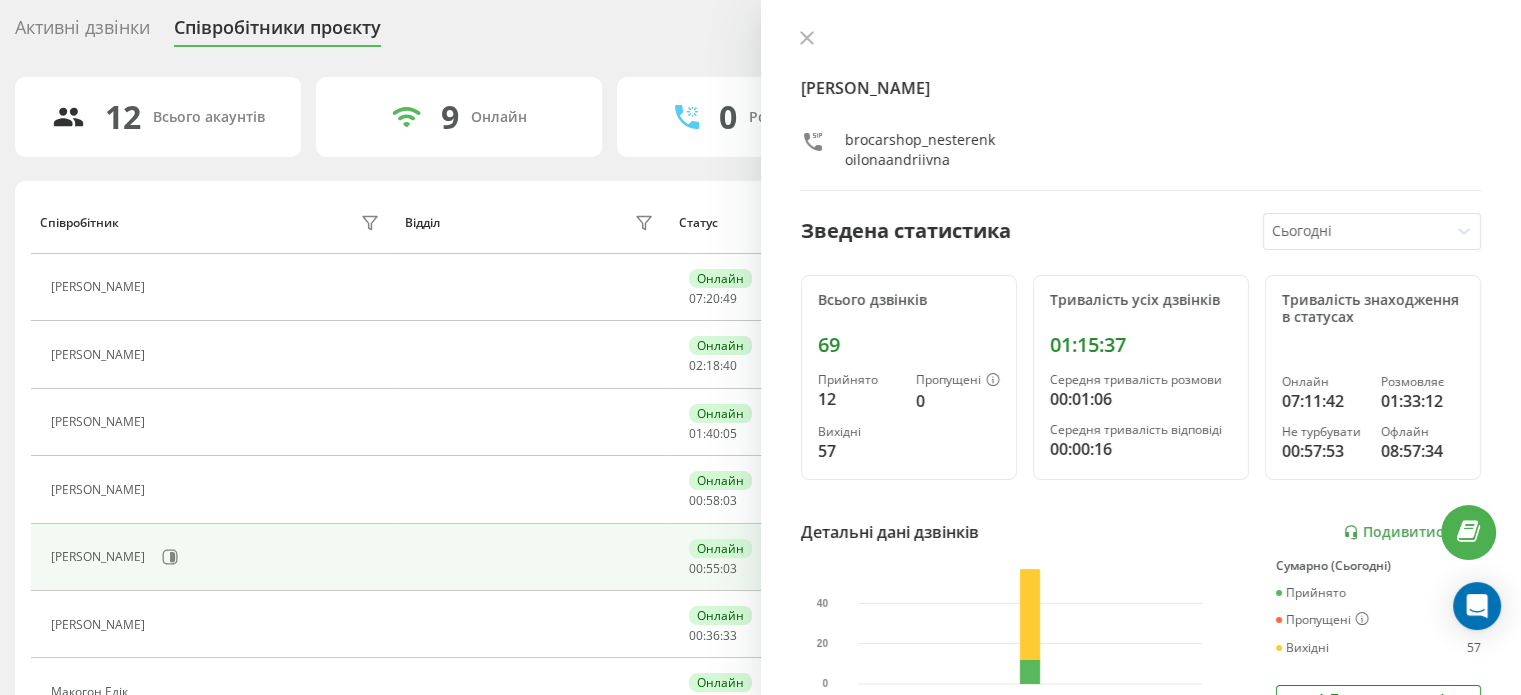 scroll, scrollTop: 100, scrollLeft: 0, axis: vertical 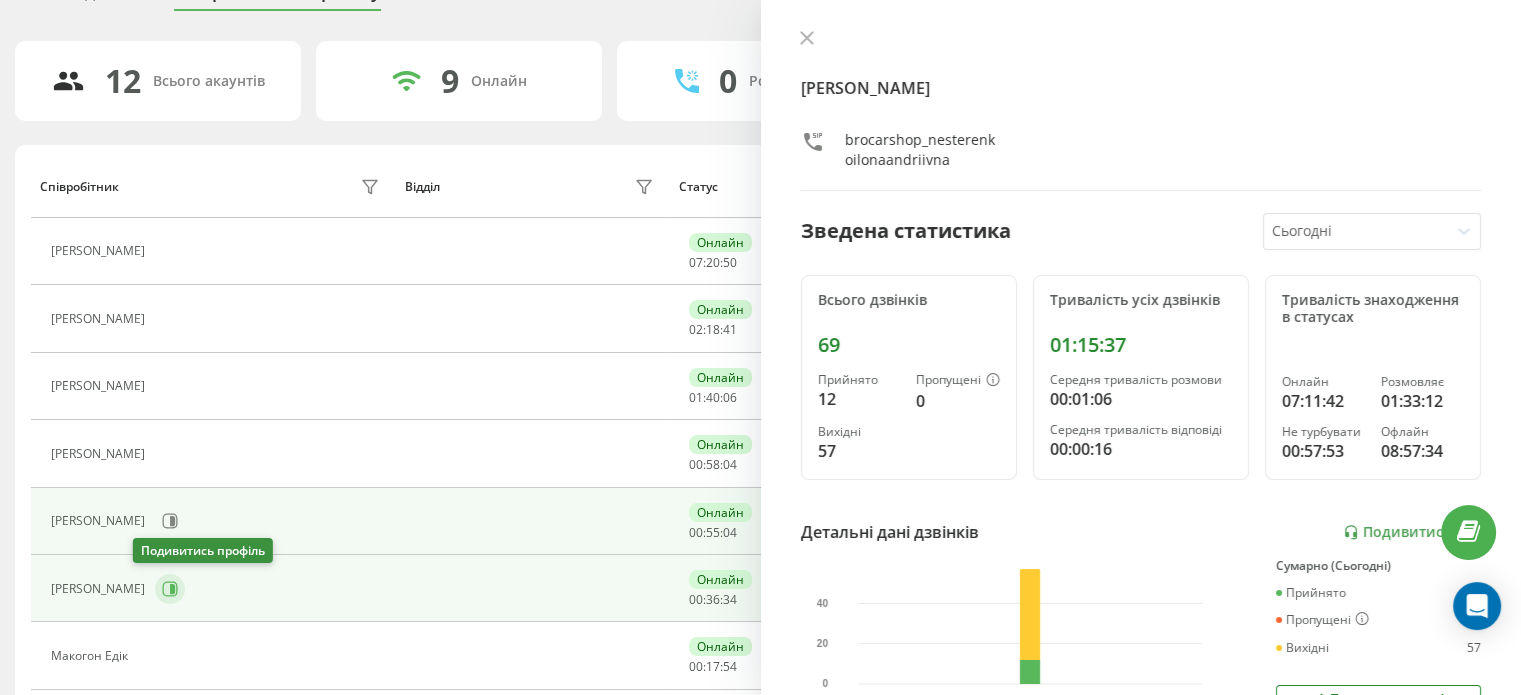 click 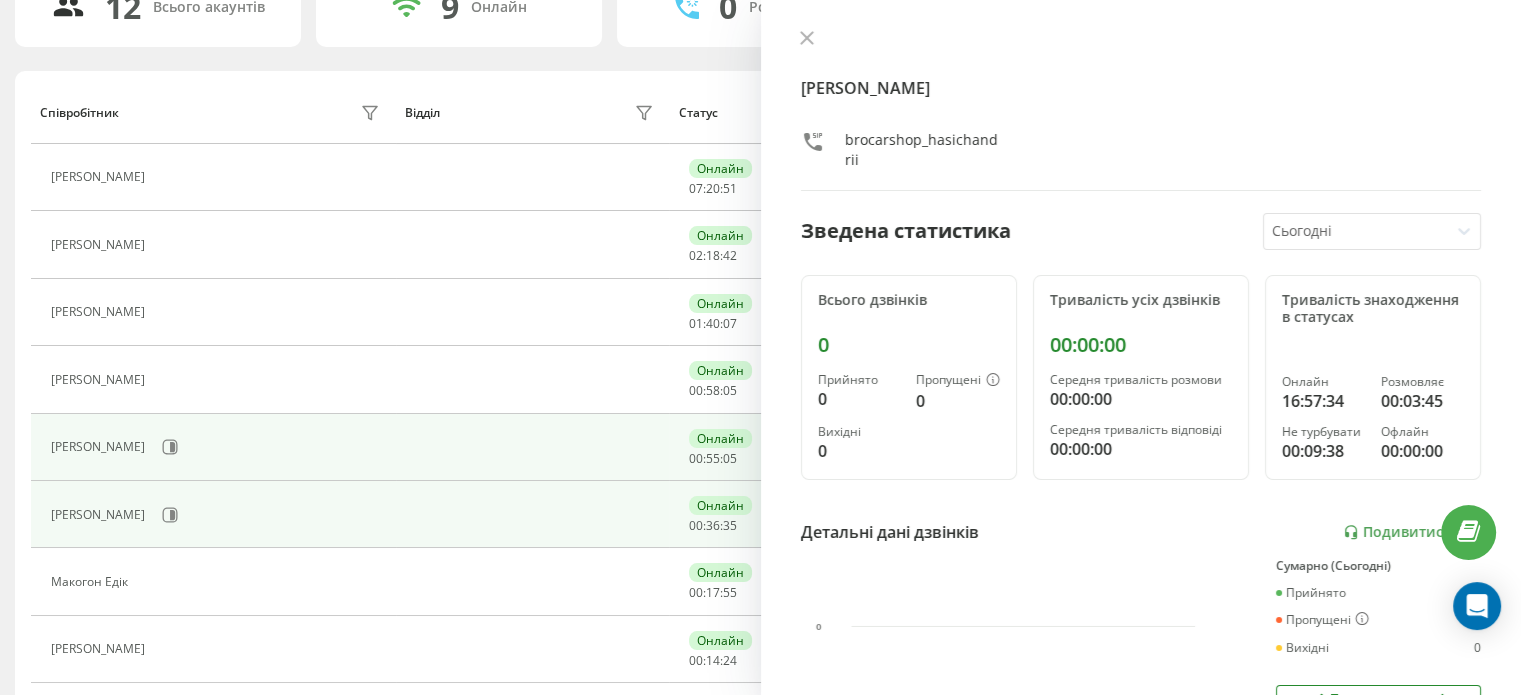 scroll, scrollTop: 300, scrollLeft: 0, axis: vertical 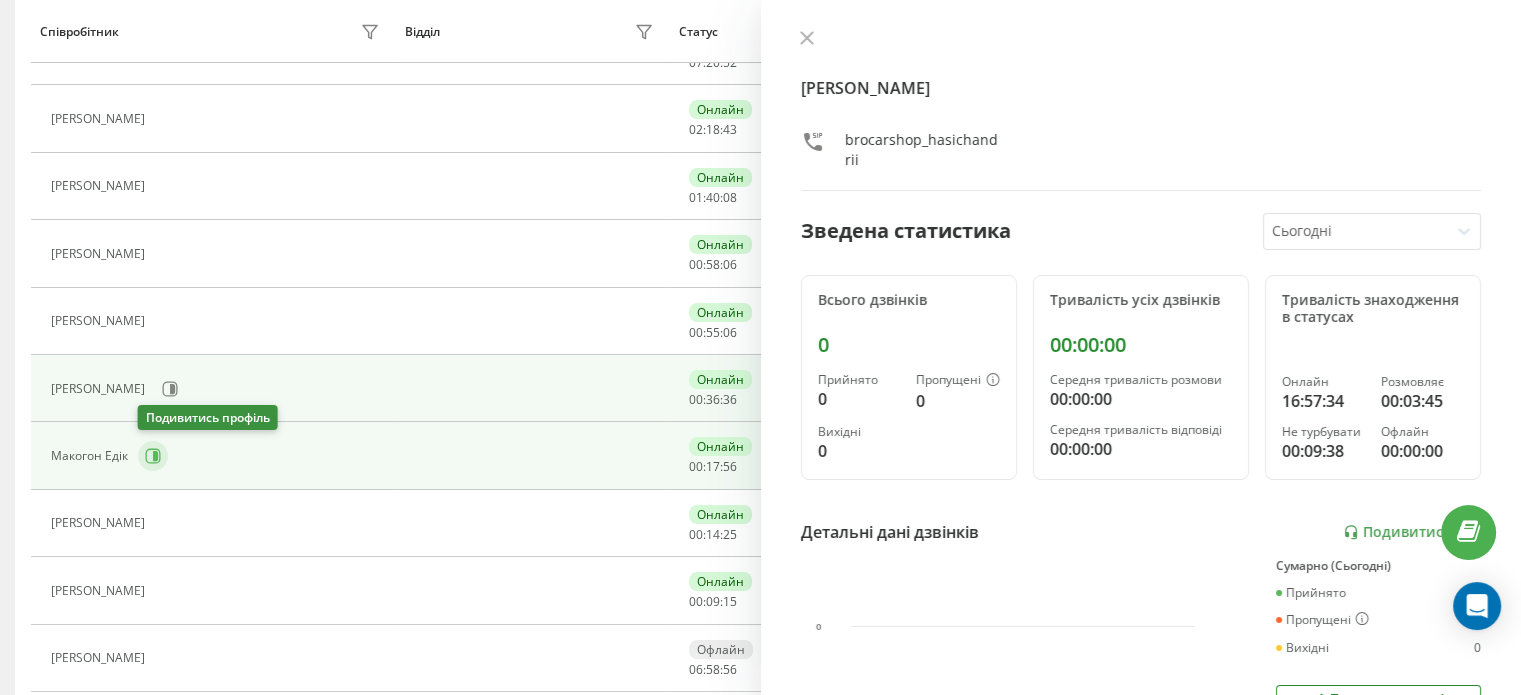 click at bounding box center (153, 456) 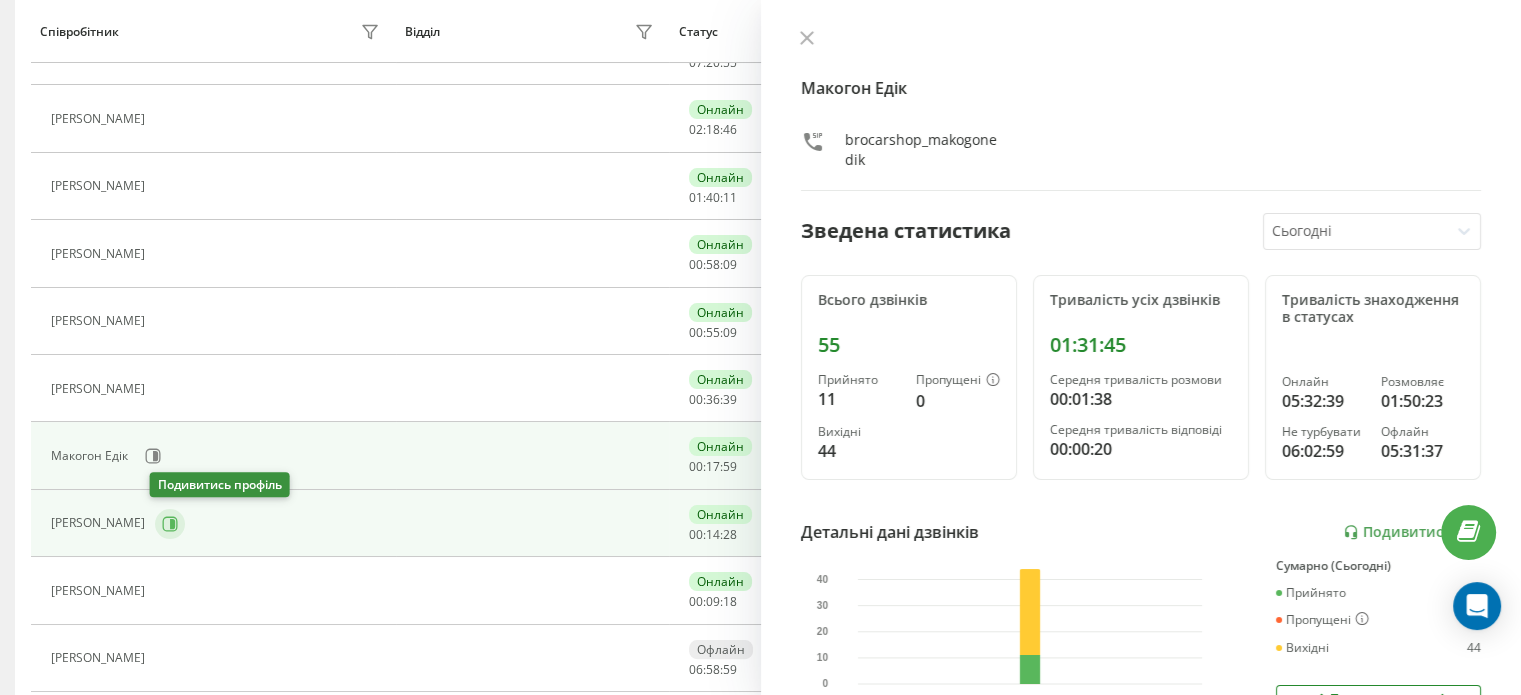 click at bounding box center (170, 524) 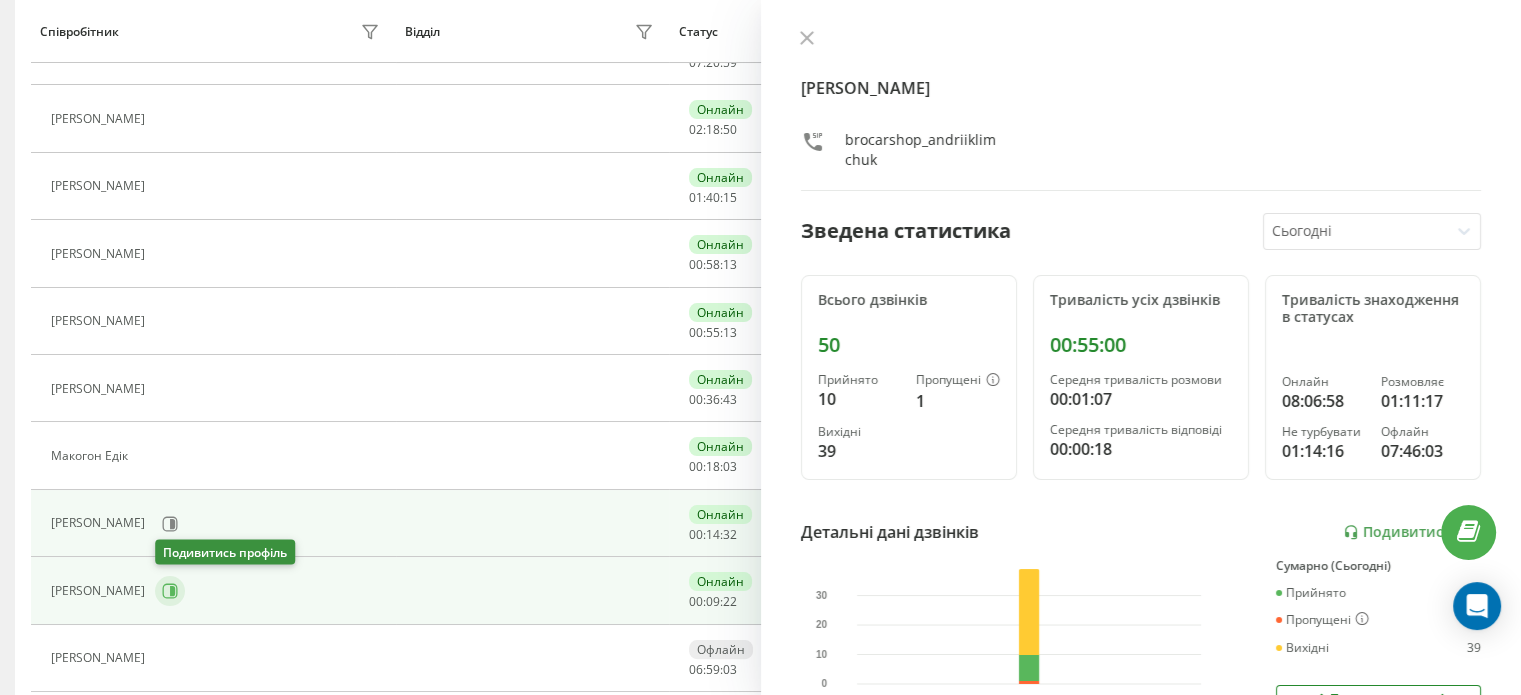click 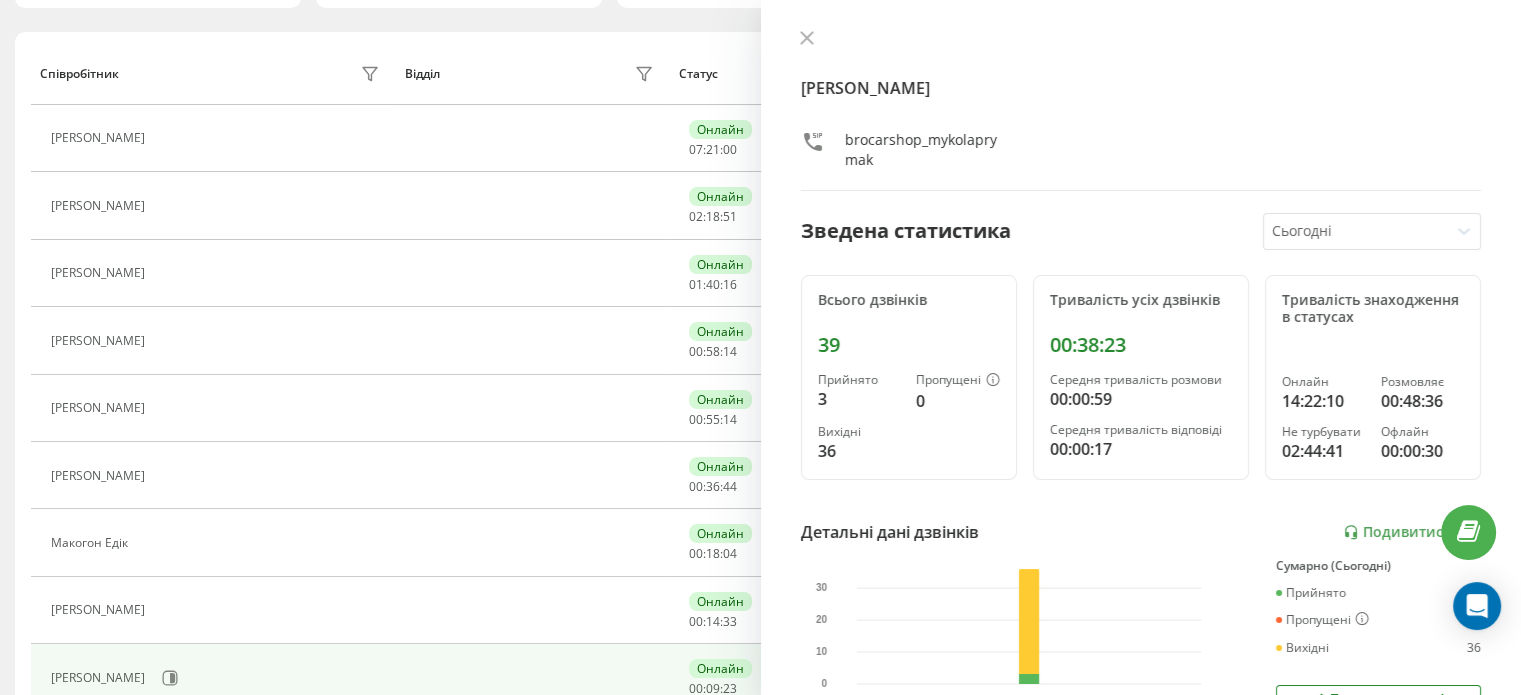 scroll, scrollTop: 0, scrollLeft: 0, axis: both 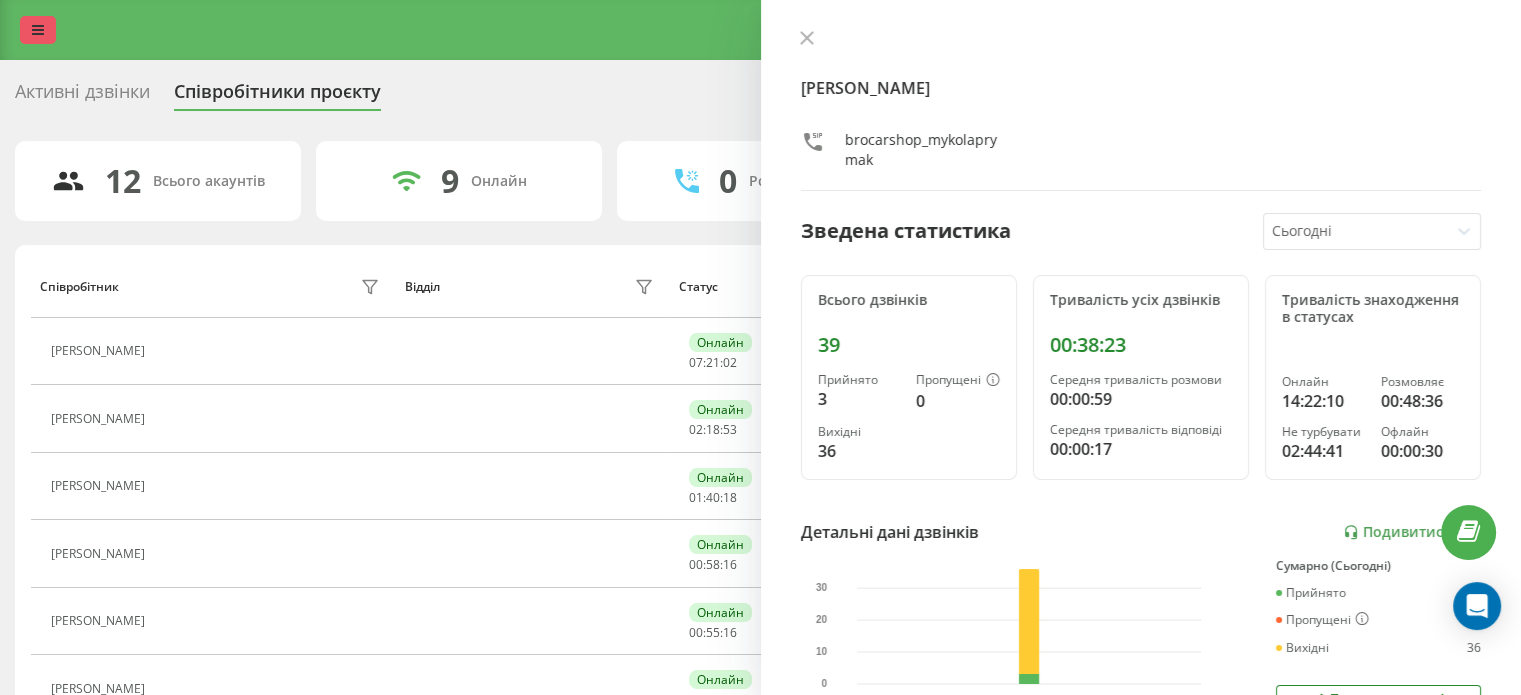 click at bounding box center (38, 30) 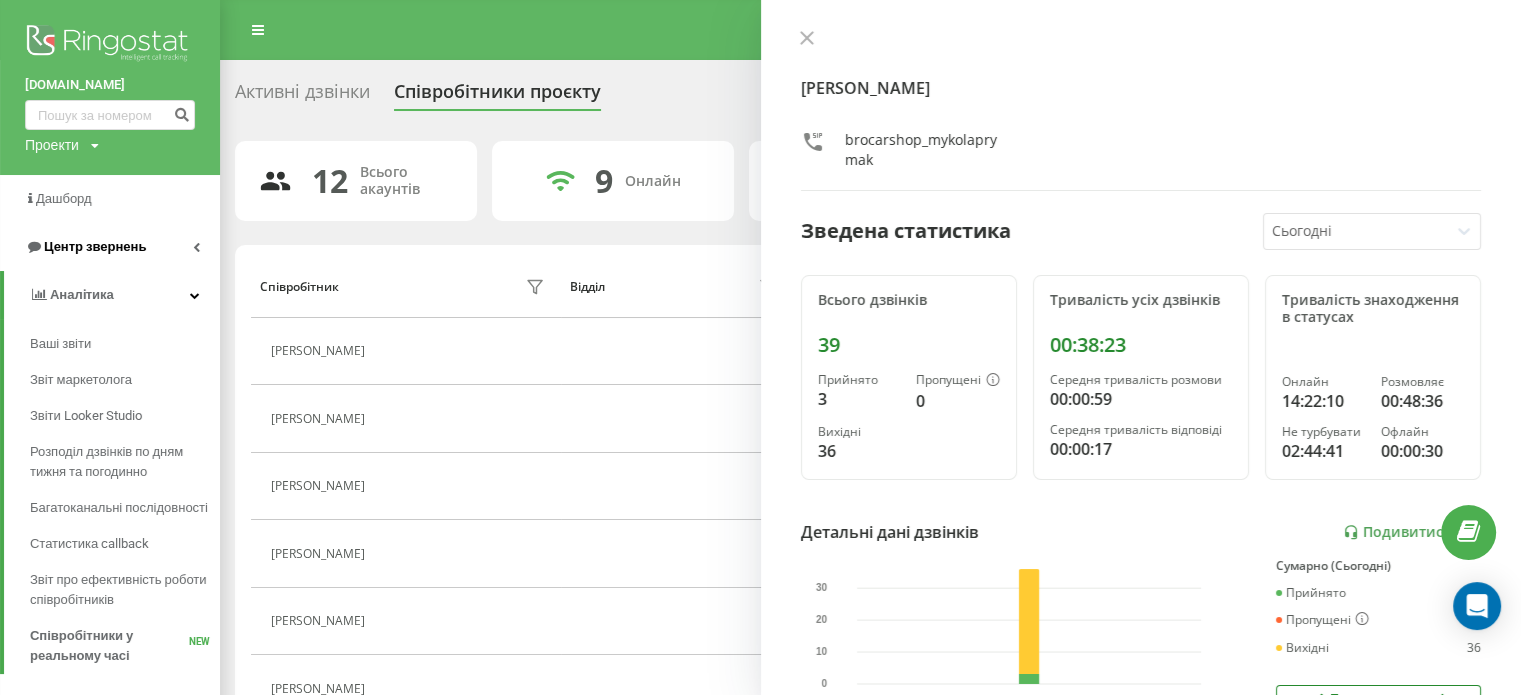 click on "Центр звернень" at bounding box center [95, 246] 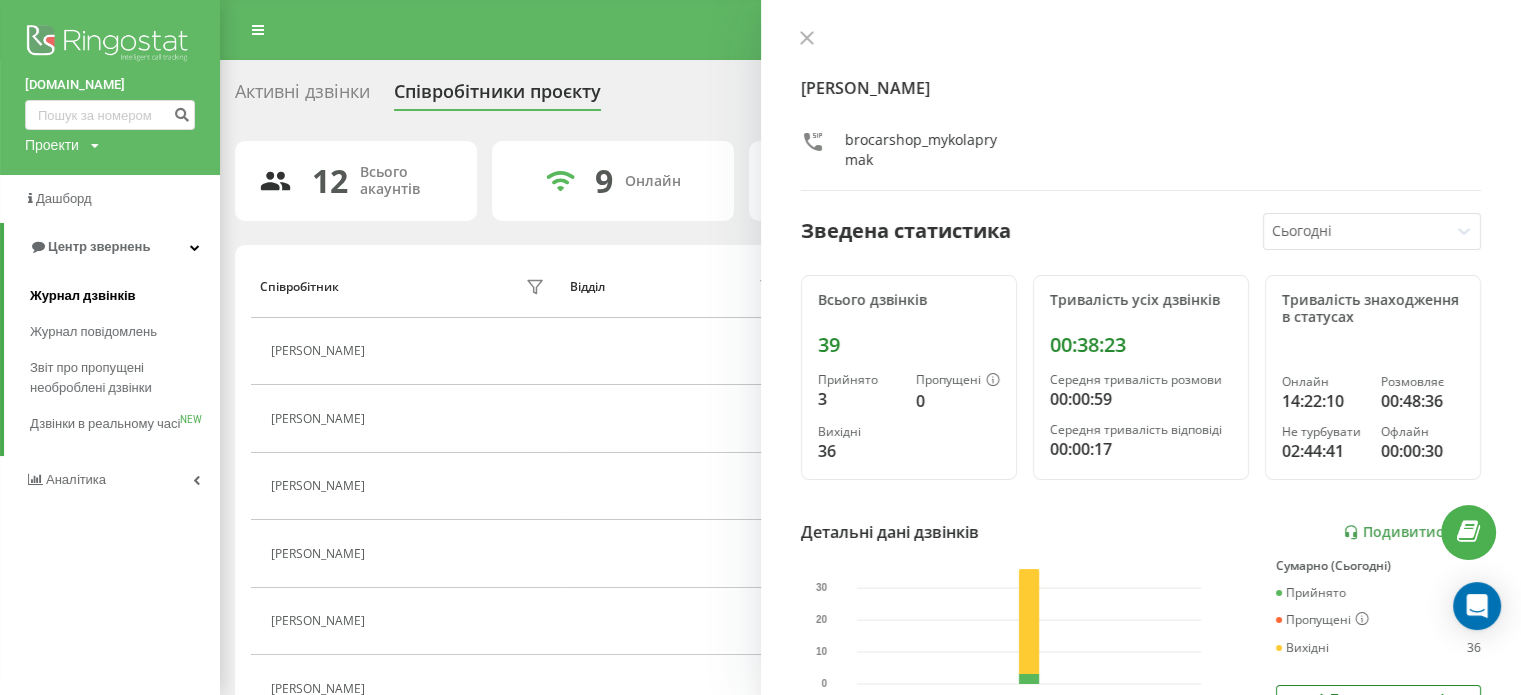 click on "Журнал дзвінків" at bounding box center [125, 296] 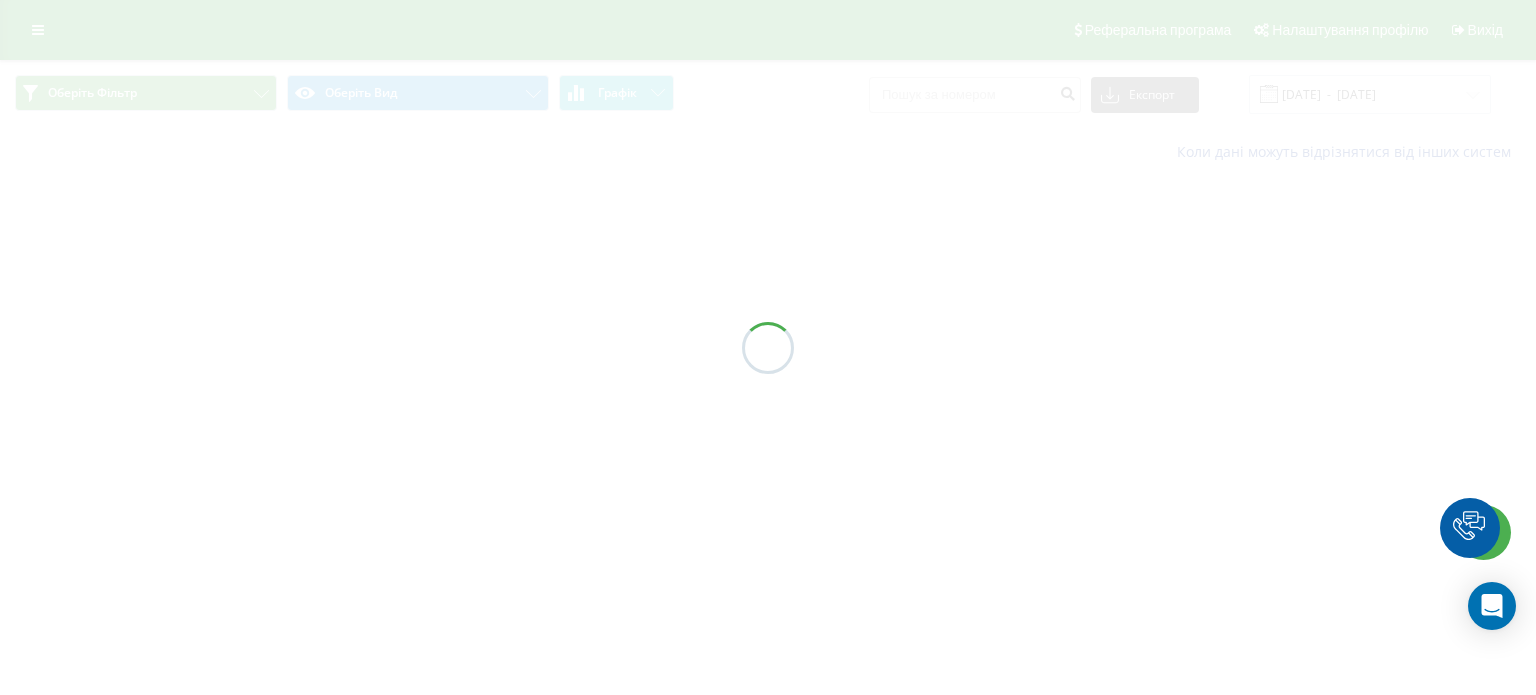 scroll, scrollTop: 0, scrollLeft: 0, axis: both 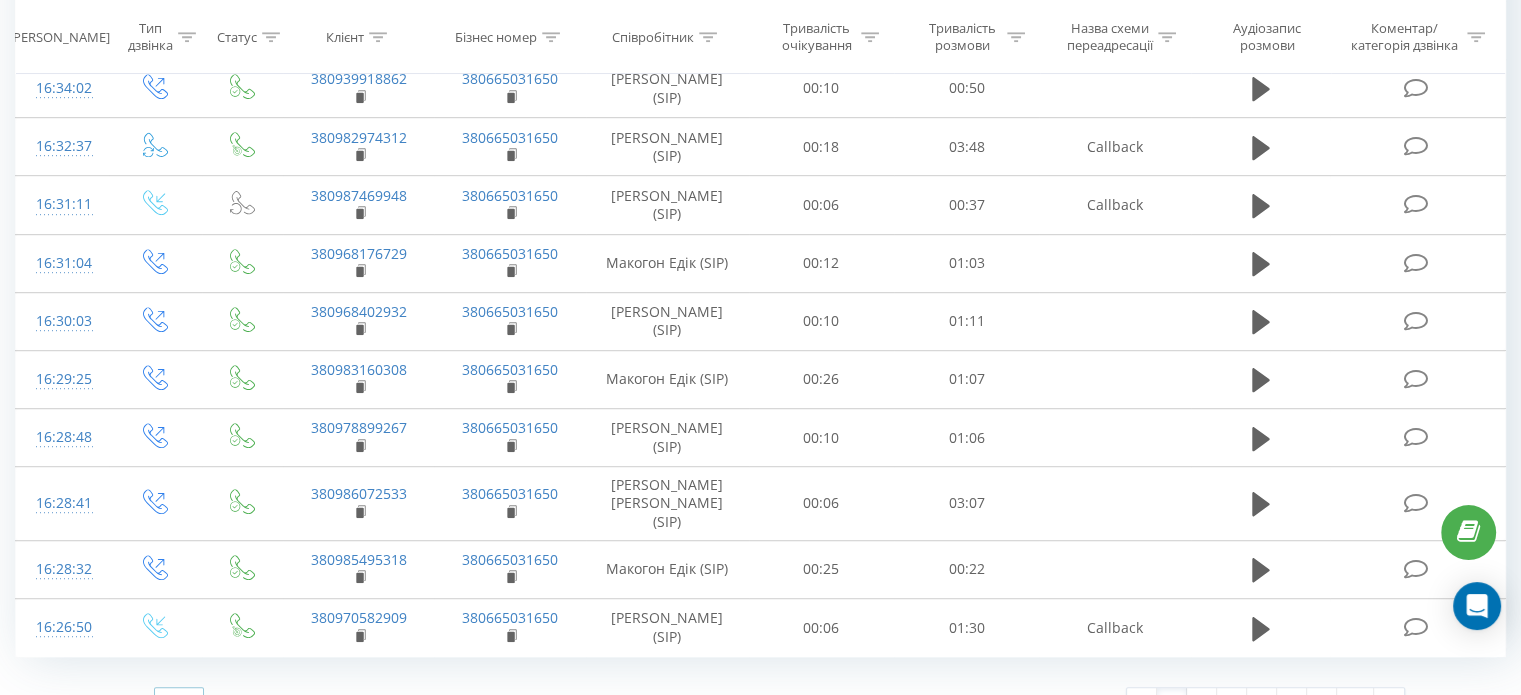 click at bounding box center (191, 702) 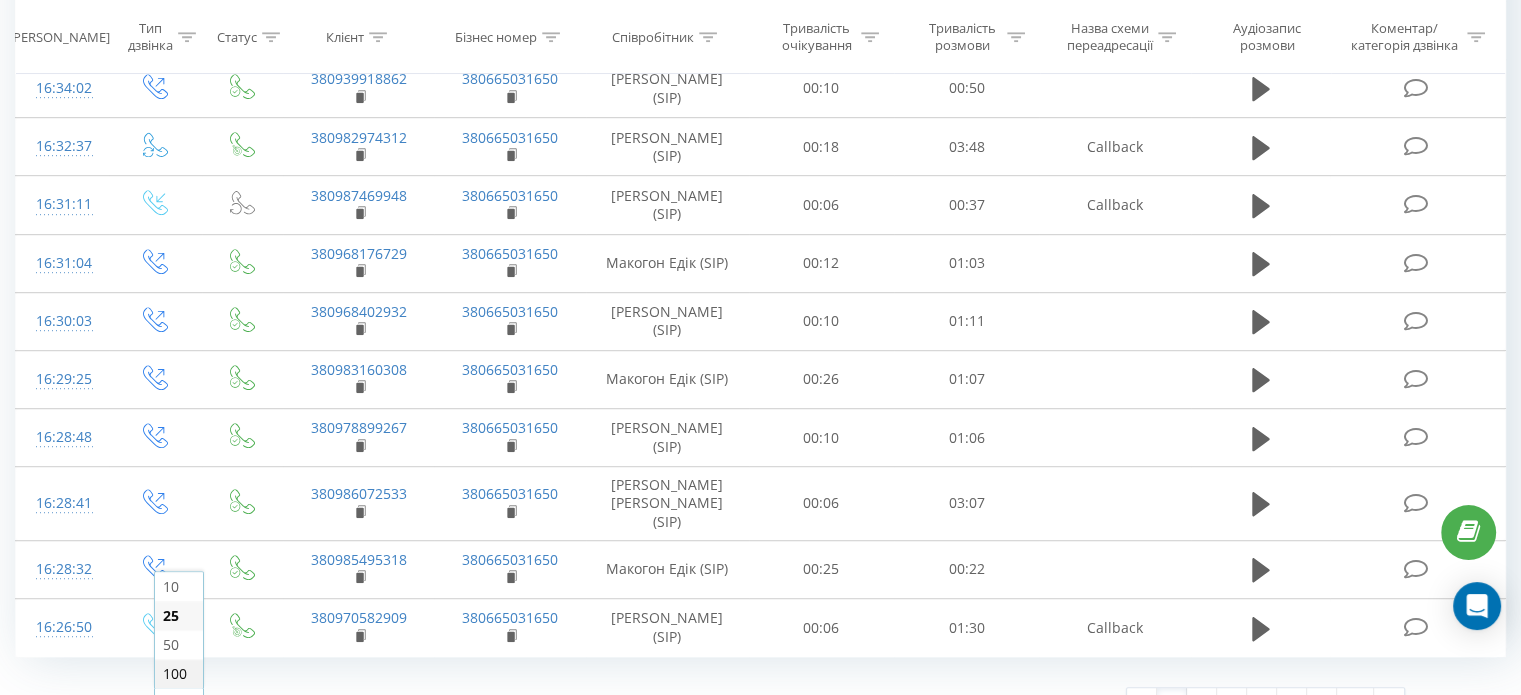 click on "100" at bounding box center [175, 673] 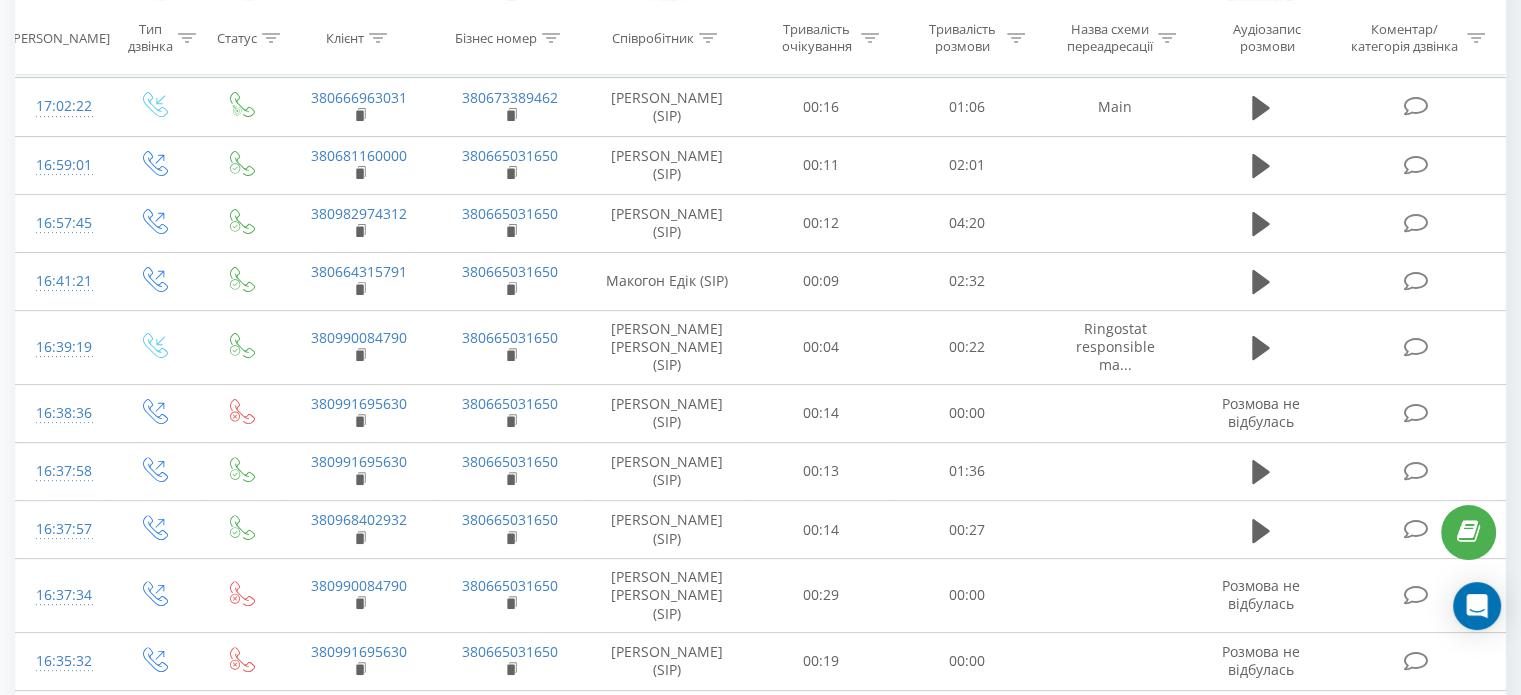 scroll, scrollTop: 0, scrollLeft: 0, axis: both 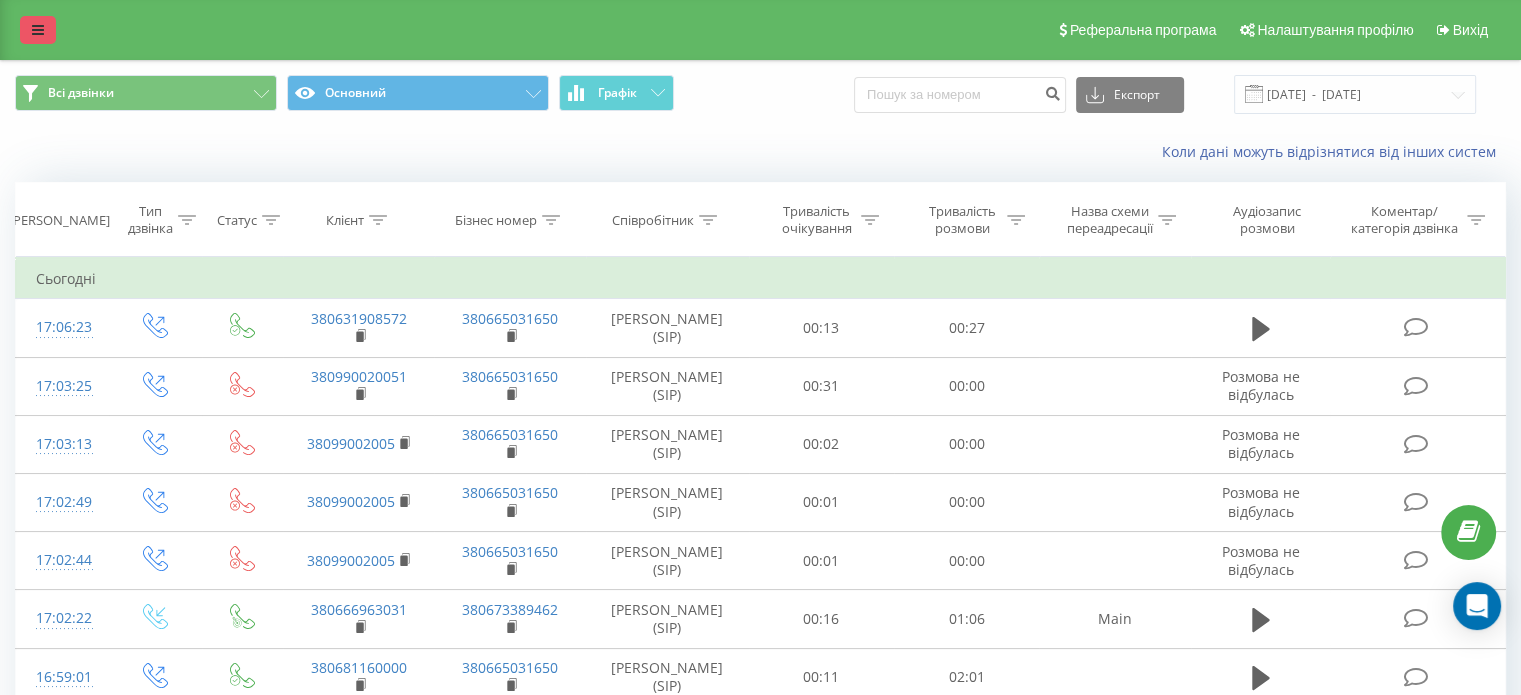 click at bounding box center (38, 30) 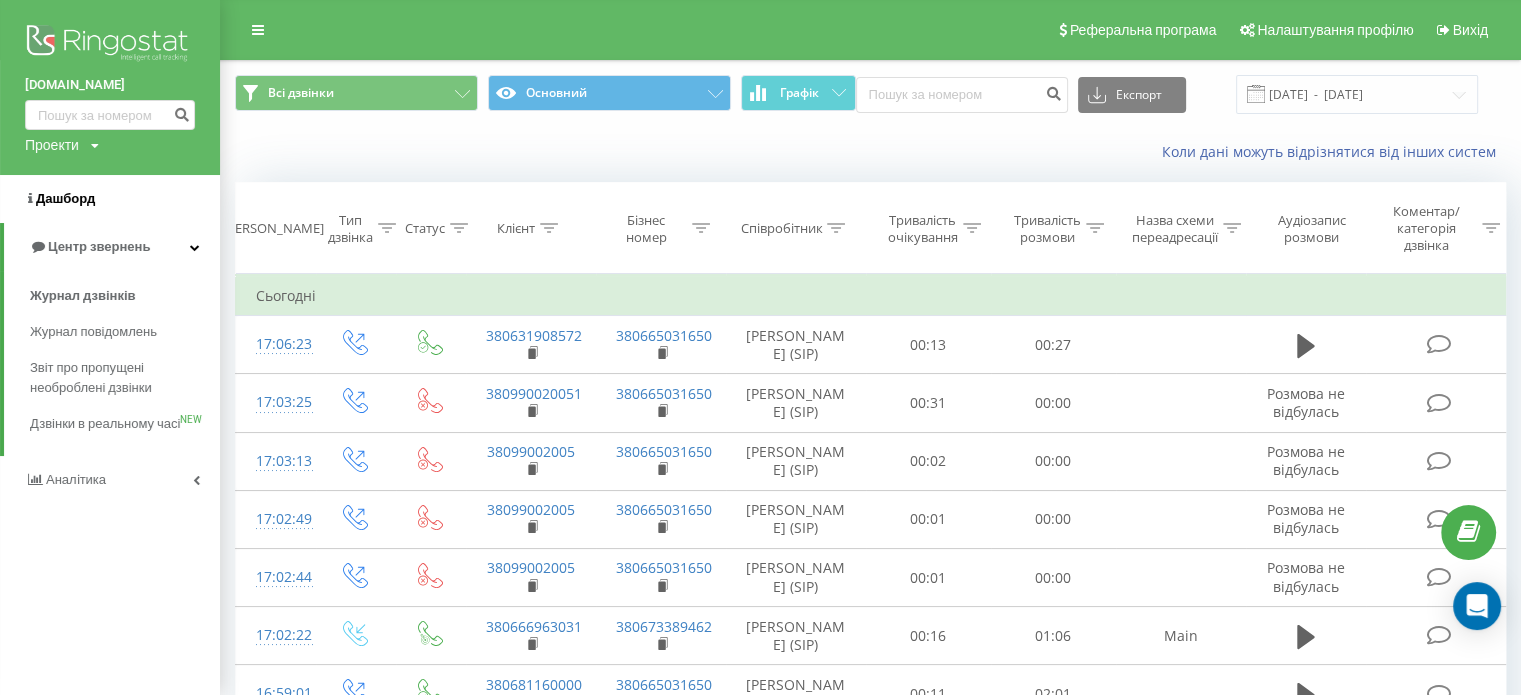 click on "Дашборд" at bounding box center (110, 199) 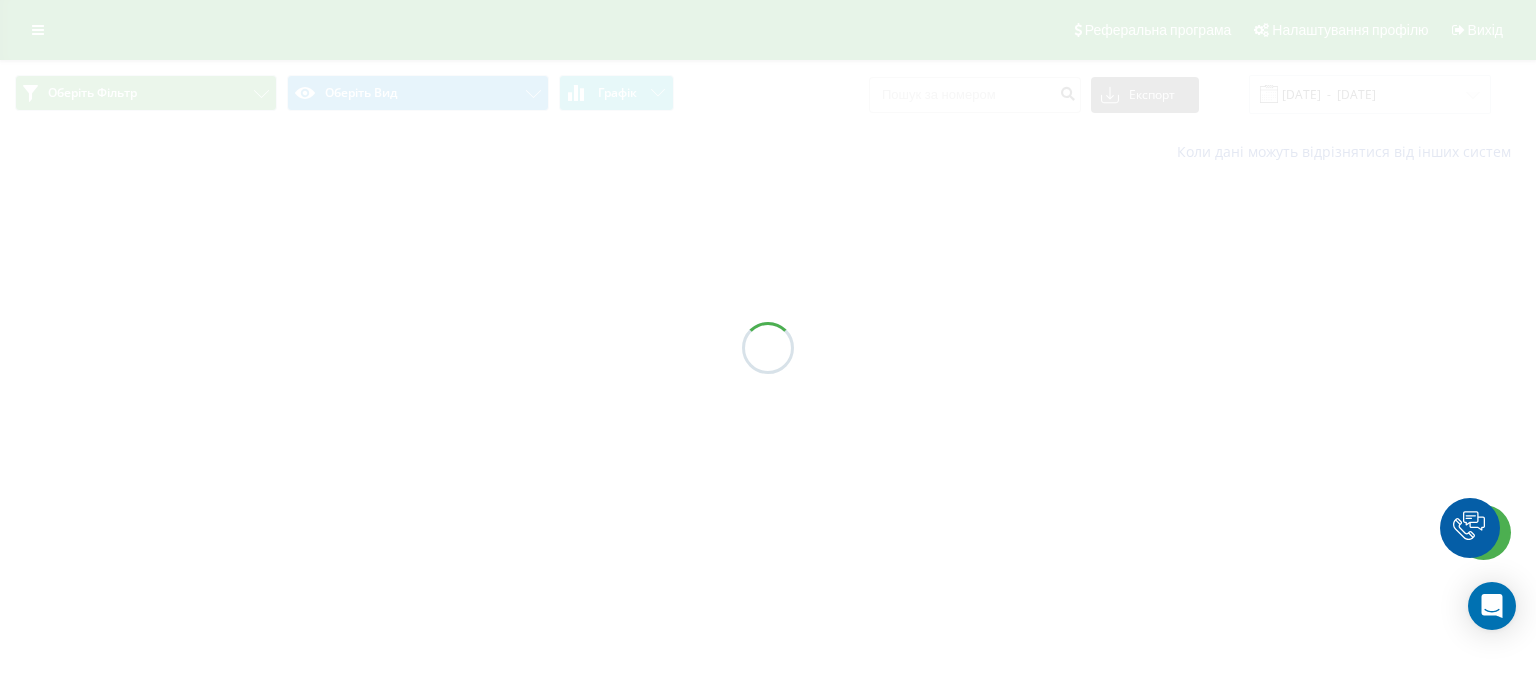 scroll, scrollTop: 0, scrollLeft: 0, axis: both 